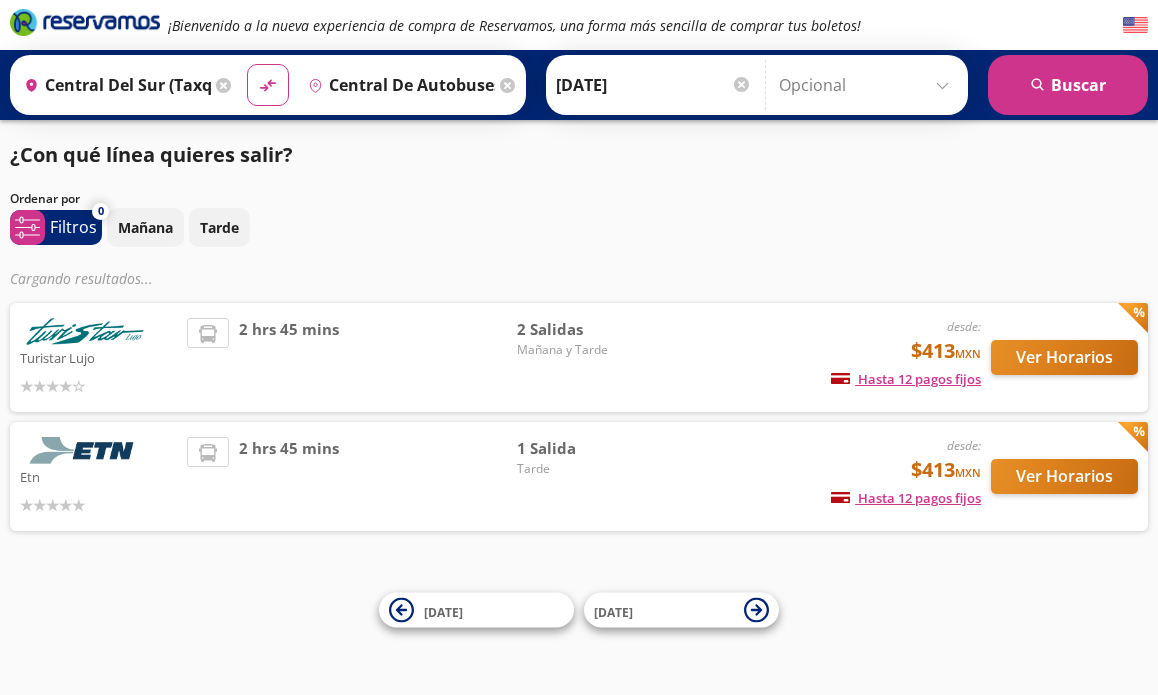 scroll, scrollTop: 0, scrollLeft: 0, axis: both 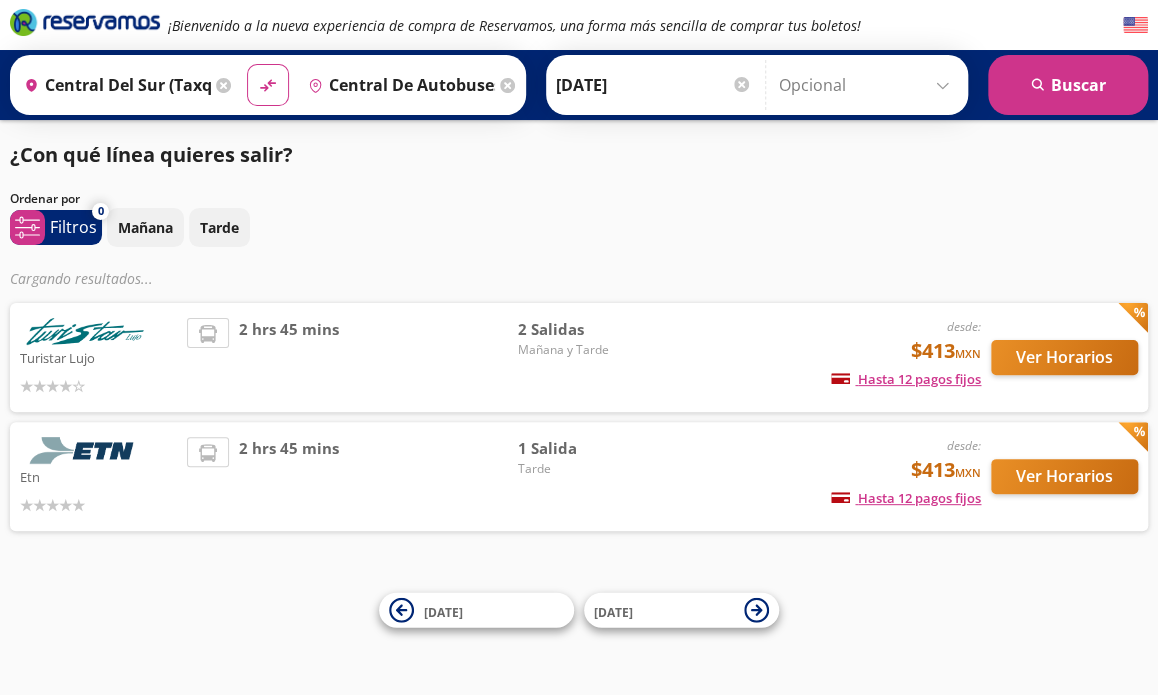 click on "Central del Sur (taxqueña), Distrito Federal" at bounding box center (113, 85) 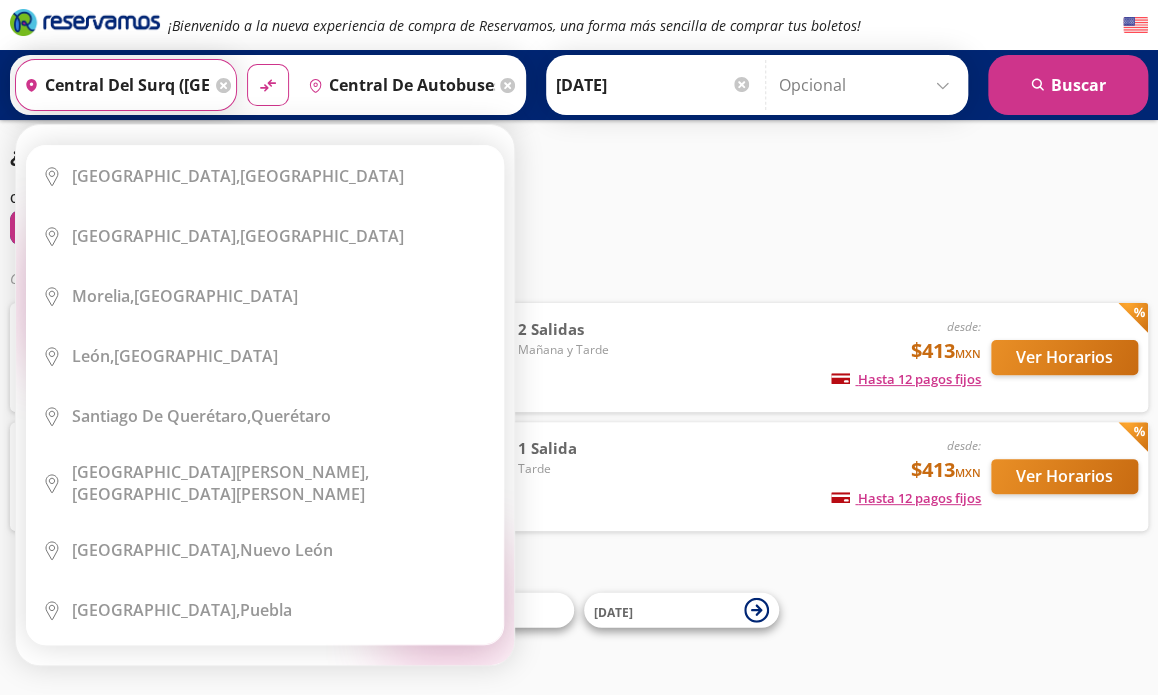 scroll, scrollTop: 0, scrollLeft: 207, axis: horizontal 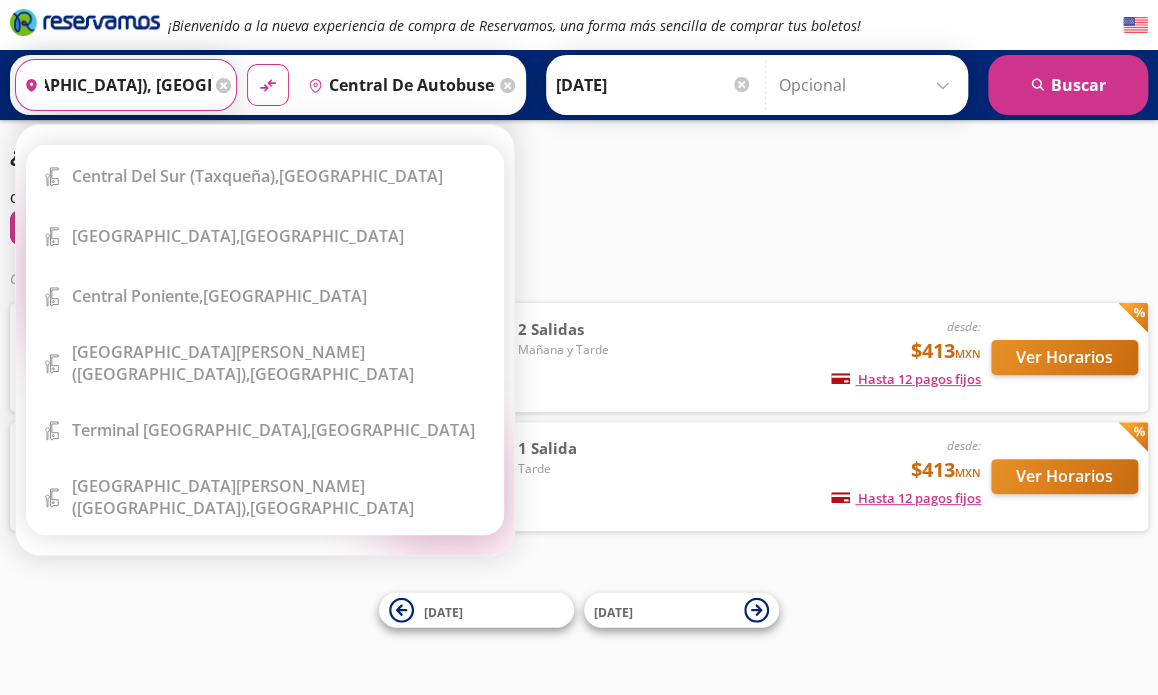 click on "central del surq (taxqueña), distrito federalu" at bounding box center (113, 85) 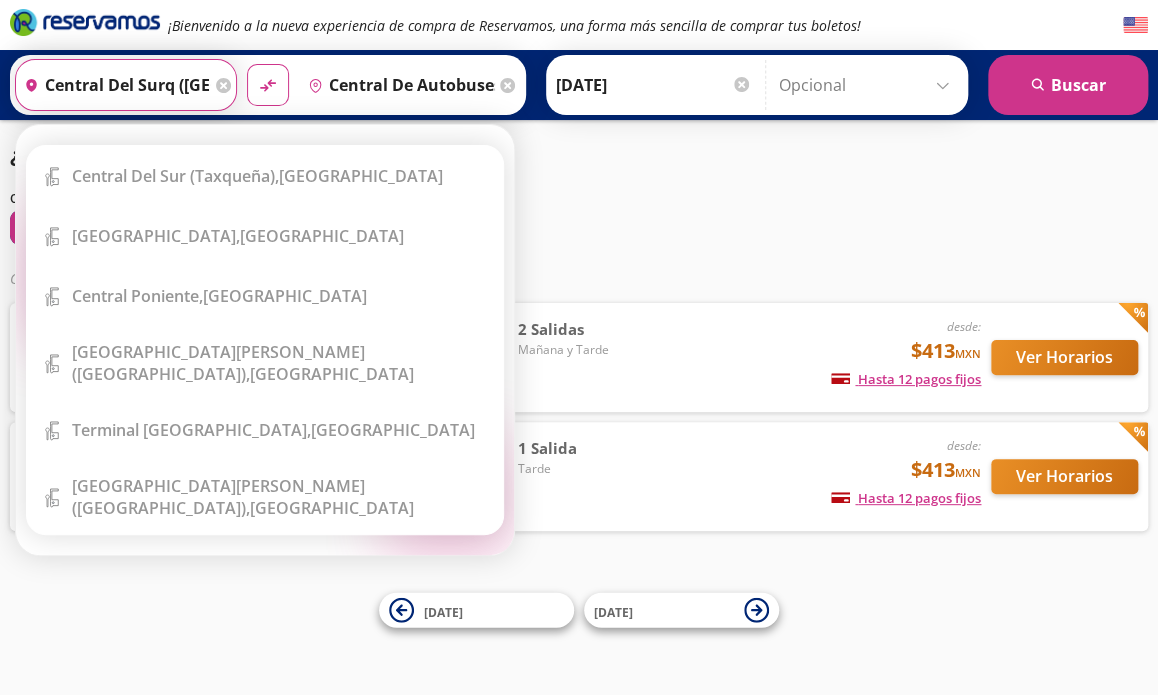 click 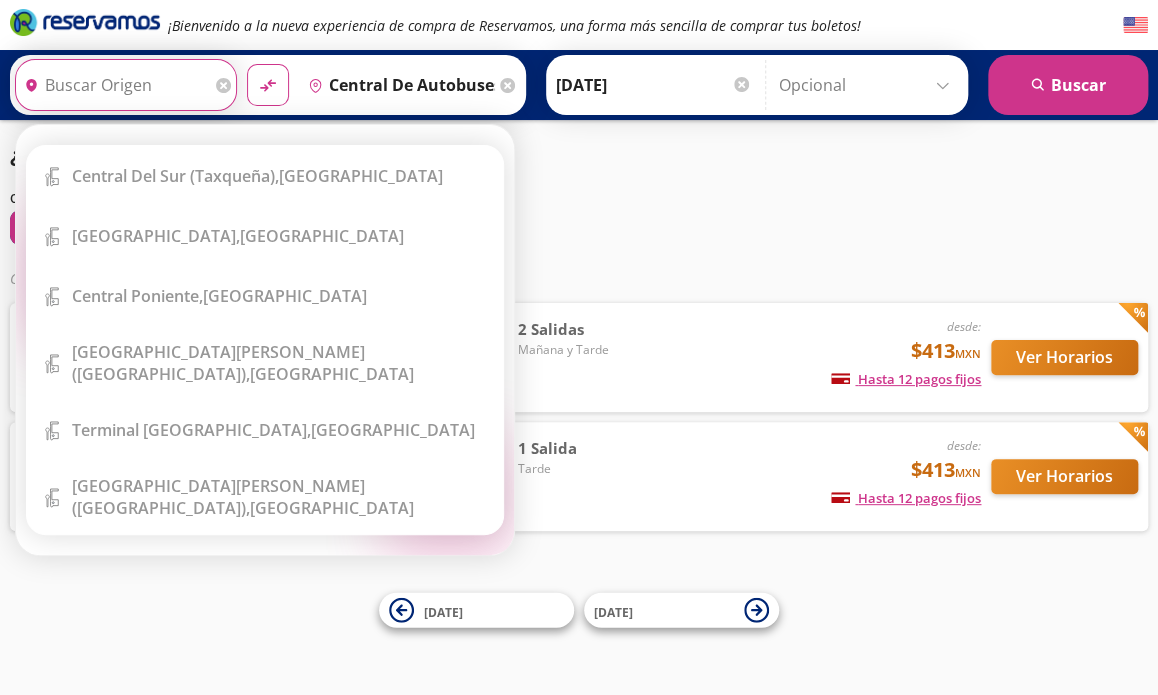 type 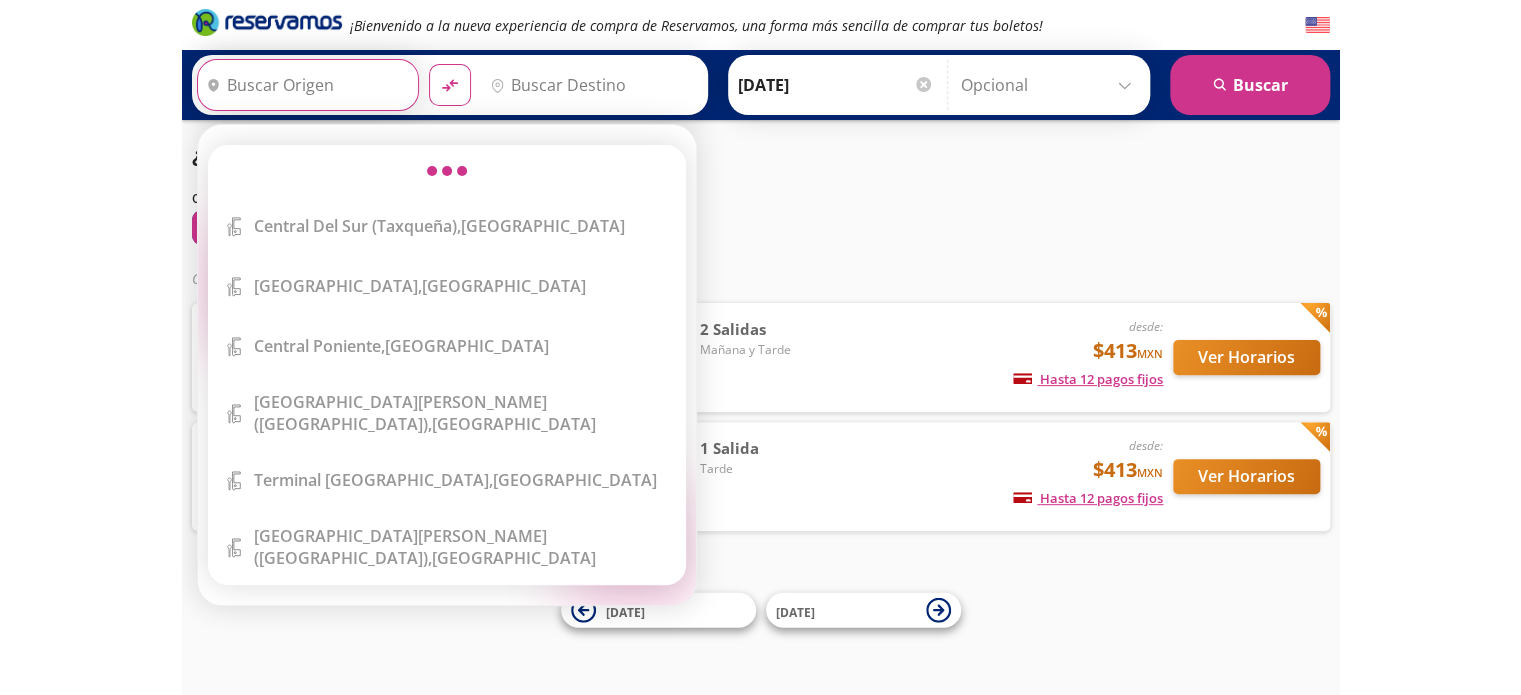 scroll, scrollTop: 0, scrollLeft: 0, axis: both 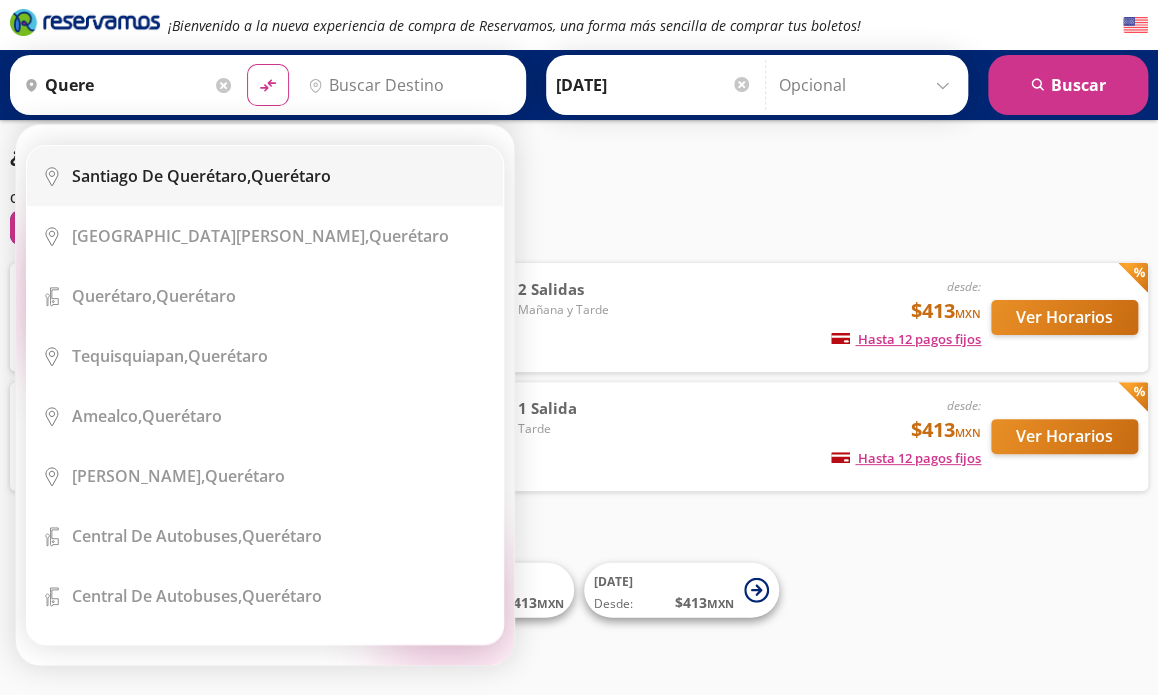 click on "Santiago de Querétaro," at bounding box center (161, 176) 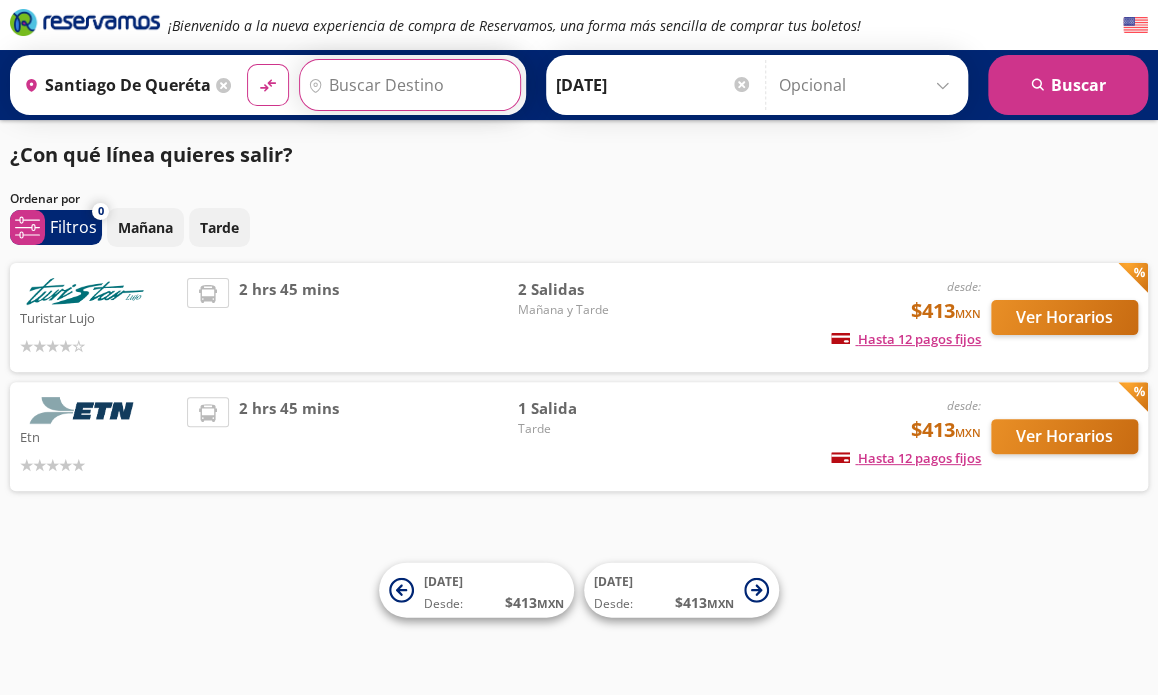 click on "Destino" at bounding box center (407, 85) 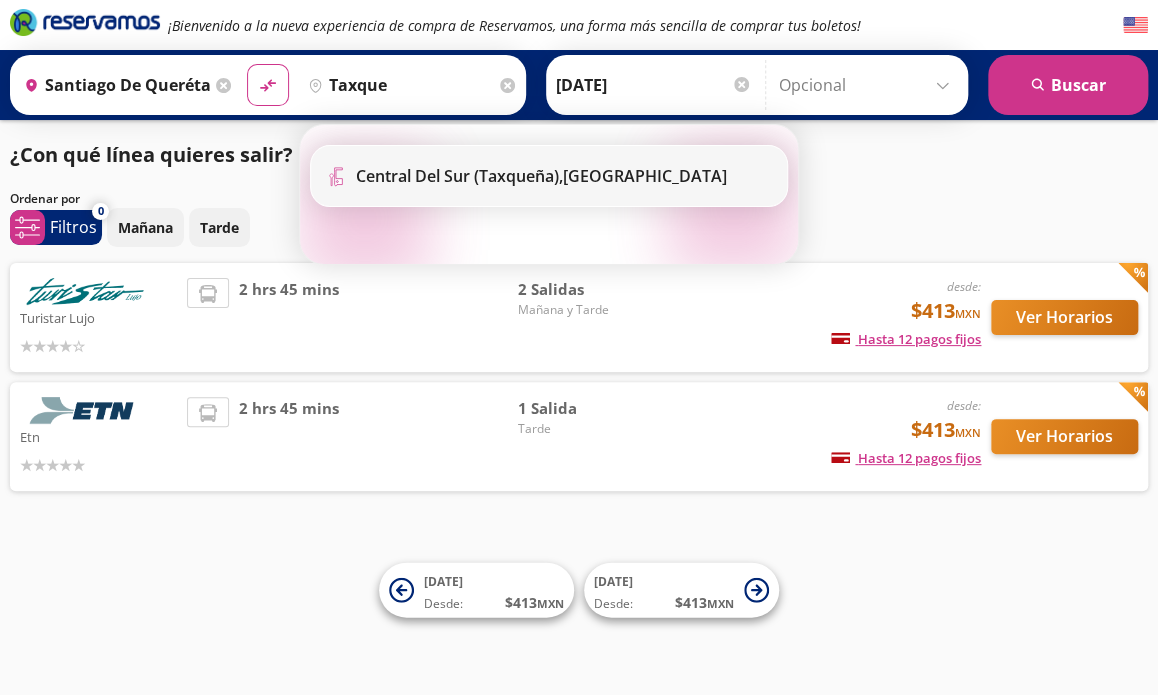 click on "Central del Sur (taxqueña)," at bounding box center [459, 176] 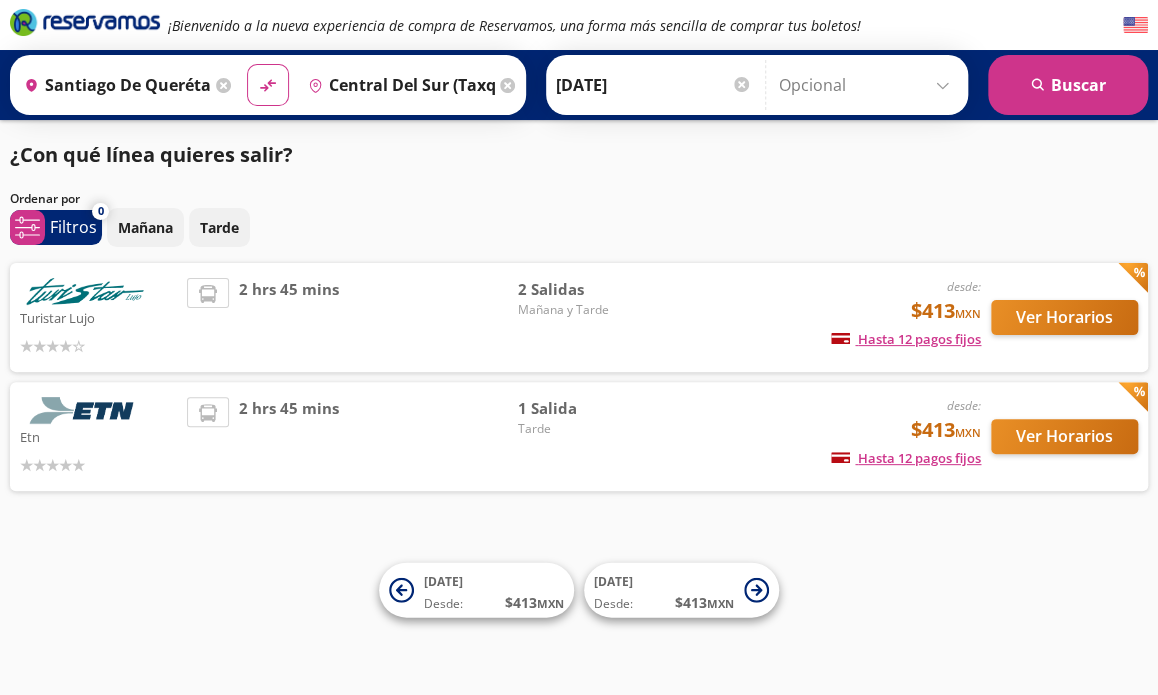 click on "16-Jul-25" at bounding box center (654, 85) 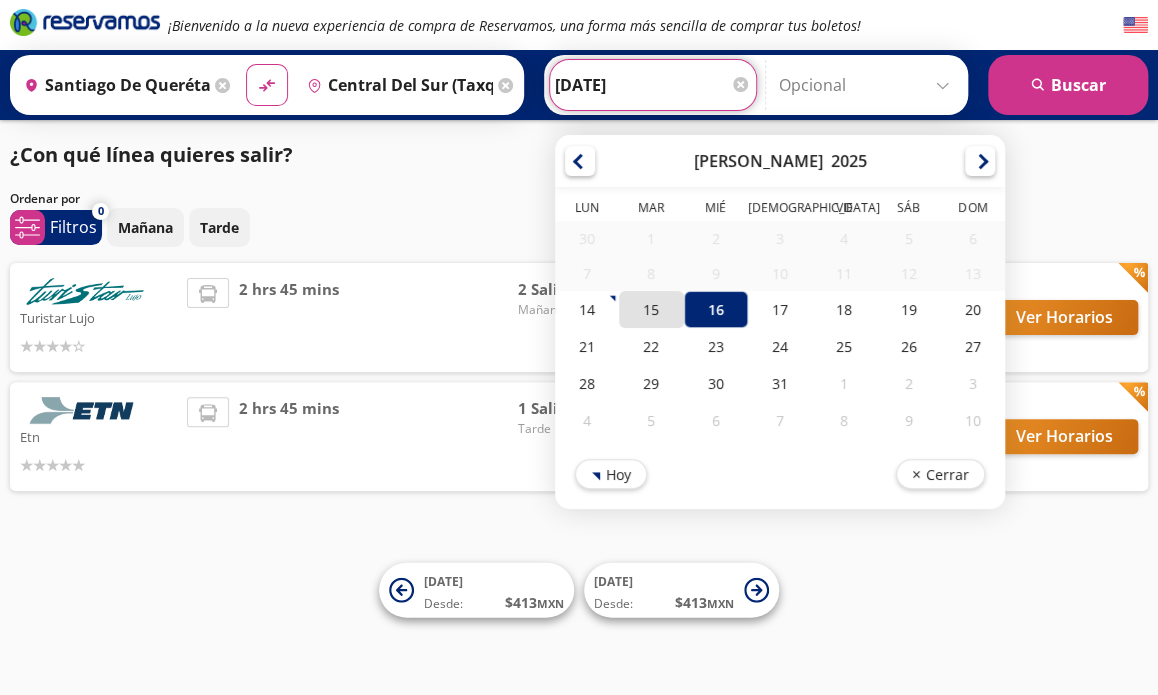 click on "15" at bounding box center [651, 309] 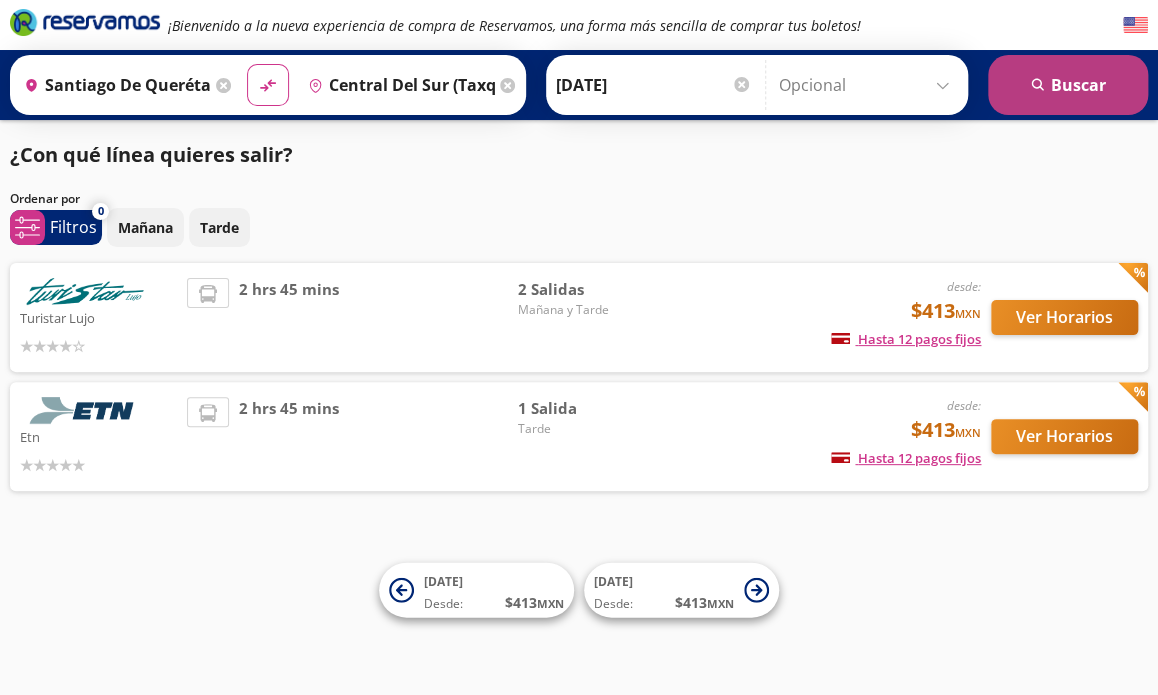 click on "search
Buscar" at bounding box center [1068, 85] 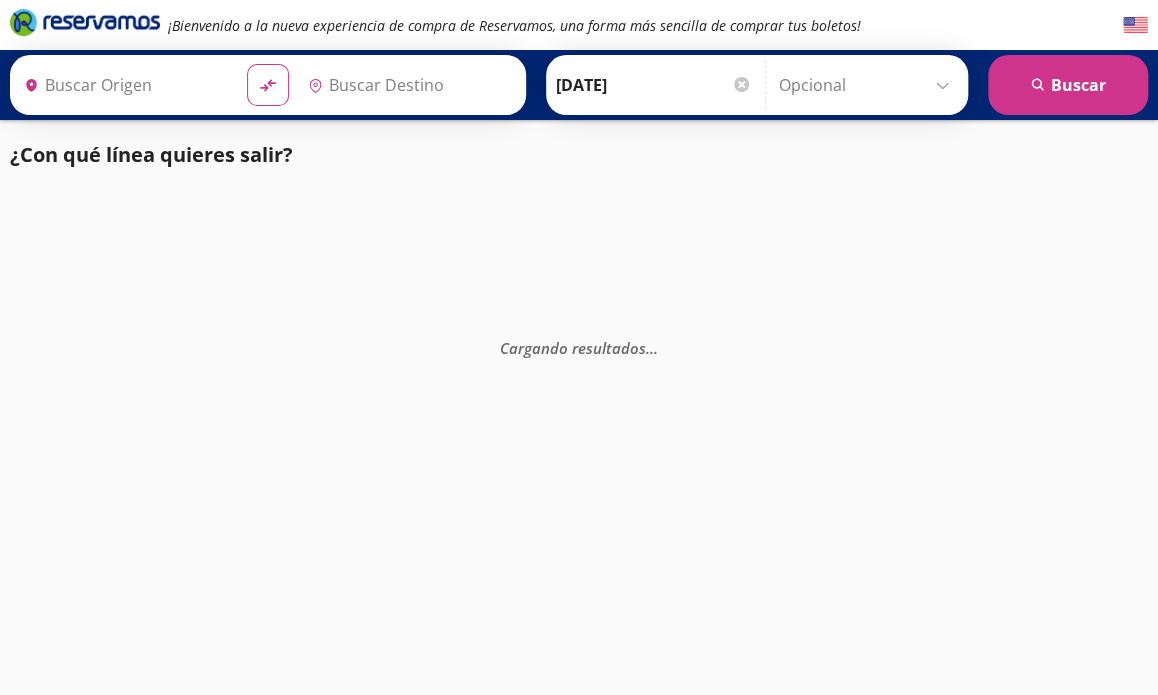 type on "Santiago de Querétaro, [GEOGRAPHIC_DATA]" 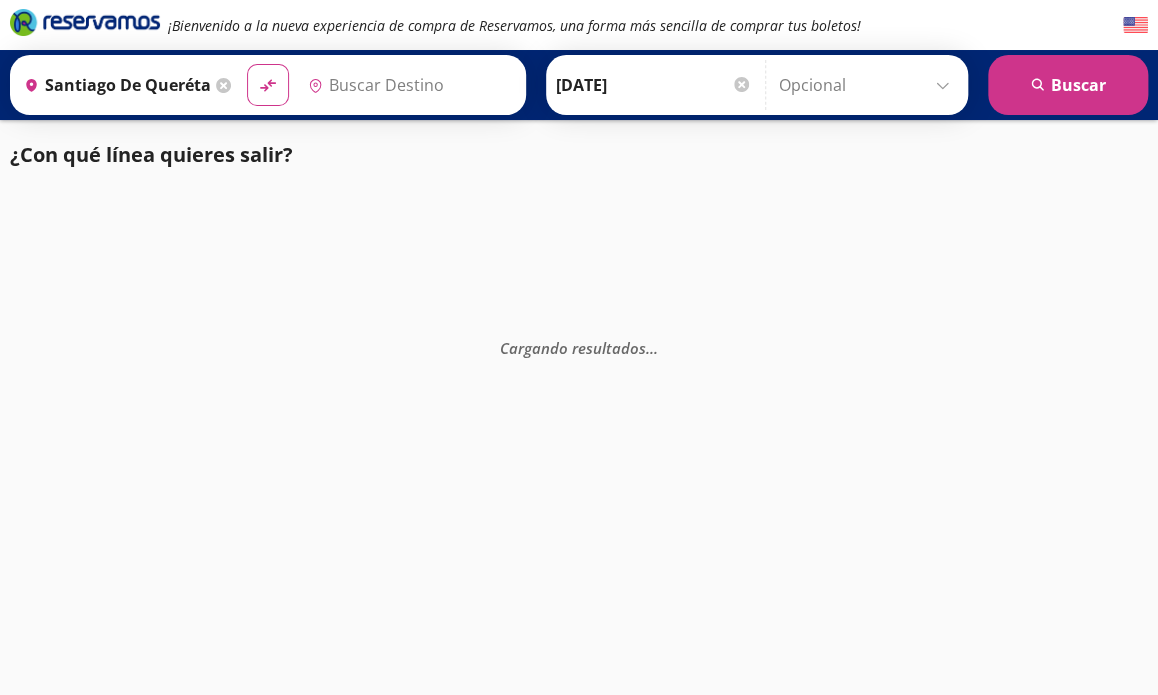 type on "Central del Sur (taxqueña), [GEOGRAPHIC_DATA]" 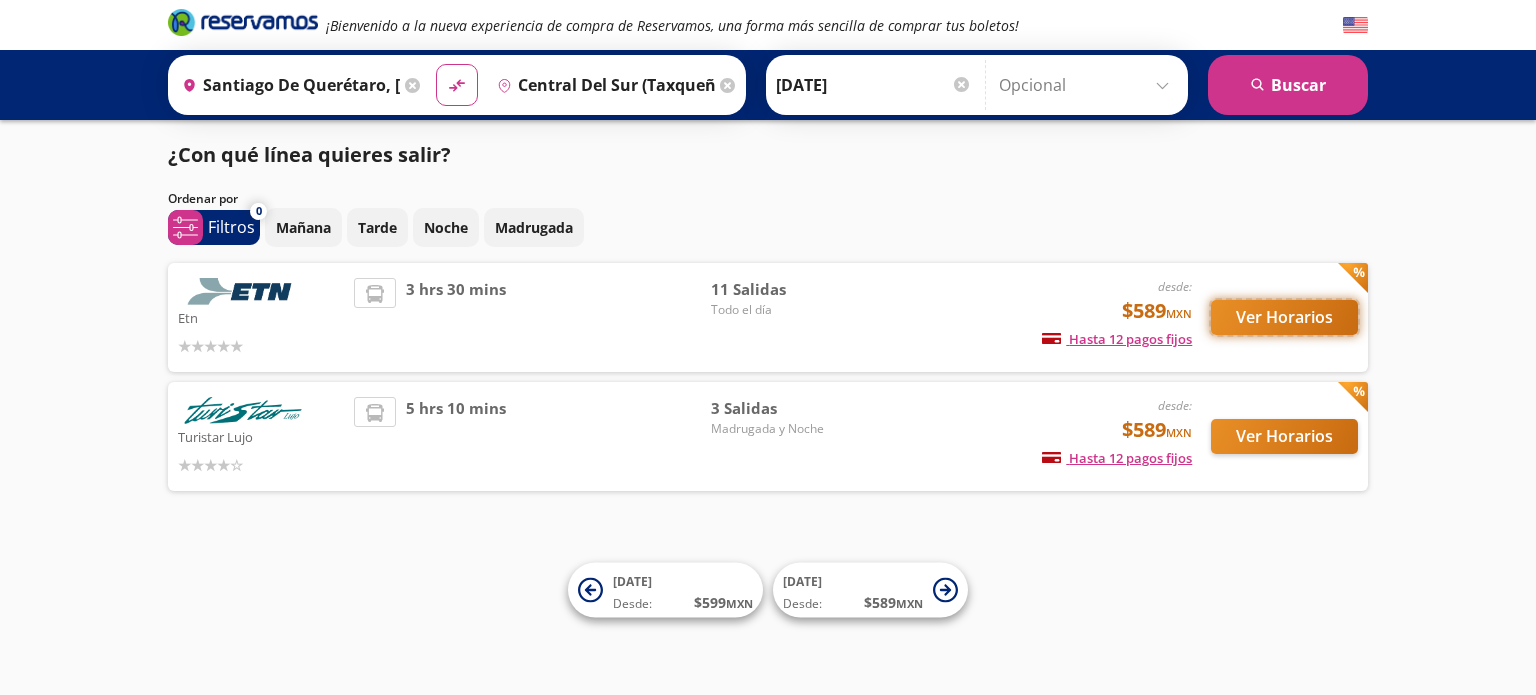 click on "Ver Horarios" at bounding box center (1284, 317) 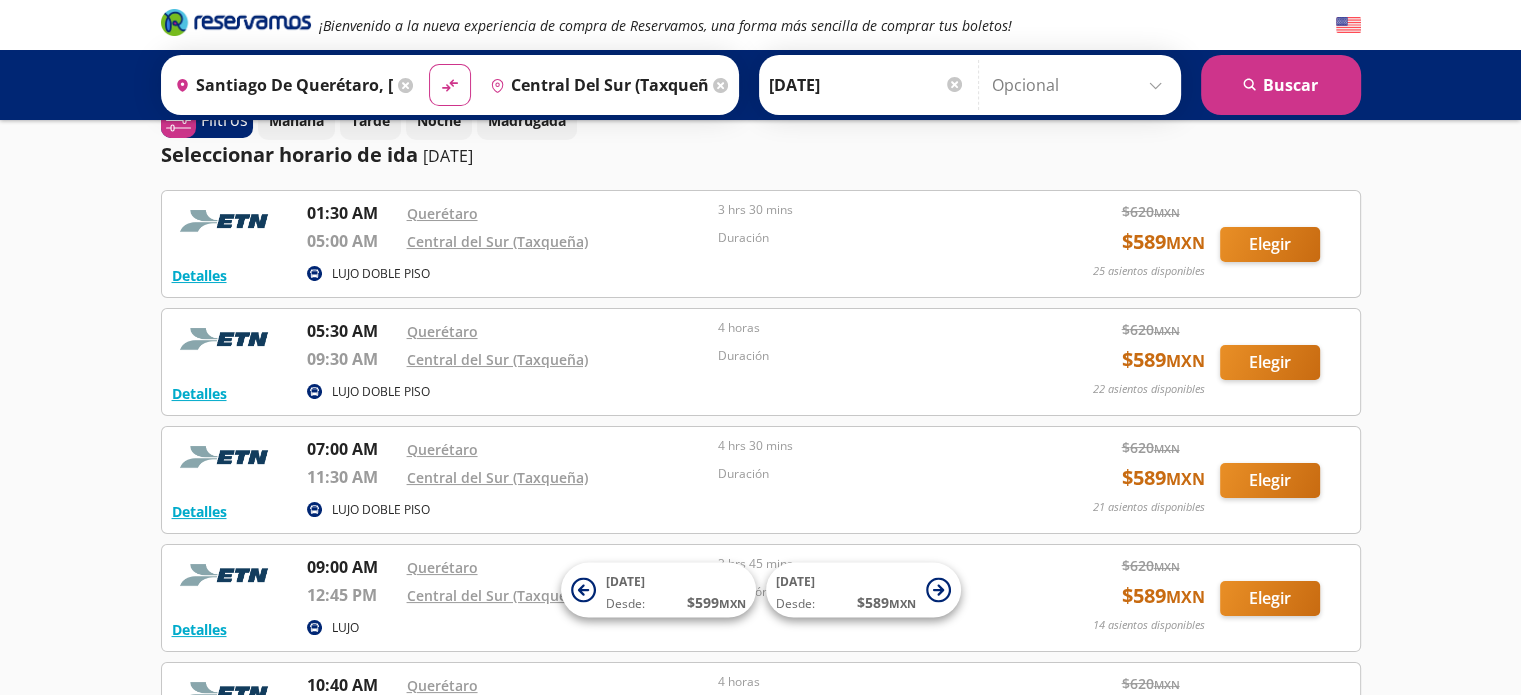 scroll, scrollTop: 40, scrollLeft: 0, axis: vertical 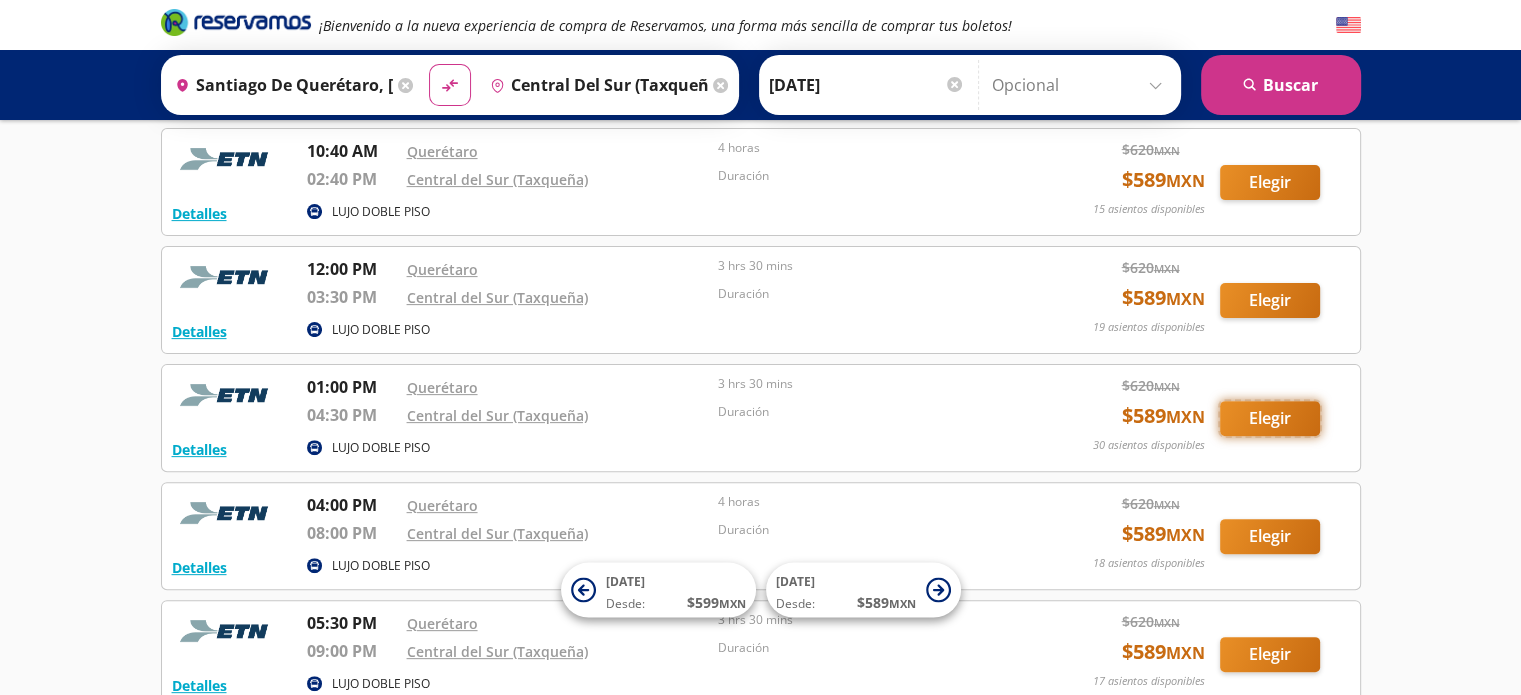 click on "Elegir" at bounding box center [1270, 418] 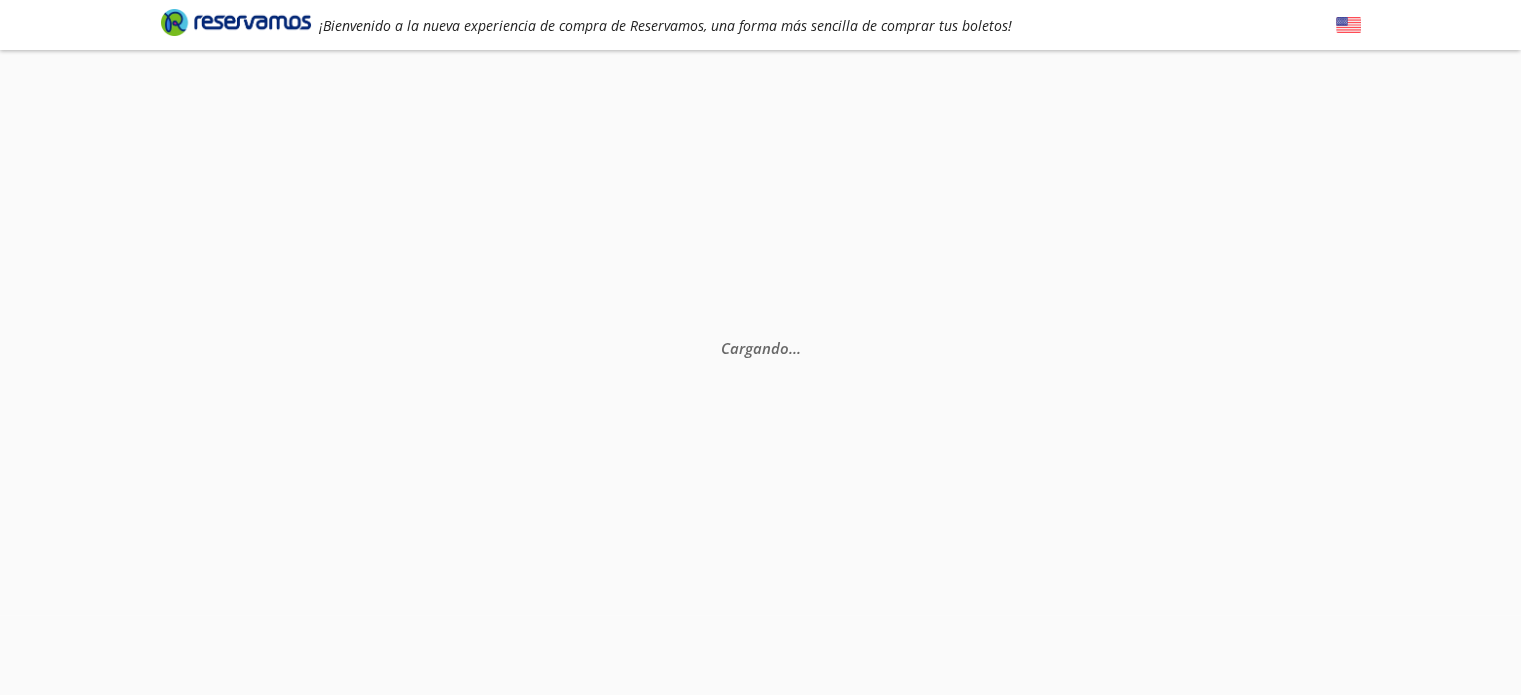 scroll, scrollTop: 0, scrollLeft: 0, axis: both 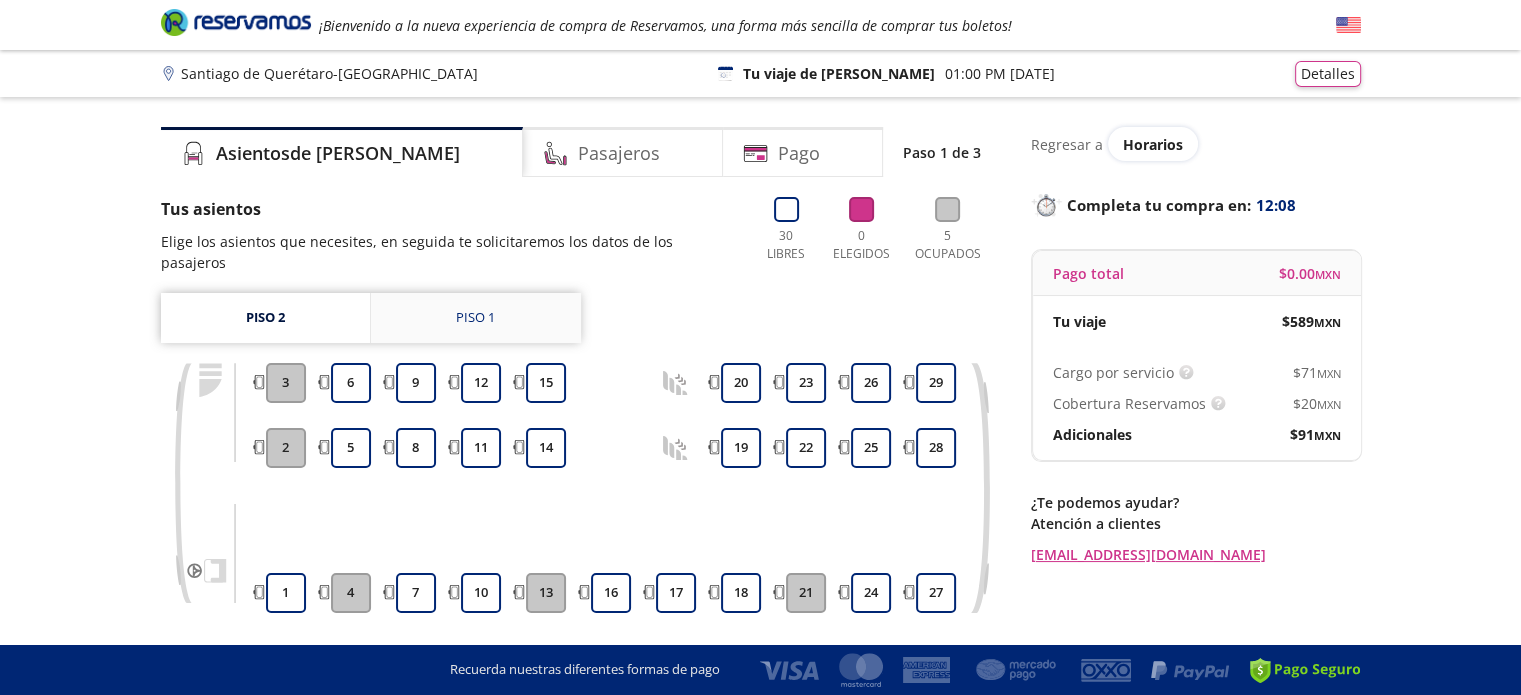 click on "Piso 1" at bounding box center [475, 318] 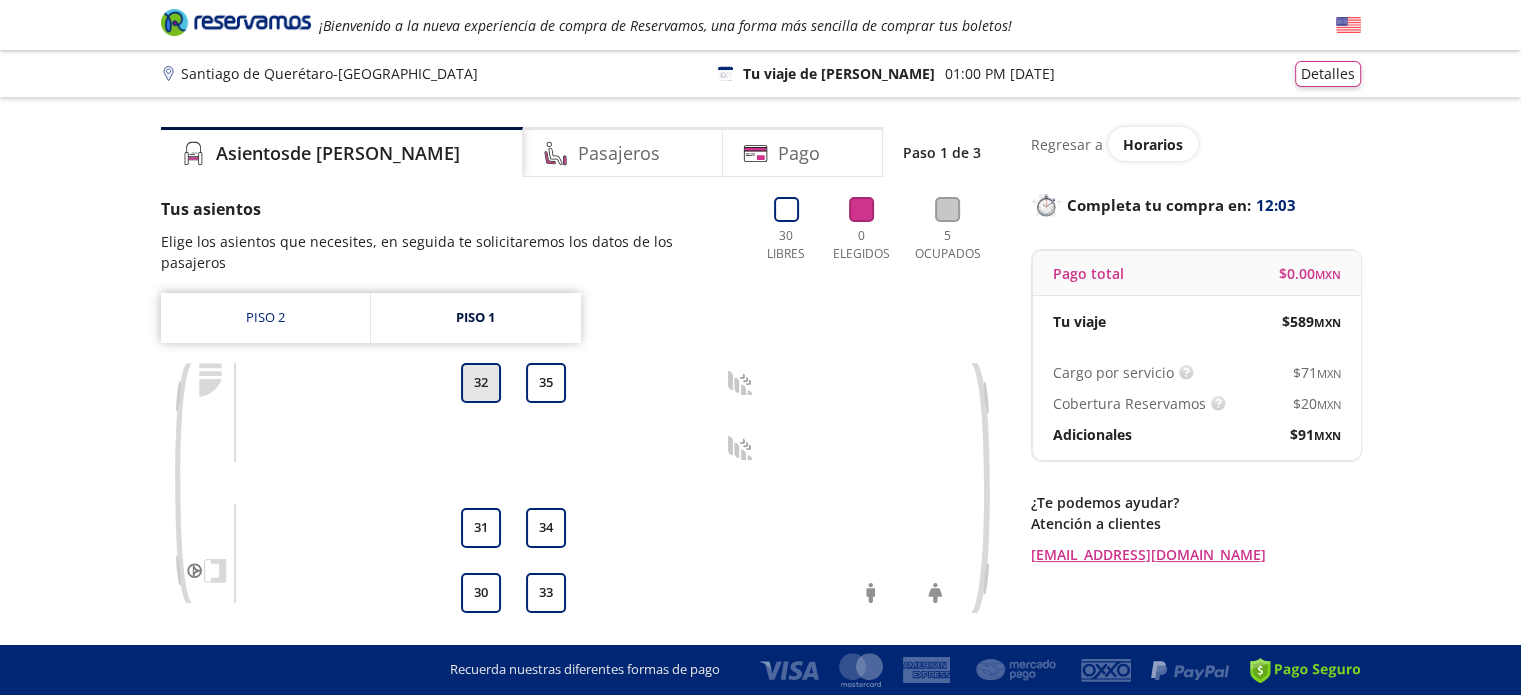 click on "32" at bounding box center [481, 383] 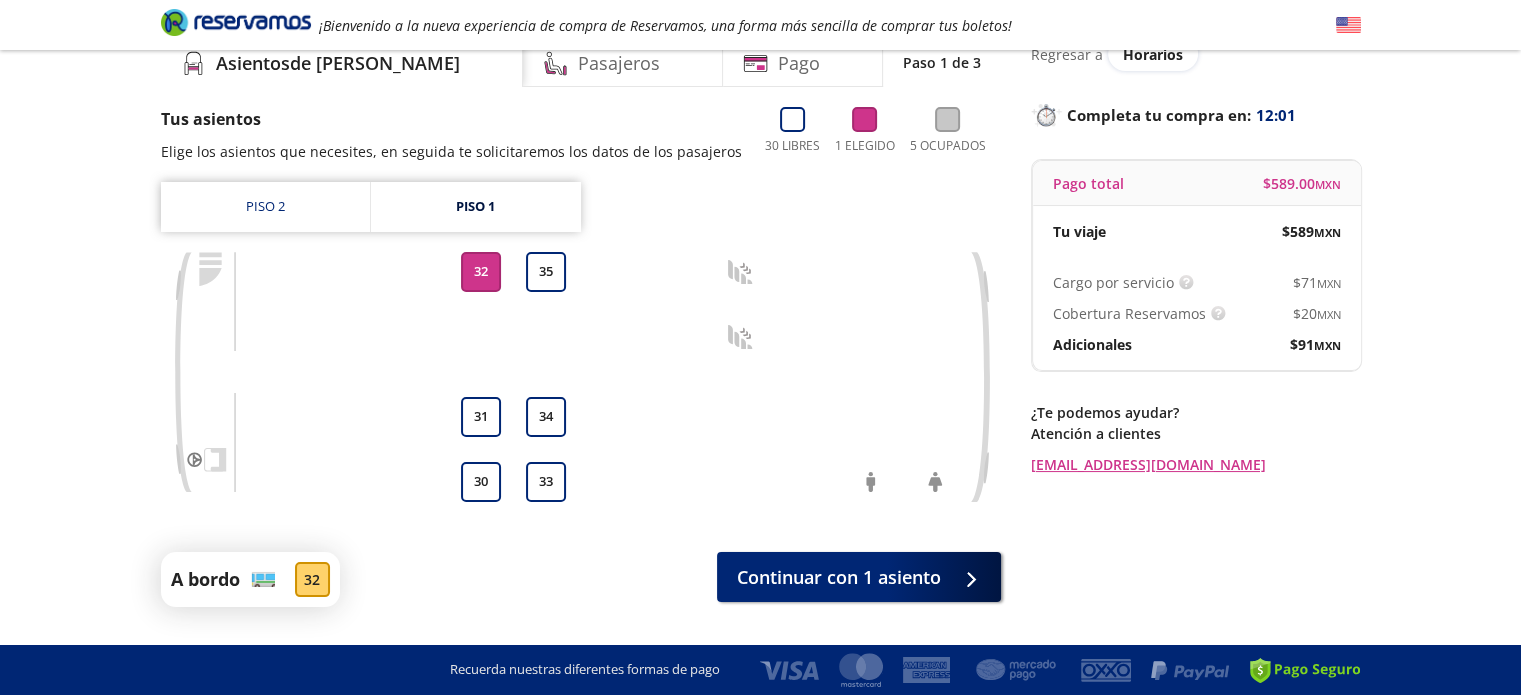 scroll, scrollTop: 141, scrollLeft: 0, axis: vertical 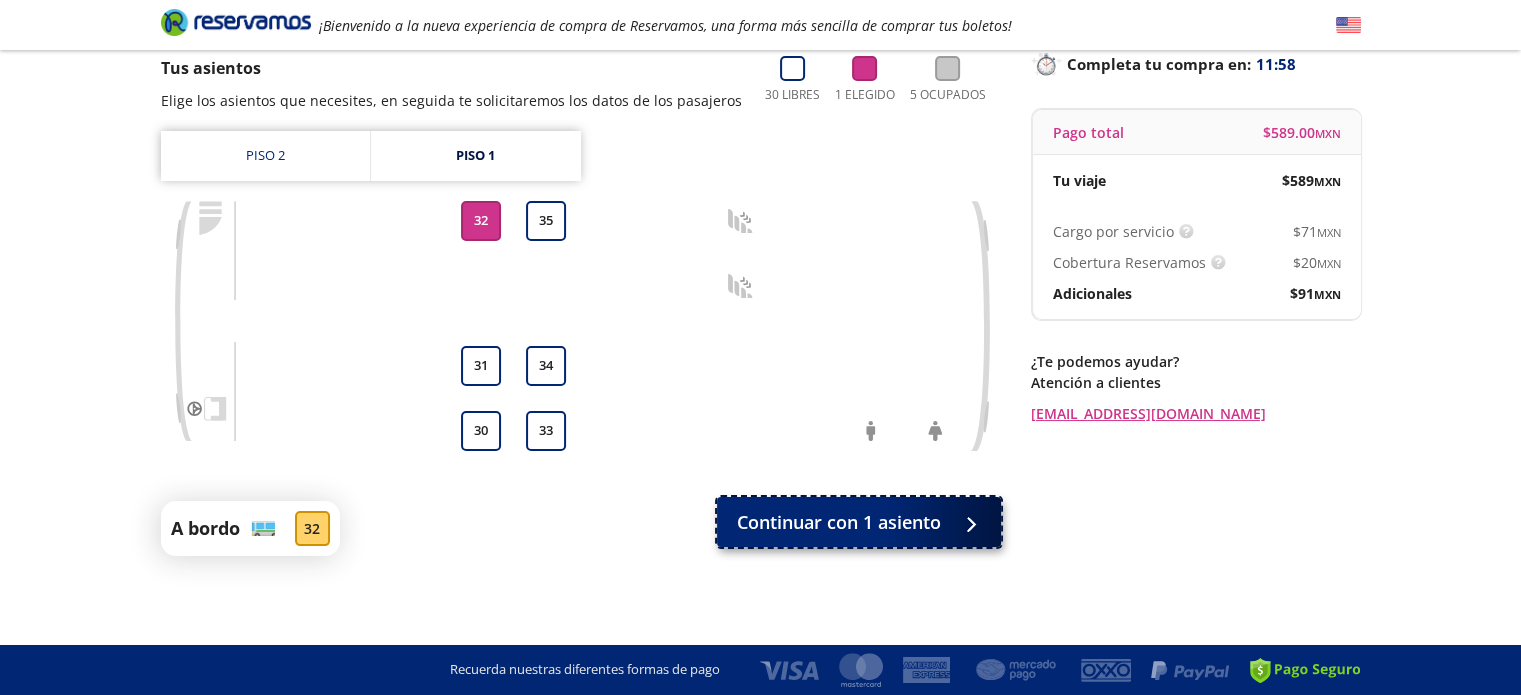 click on "Continuar con 1 asiento" at bounding box center [859, 522] 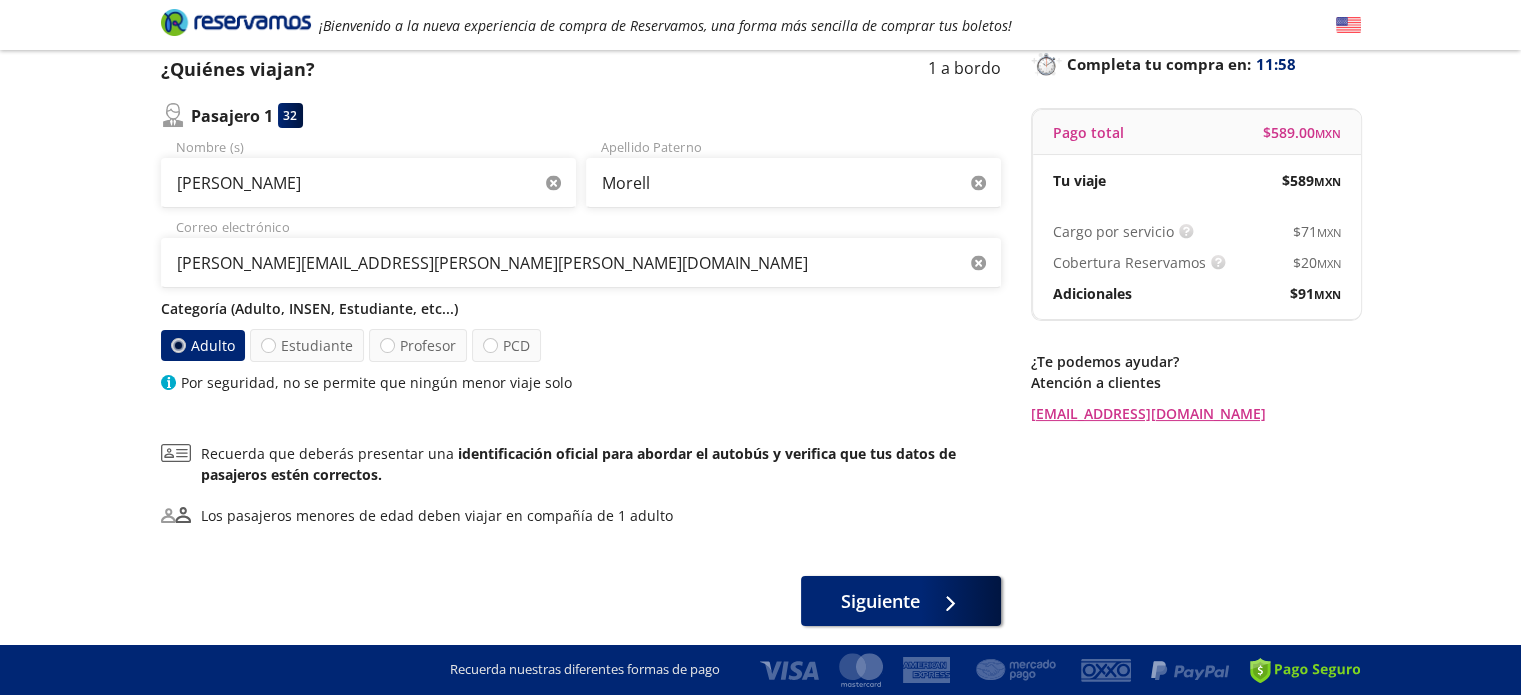 scroll, scrollTop: 0, scrollLeft: 0, axis: both 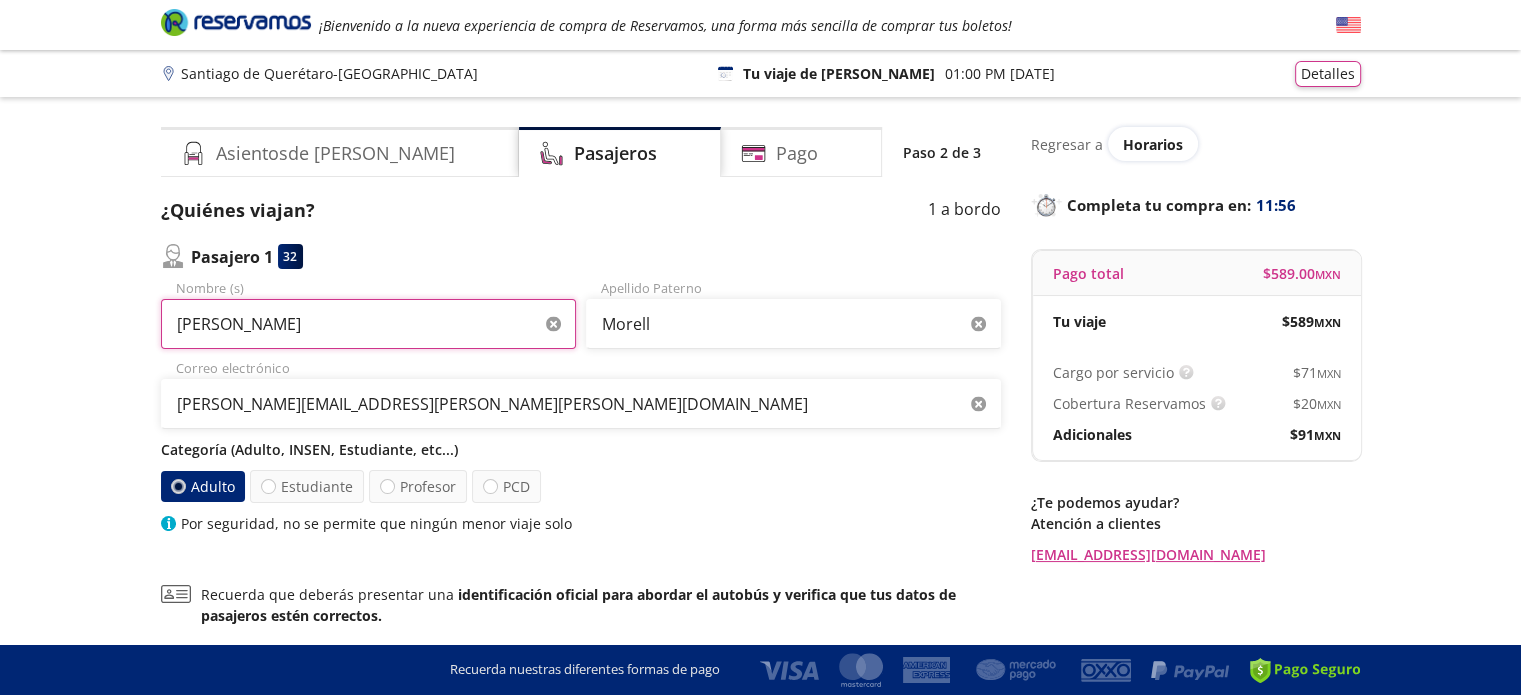 click on "Tania" at bounding box center (368, 324) 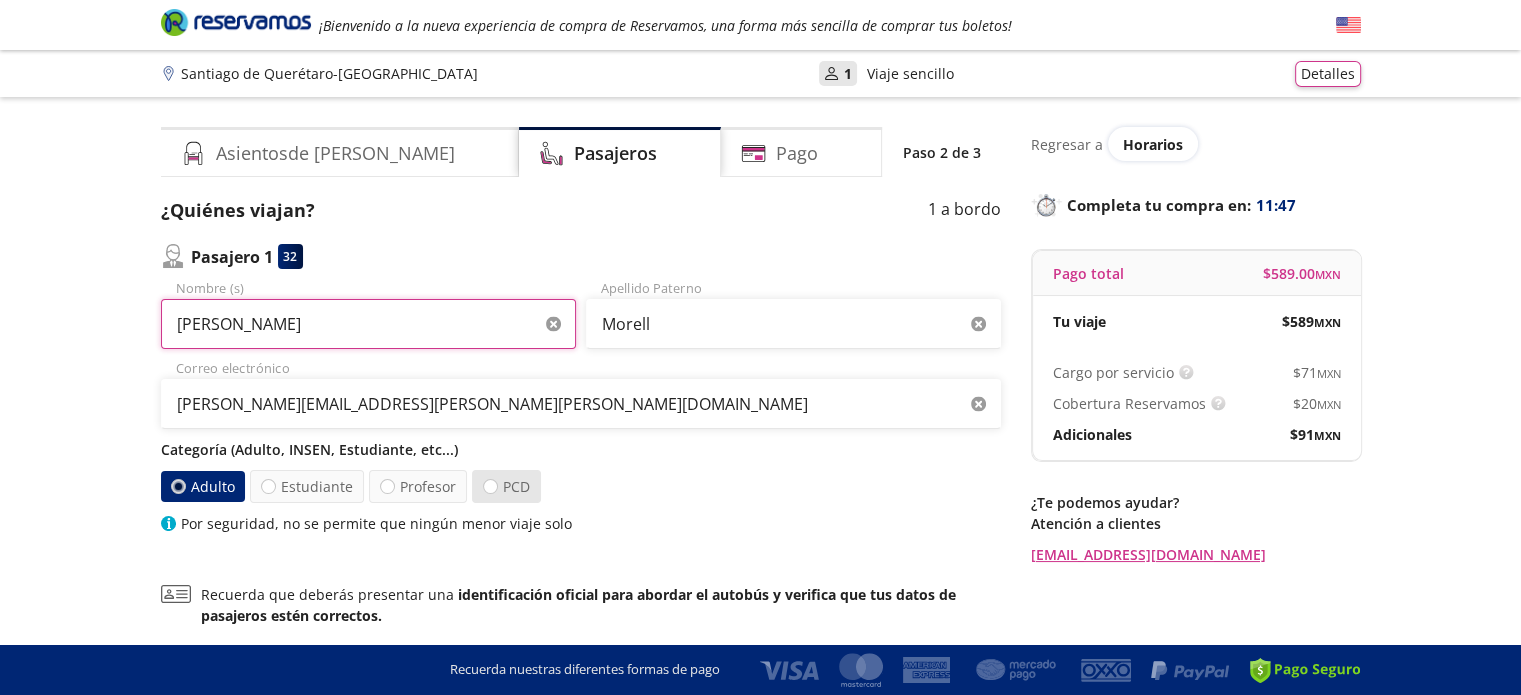 type on "Alfredo" 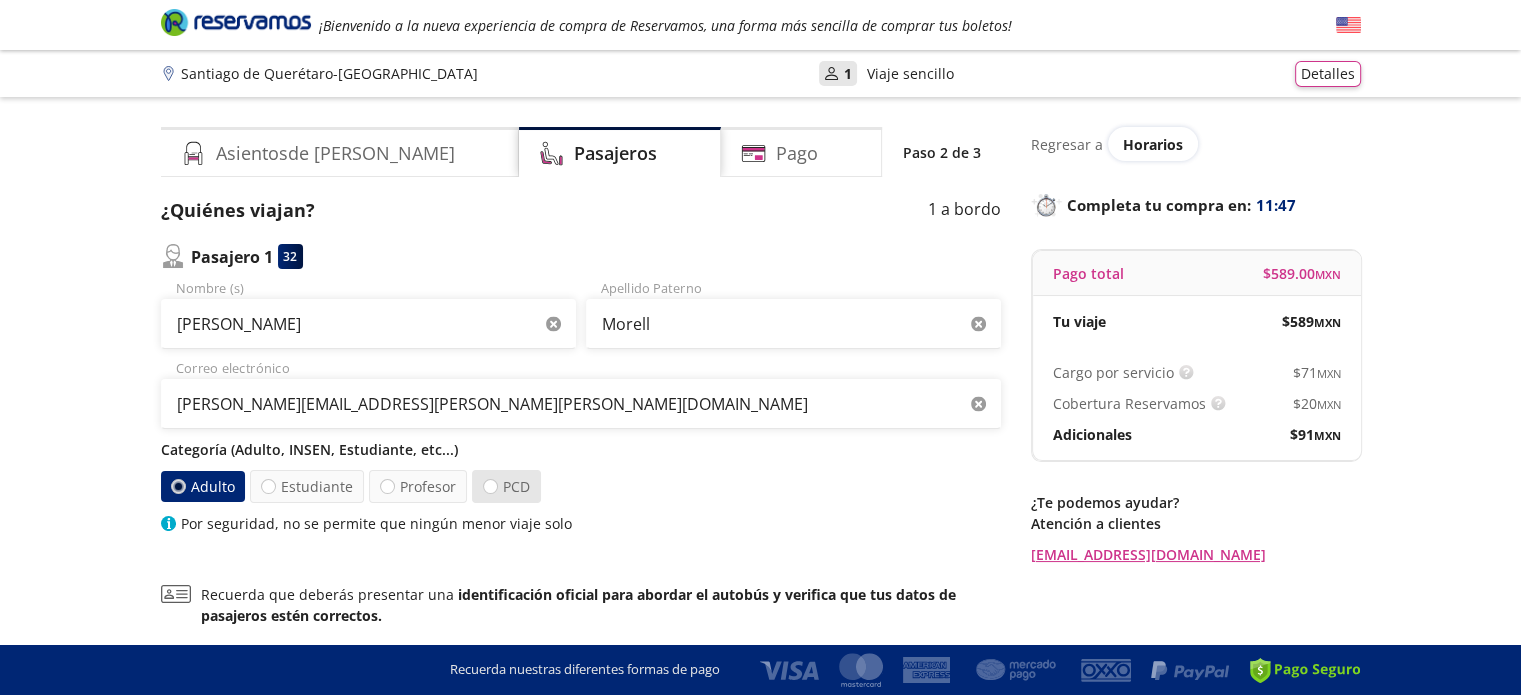 click on "PCD" at bounding box center [506, 486] 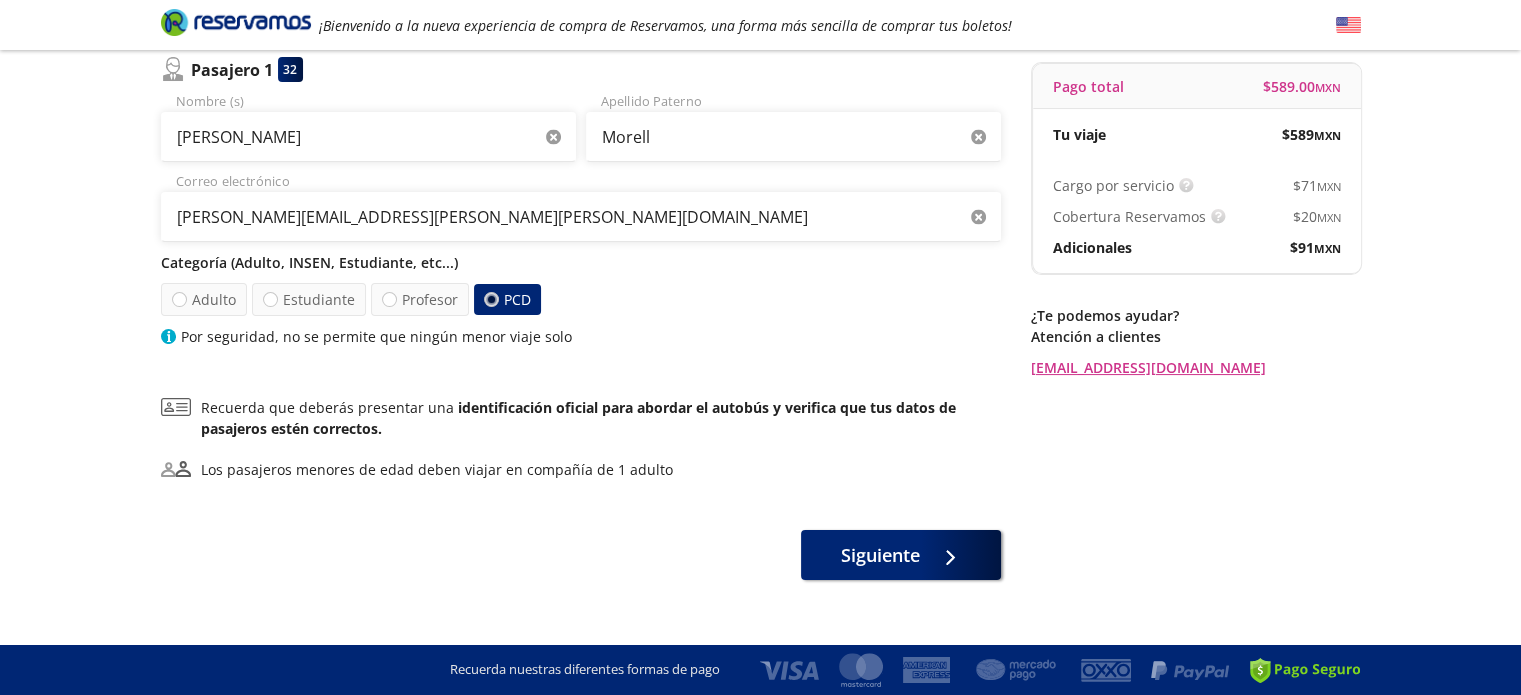 scroll, scrollTop: 192, scrollLeft: 0, axis: vertical 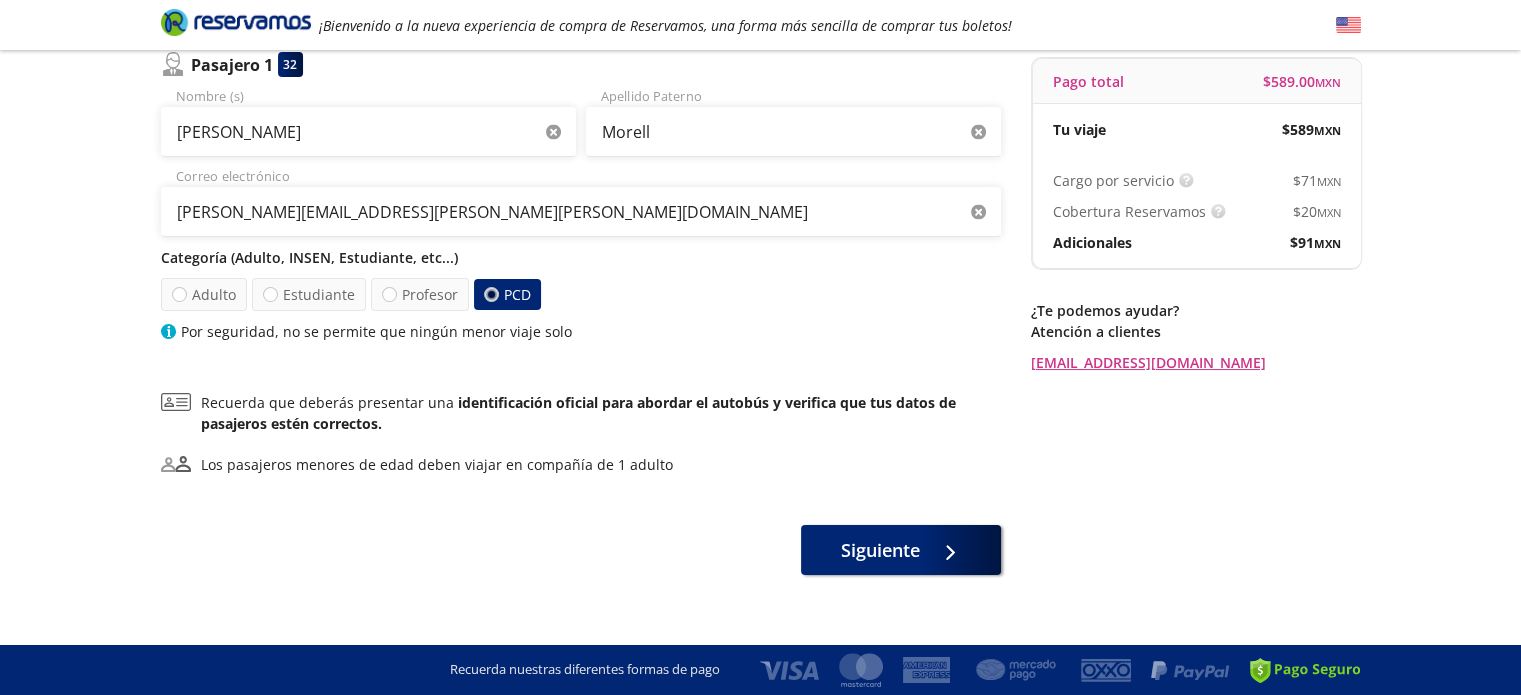 click on "Group 9 Created with Sketch. Datos para la compra Santiago de Querétaro  -  Ciudad de México ¡Bienvenido a la nueva experiencia de compra de Reservamos, una forma más sencilla de comprar tus boletos! Completa tu compra en : 10:32 Santiago de Querétaro  -  Ciudad de México 126 Tu viaje de ida 01:00 PM - 15 Jul Detalles Completa tu compra en : 10:32 Asientos  de Ida Pasajeros Pago Paso 2 de 3 ¿Quiénes viajan? 1 a bordo Pasajero 1 32 Alfredo Nombre (s) Morell Apellido Paterno tania.morell.carrillo@hotmail.com Correo electrónico Categoría (Adulto, INSEN, Estudiante, etc...) Adulto Estudiante Profesor PCD Por seguridad, no se permite que ningún menor viaje solo Recuerda que deberás presentar una   identificación oficial para abordar el autobús y verifica que tus datos de pasajeros estén correctos. Los pasajeros menores de edad deben viajar en compañía de 1 adulto Siguiente Regresar a Horarios Completa tu compra en : 10:32 Pago total $ 589.00  MXN Tu viaje  $ 589  MXN Cargo por servicio  $ 71  MXN" at bounding box center (760, 261) 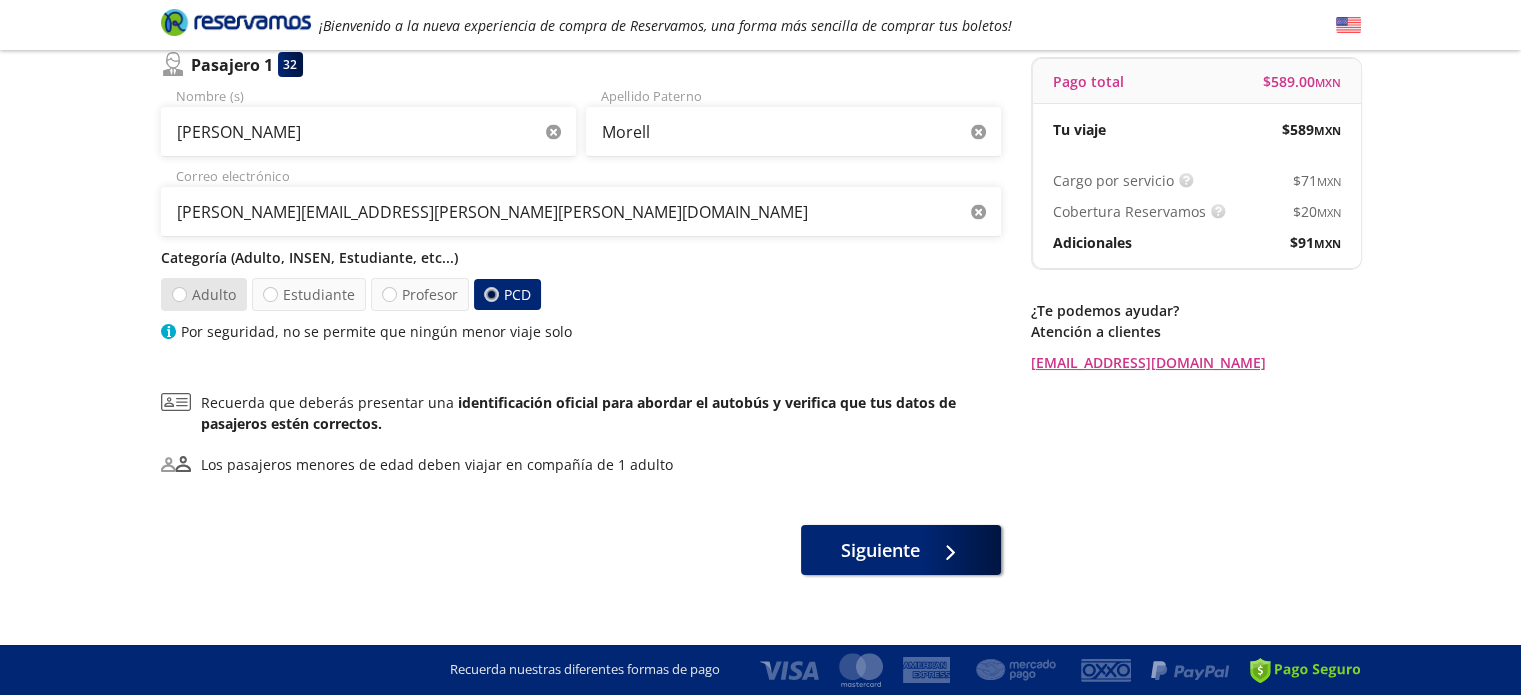 click on "Adulto" at bounding box center [203, 294] 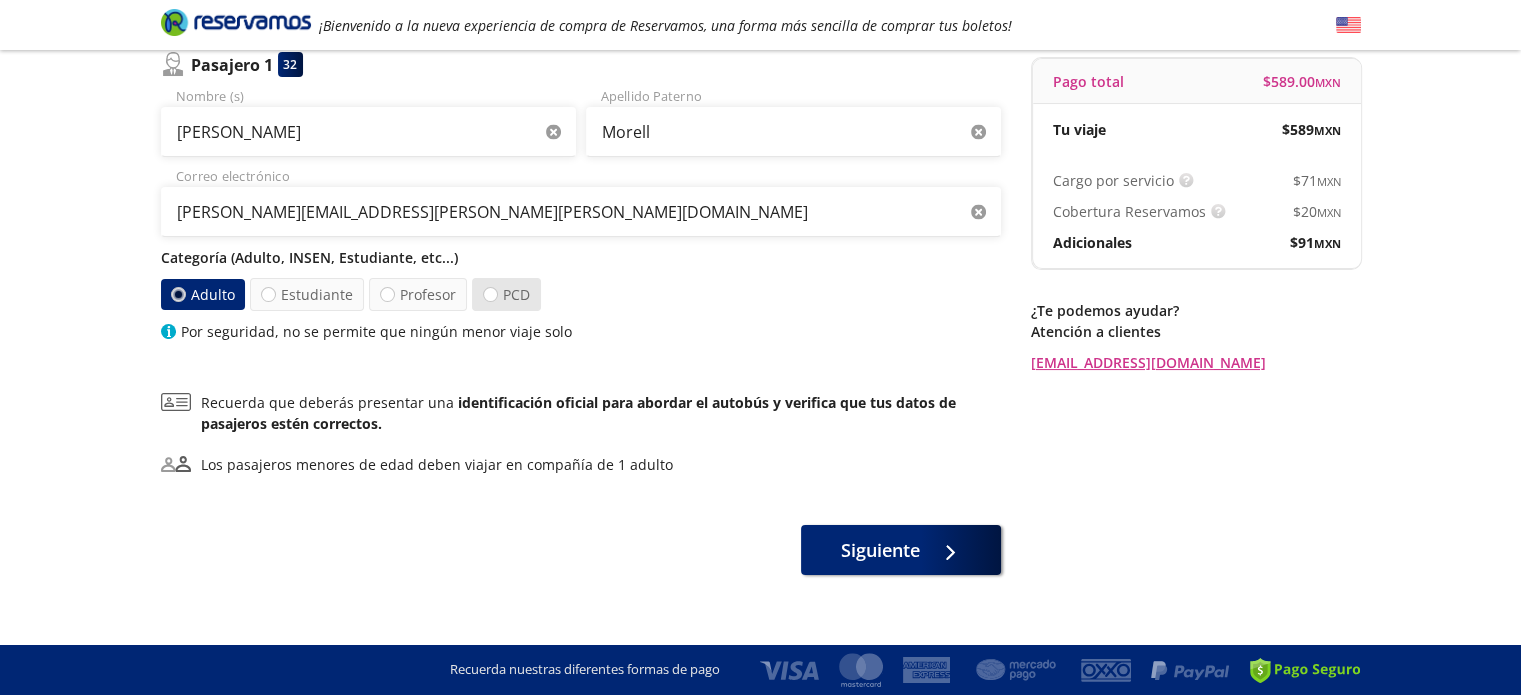 click on "PCD" at bounding box center [505, 294] 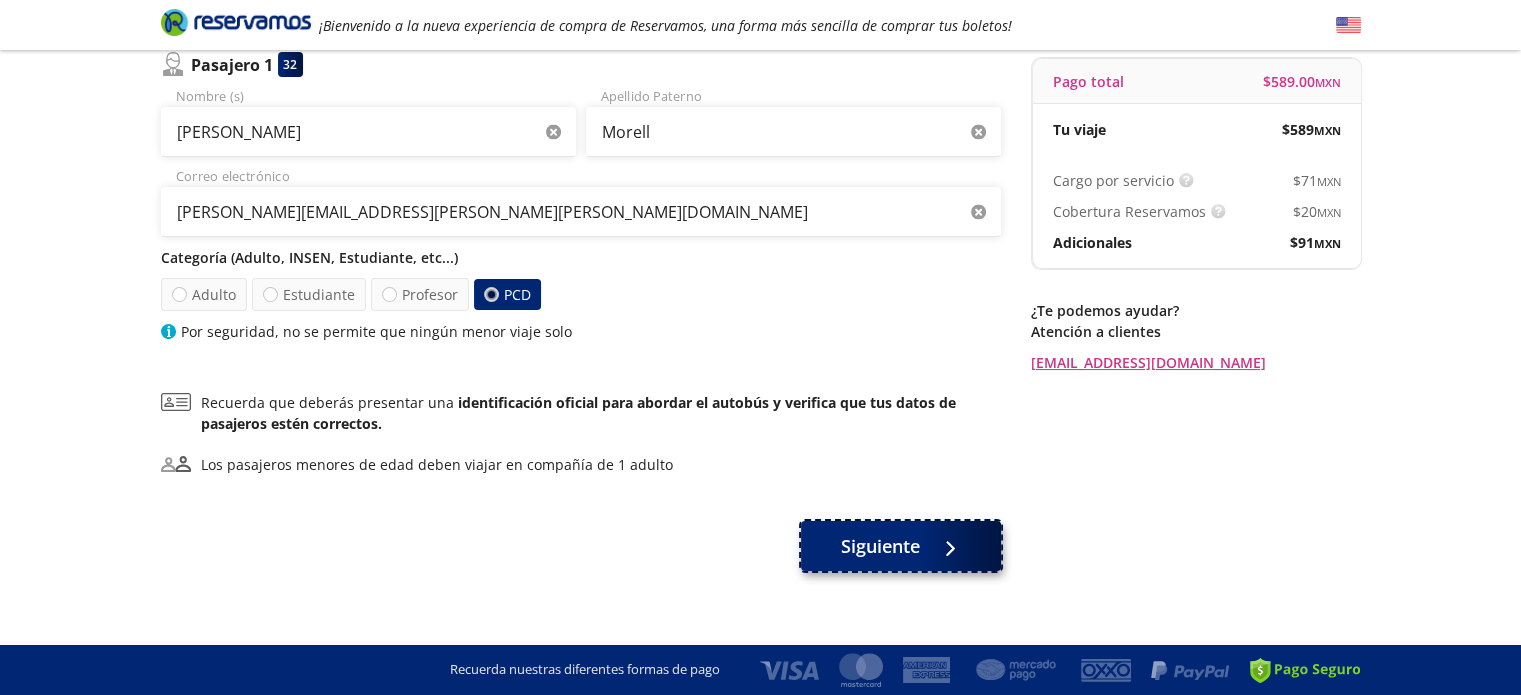 click on "Siguiente" at bounding box center (880, 546) 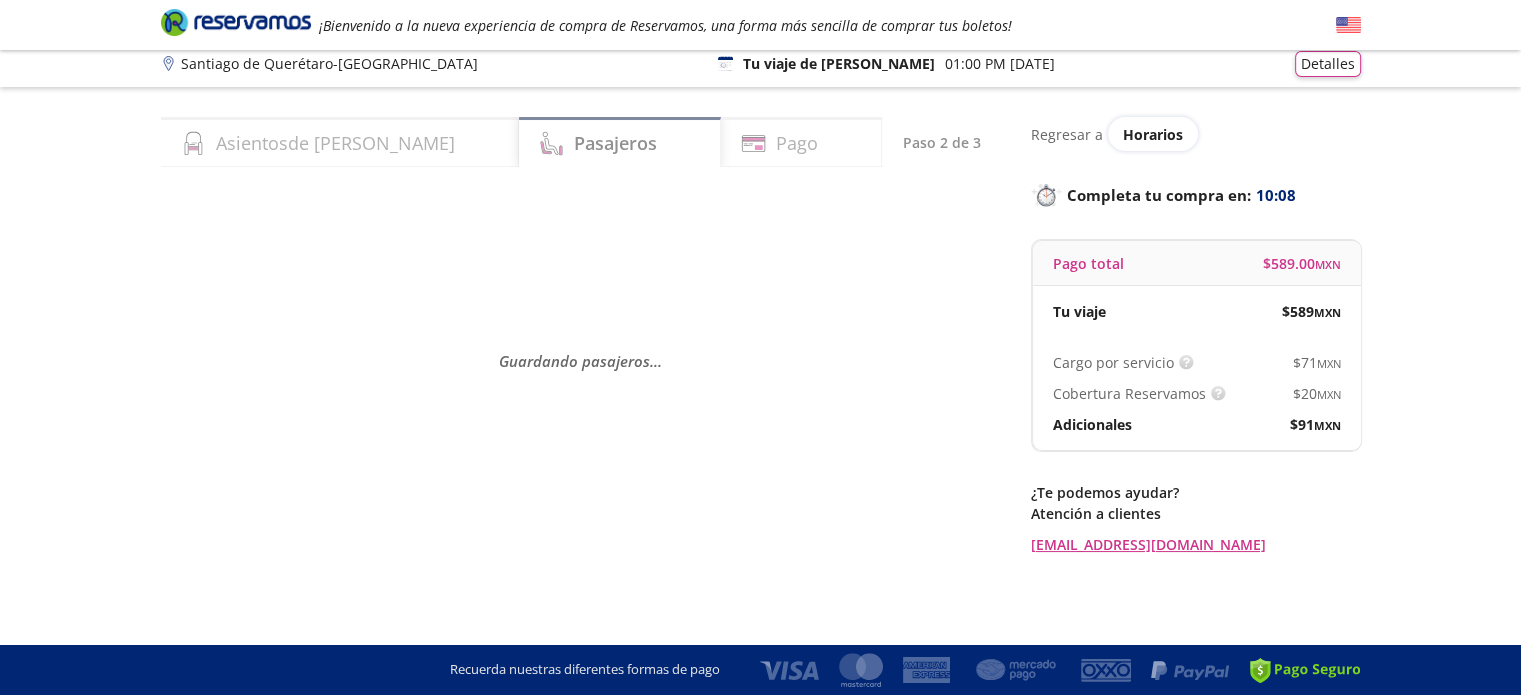 scroll, scrollTop: 0, scrollLeft: 0, axis: both 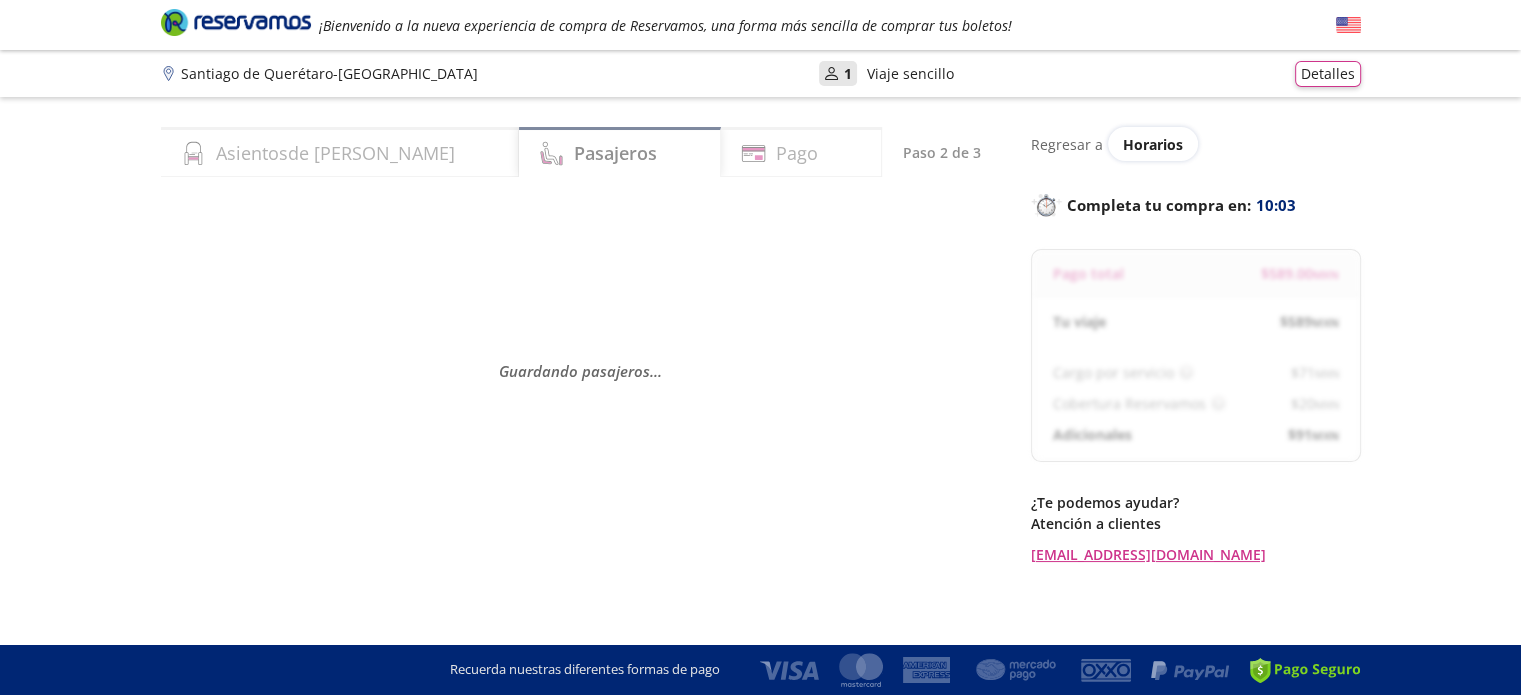 select on "MX" 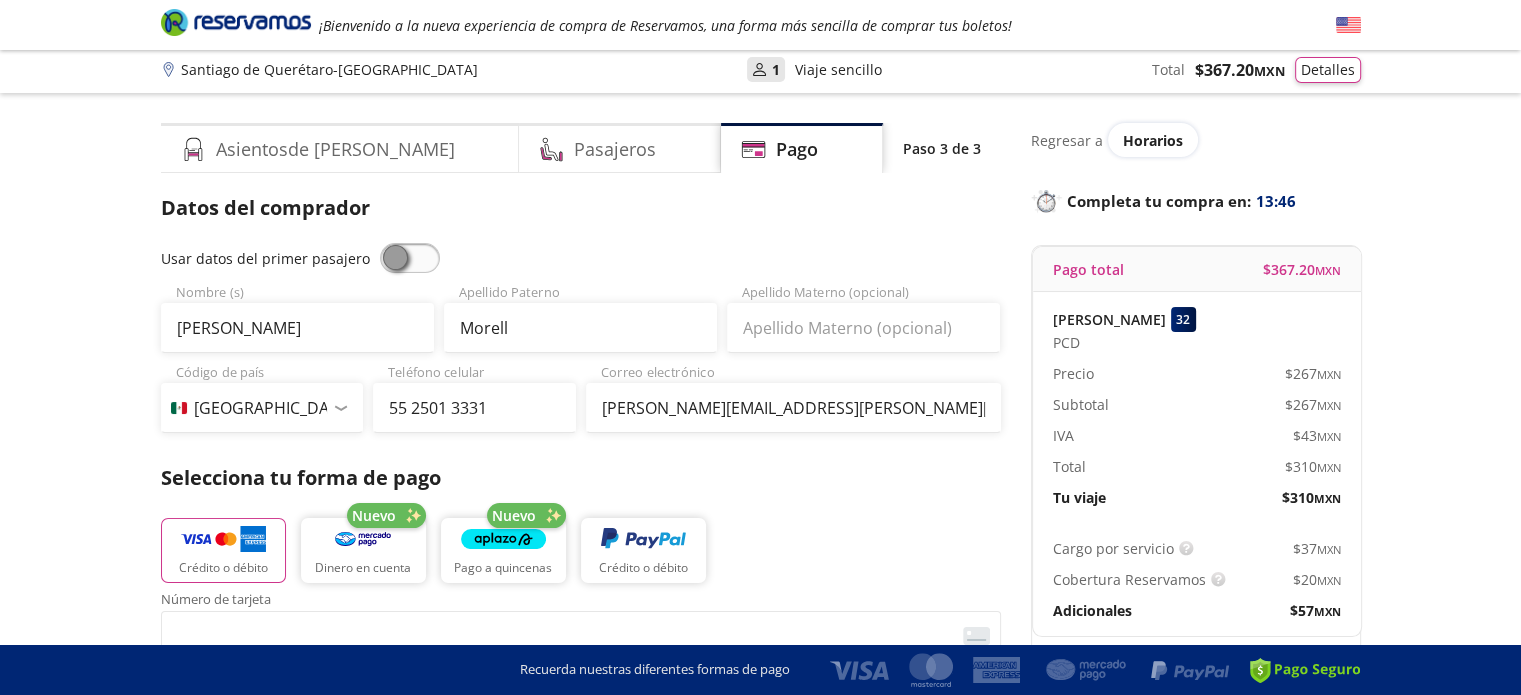 scroll, scrollTop: 0, scrollLeft: 0, axis: both 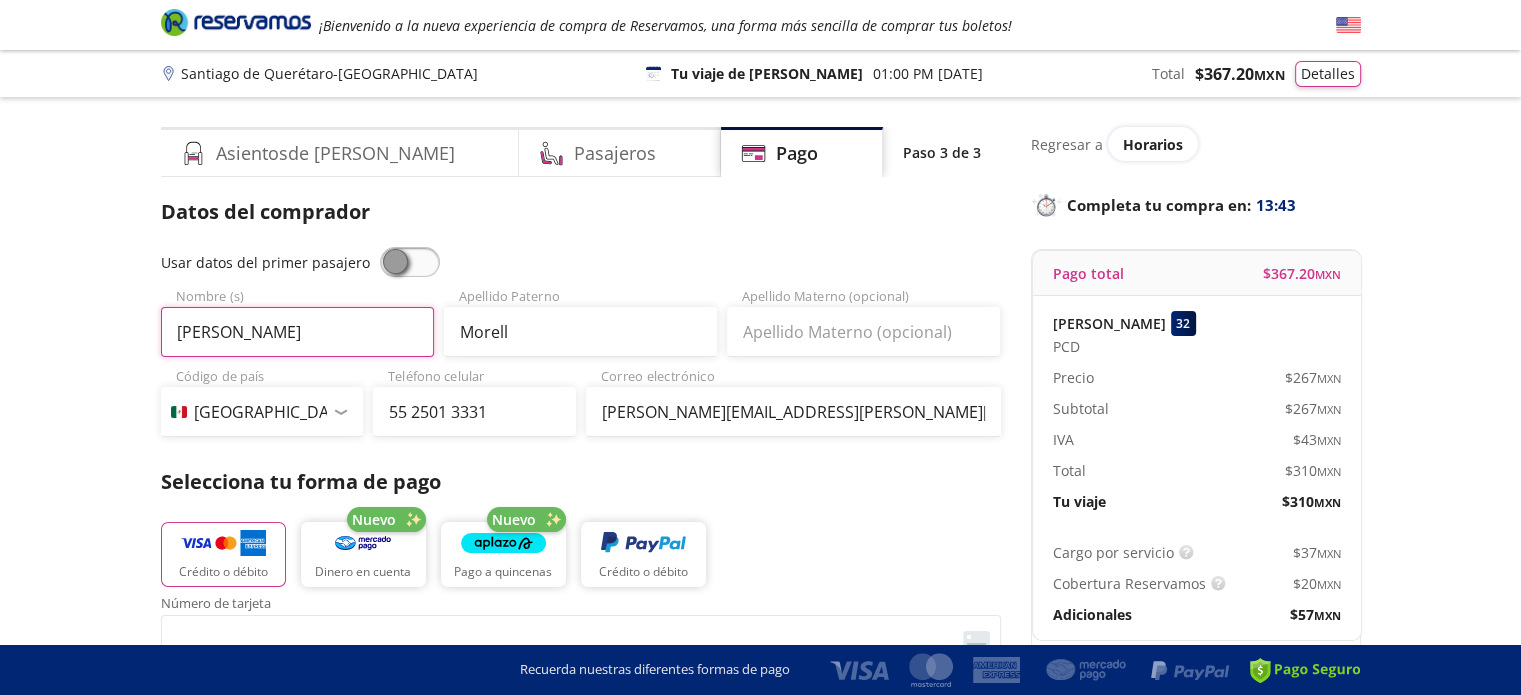click on "Tania" at bounding box center (297, 332) 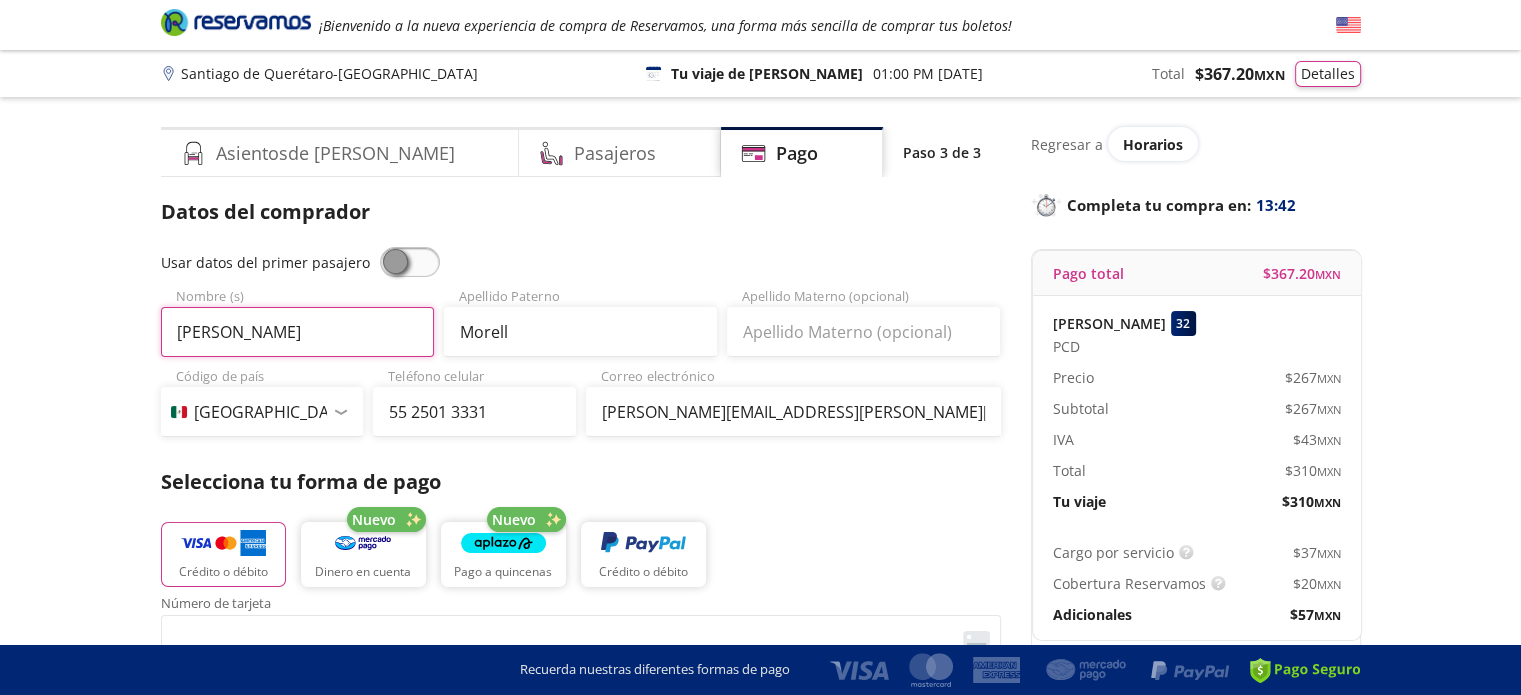 click on "Tania" at bounding box center [297, 332] 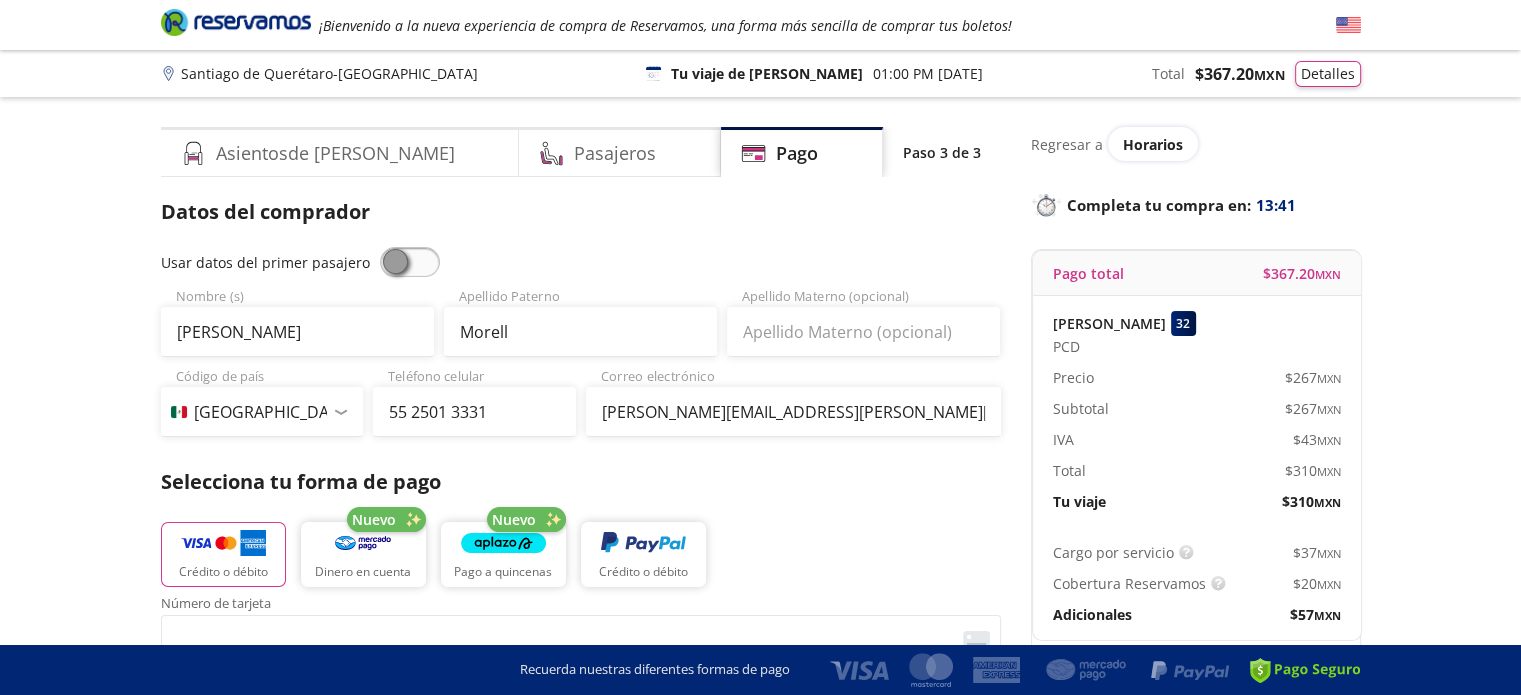 click at bounding box center (410, 262) 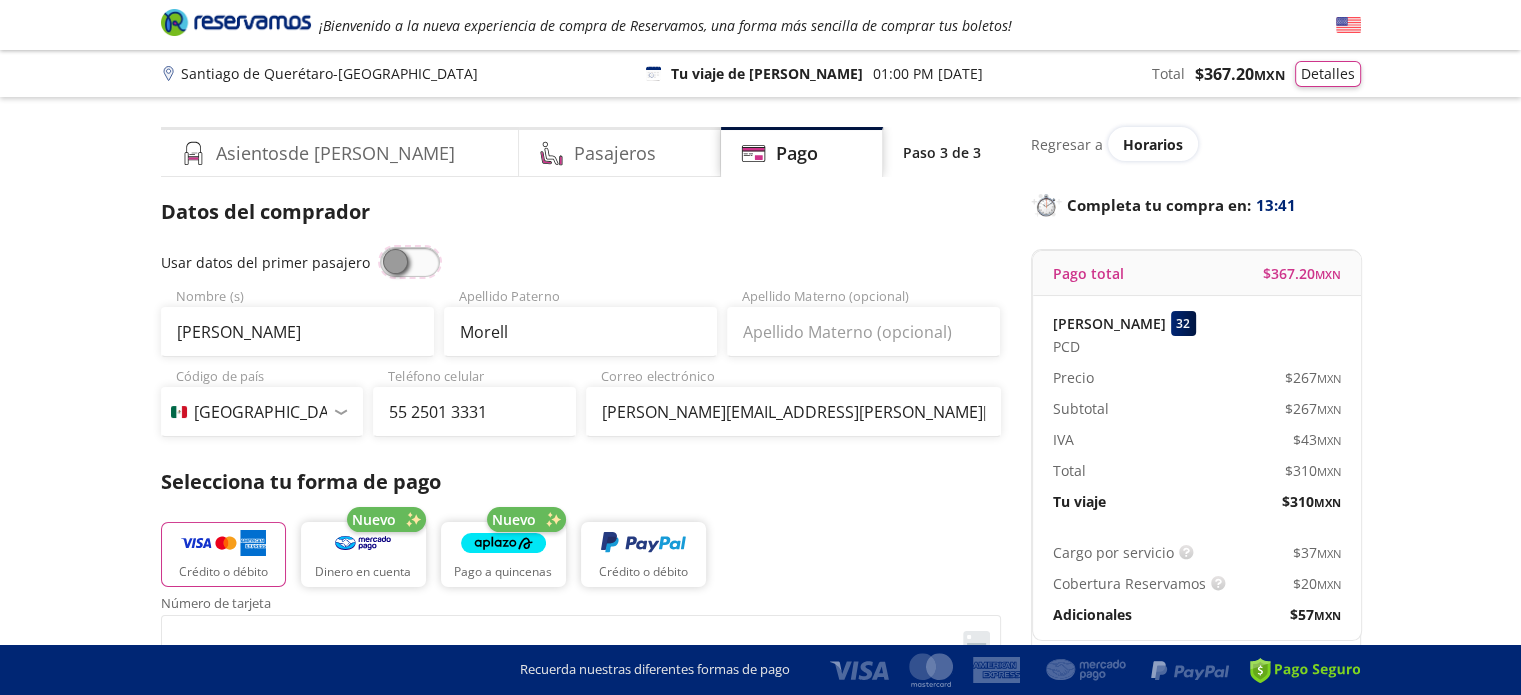 click at bounding box center (380, 247) 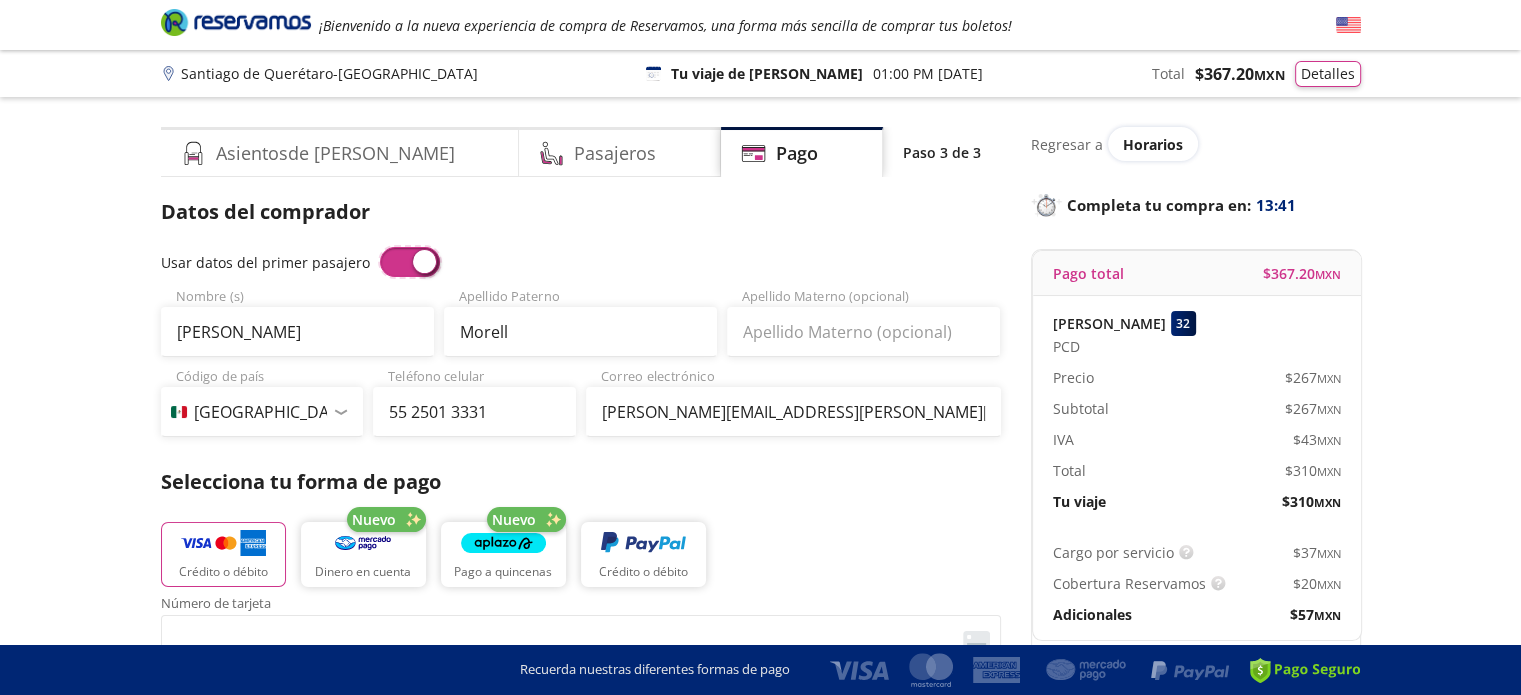 type on "Alfredo" 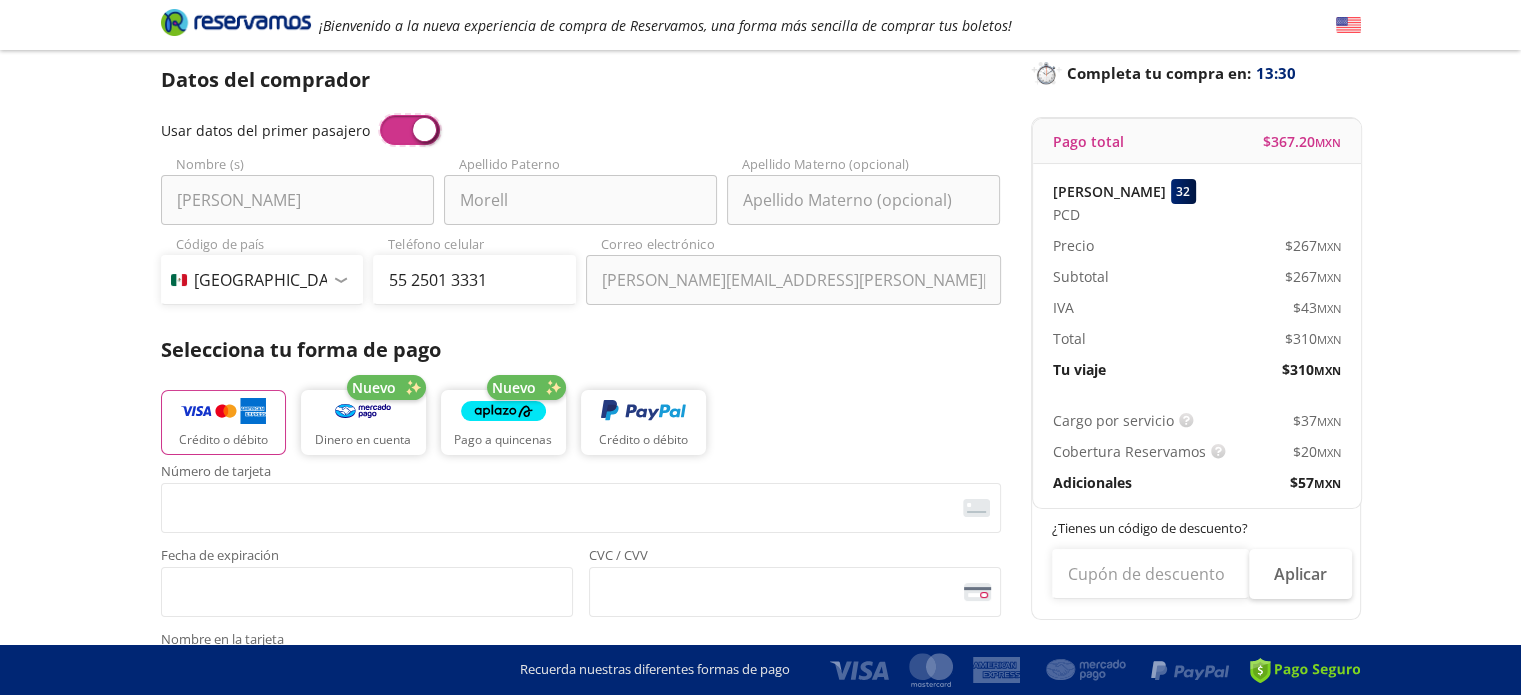 scroll, scrollTop: 124, scrollLeft: 0, axis: vertical 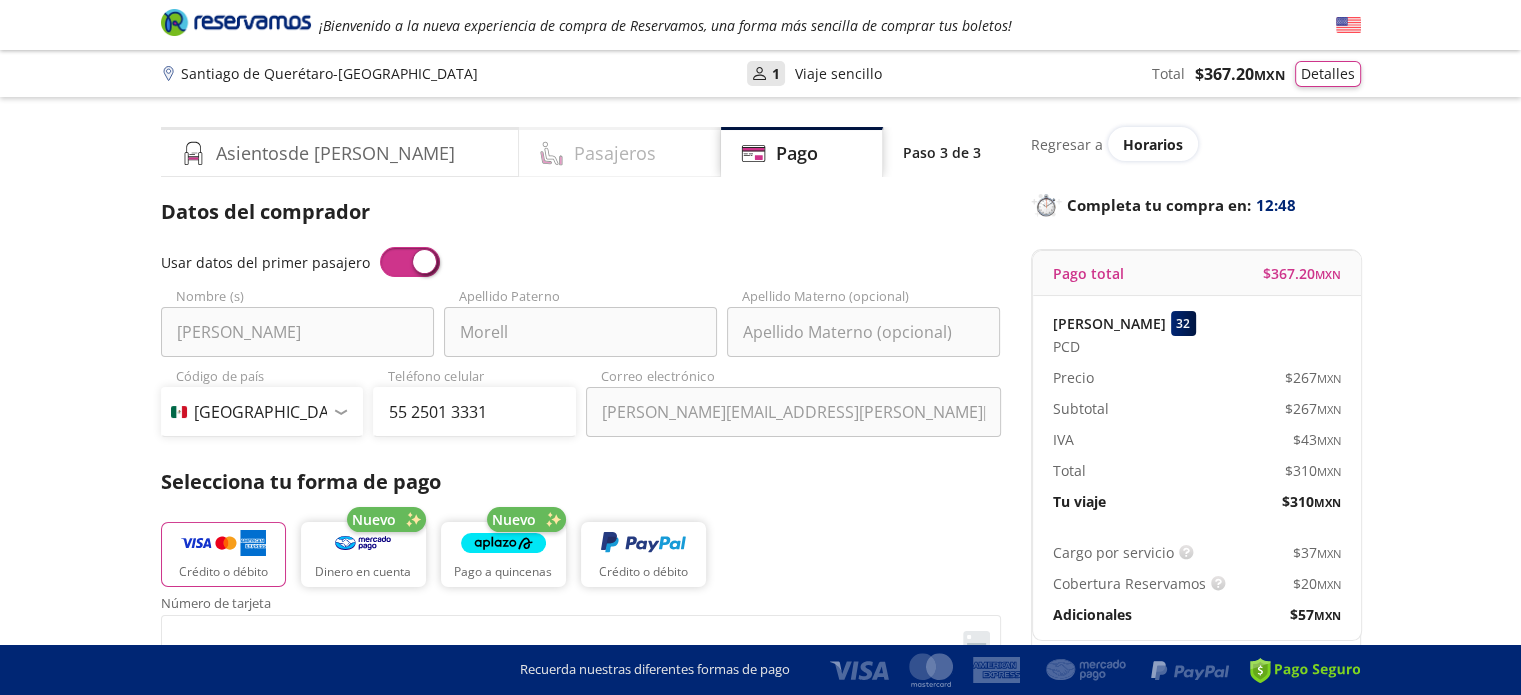 click on "Pasajeros" at bounding box center [615, 153] 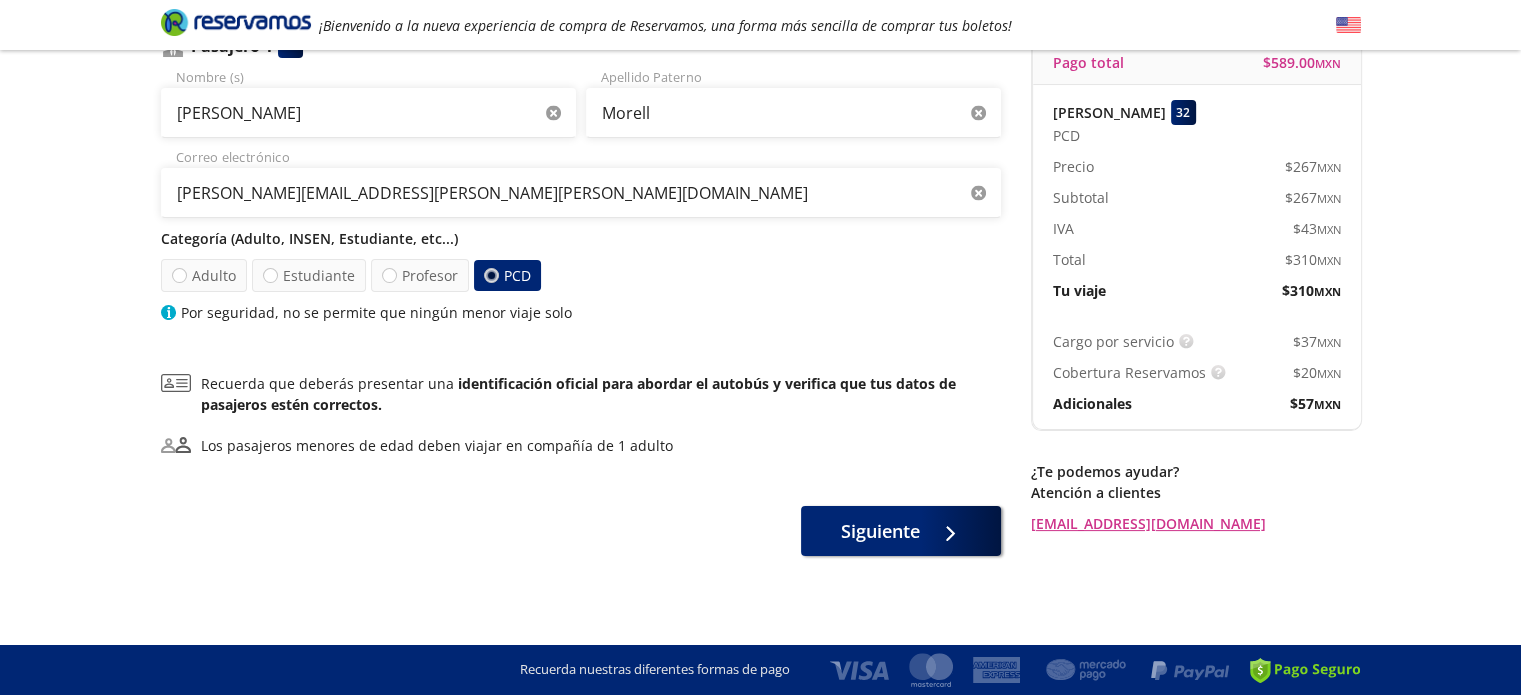 scroll, scrollTop: 0, scrollLeft: 0, axis: both 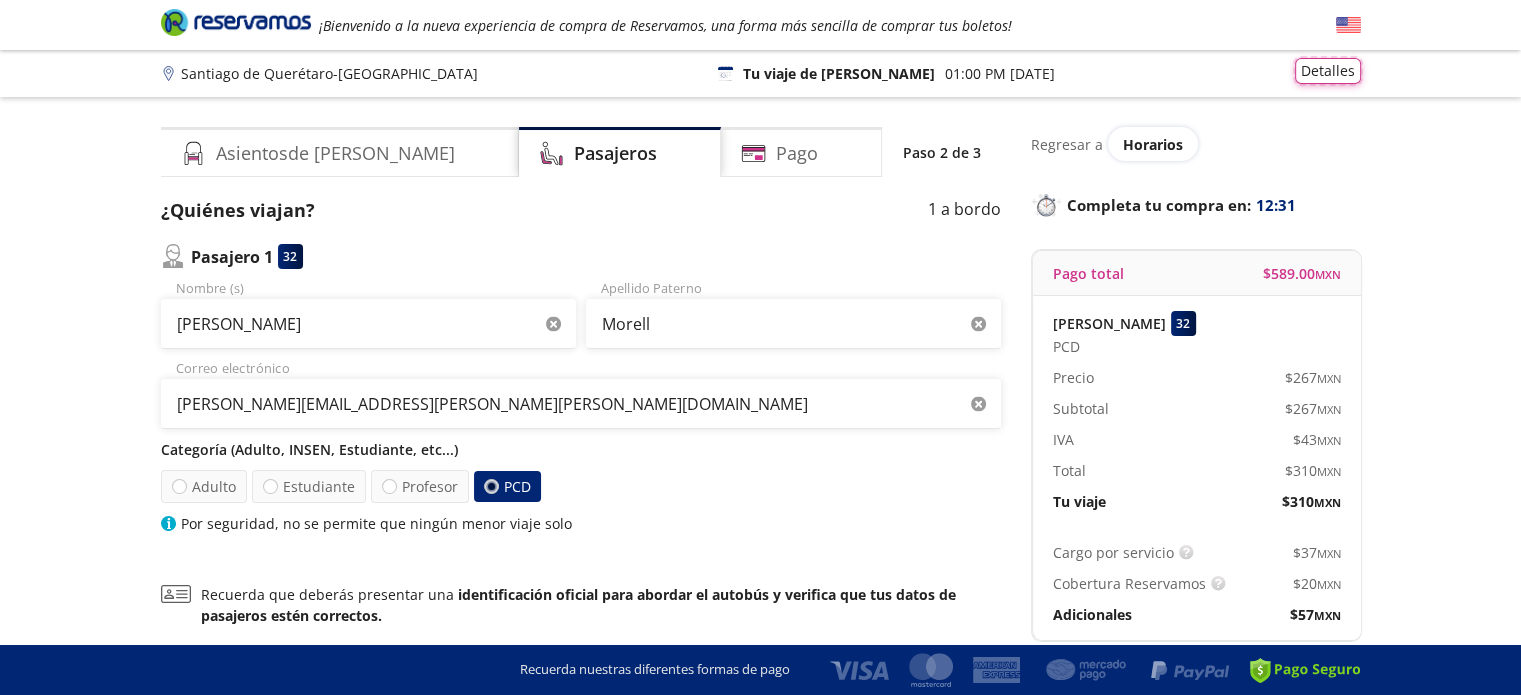 click on "Detalles" at bounding box center [1328, 71] 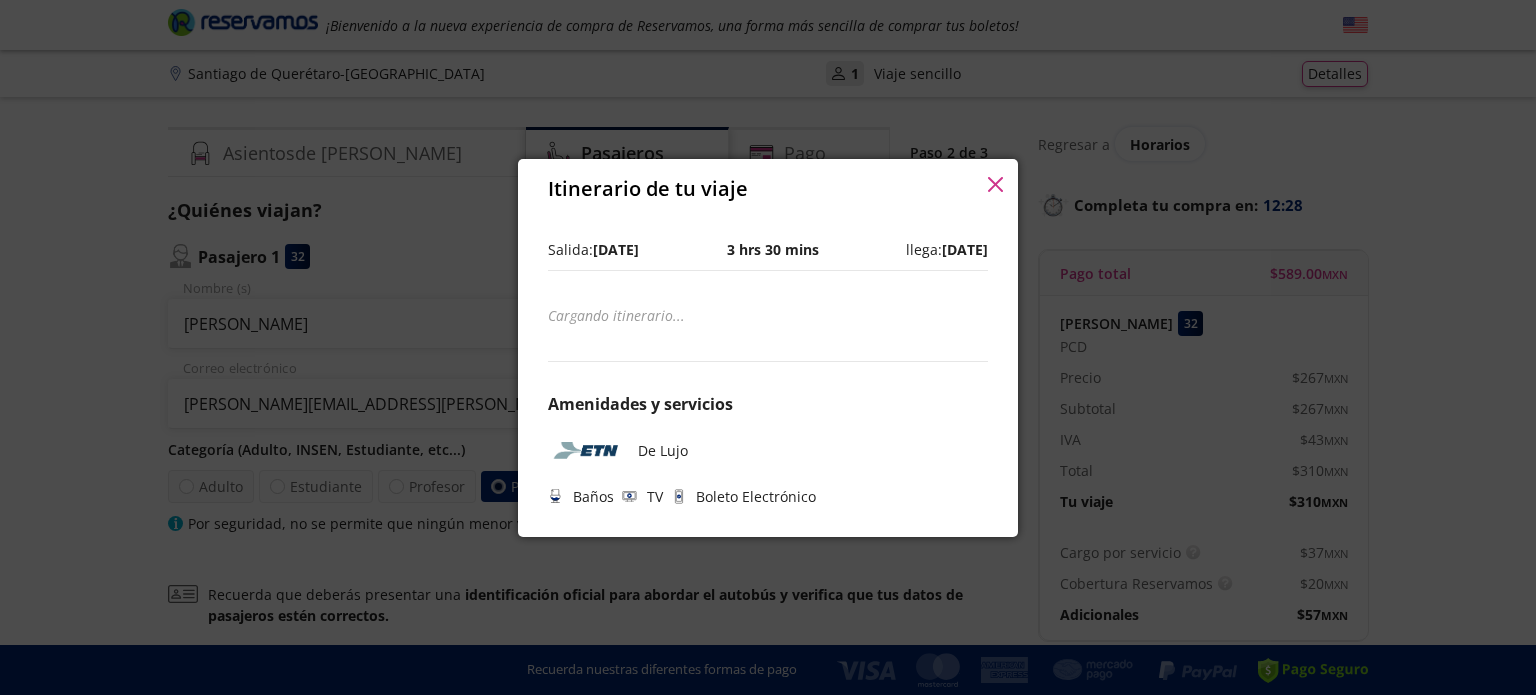 click 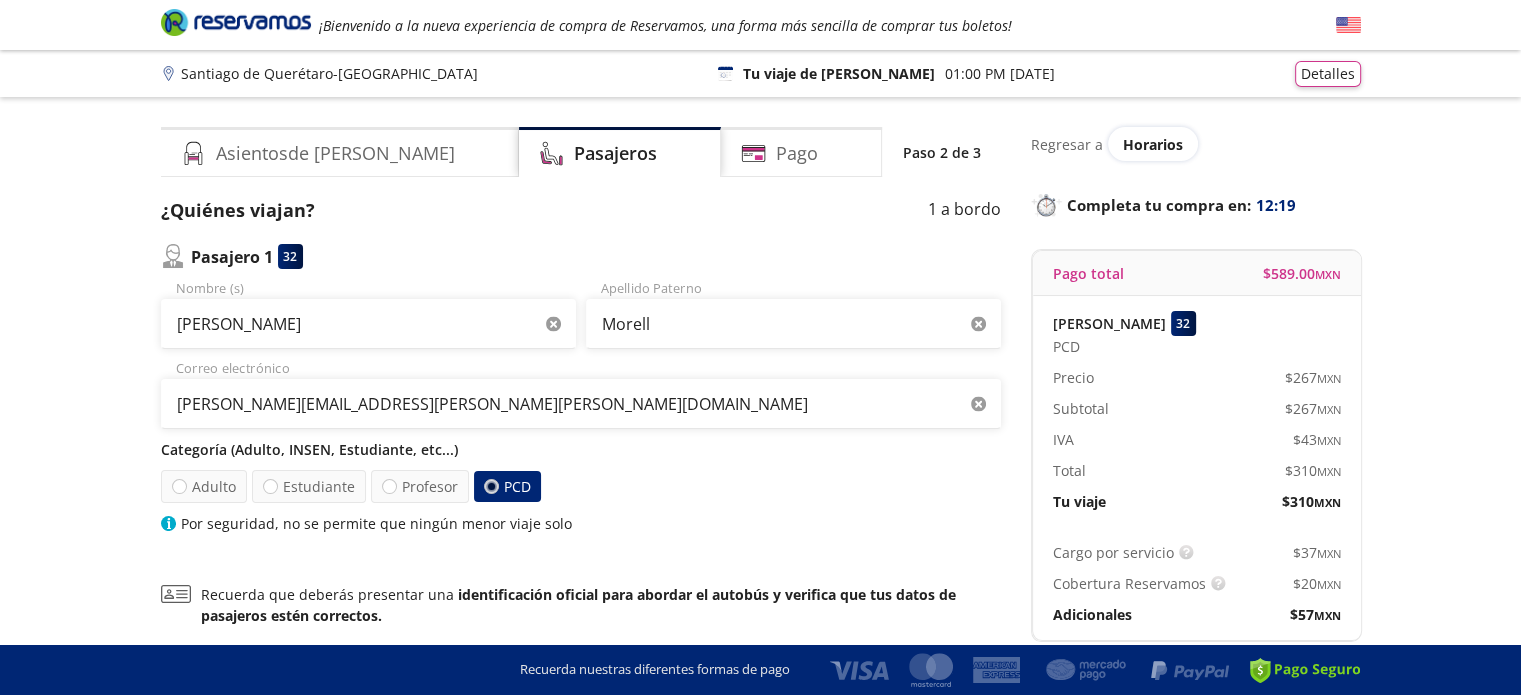 click on "Group 9 Created with Sketch. Datos para la compra Santiago de Querétaro  -  Ciudad de México ¡Bienvenido a la nueva experiencia de compra de Reservamos, una forma más sencilla de comprar tus boletos! Completa tu compra en : 12:19 Santiago de Querétaro  -  Ciudad de México 126 Tu viaje de ida 01:00 PM - 15 Jul Detalles Completa tu compra en : 12:19 Asientos  de Ida Pasajeros Pago Paso 2 de 3 ¿Quiénes viajan? 1 a bordo Pasajero 1 32 Alfredo Nombre (s) Morell Apellido Paterno tania.morell.carrillo@hotmail.com Correo electrónico Categoría (Adulto, INSEN, Estudiante, etc...) Adulto Estudiante Profesor PCD Por seguridad, no se permite que ningún menor viaje solo Recuerda que deberás presentar una   identificación oficial para abordar el autobús y verifica que tus datos de pasajeros estén correctos. Los pasajeros menores de edad deben viajar en compañía de 1 adulto Siguiente Regresar a Horarios Completa tu compra en : 12:19 Pago total $ 589.00  MXN Alfredo Morell 32 PCD Precio  $ 267  MXN Subtotal" at bounding box center [760, 453] 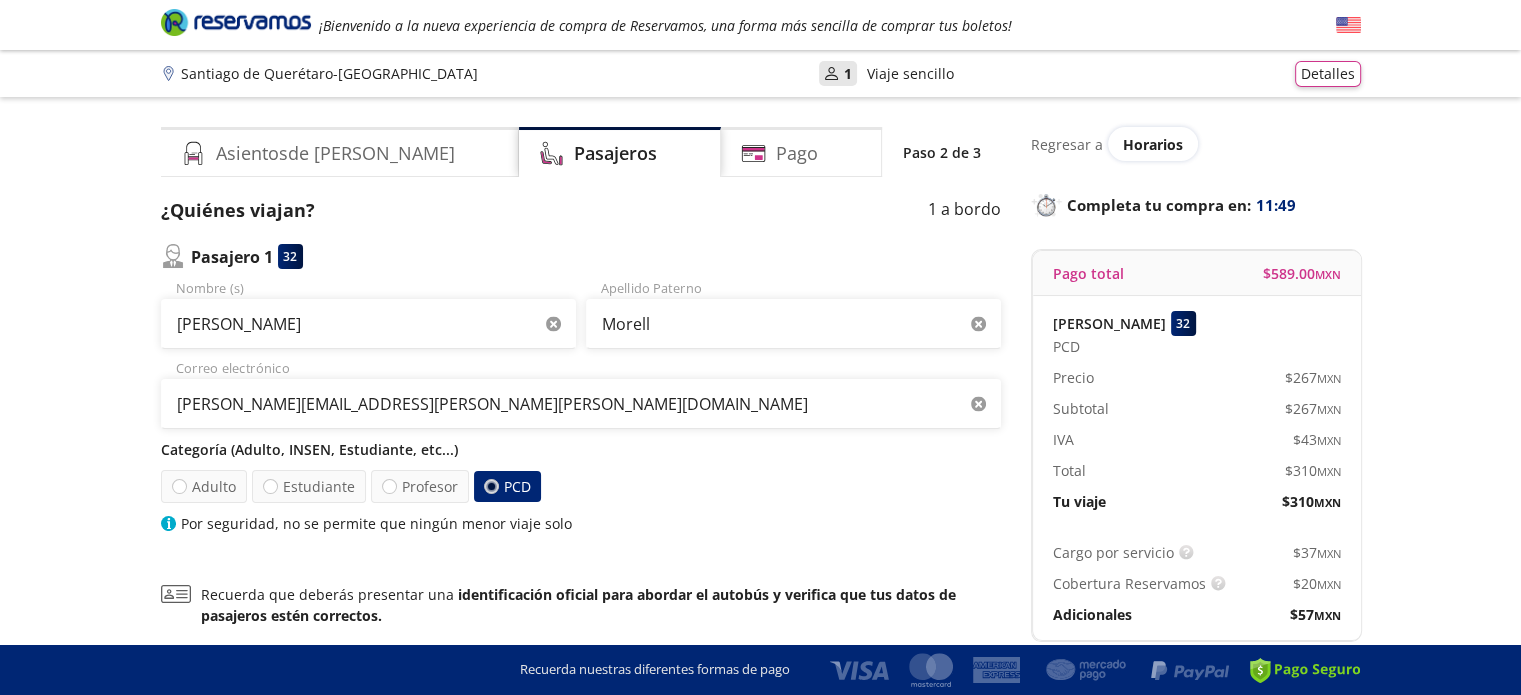 scroll, scrollTop: 211, scrollLeft: 0, axis: vertical 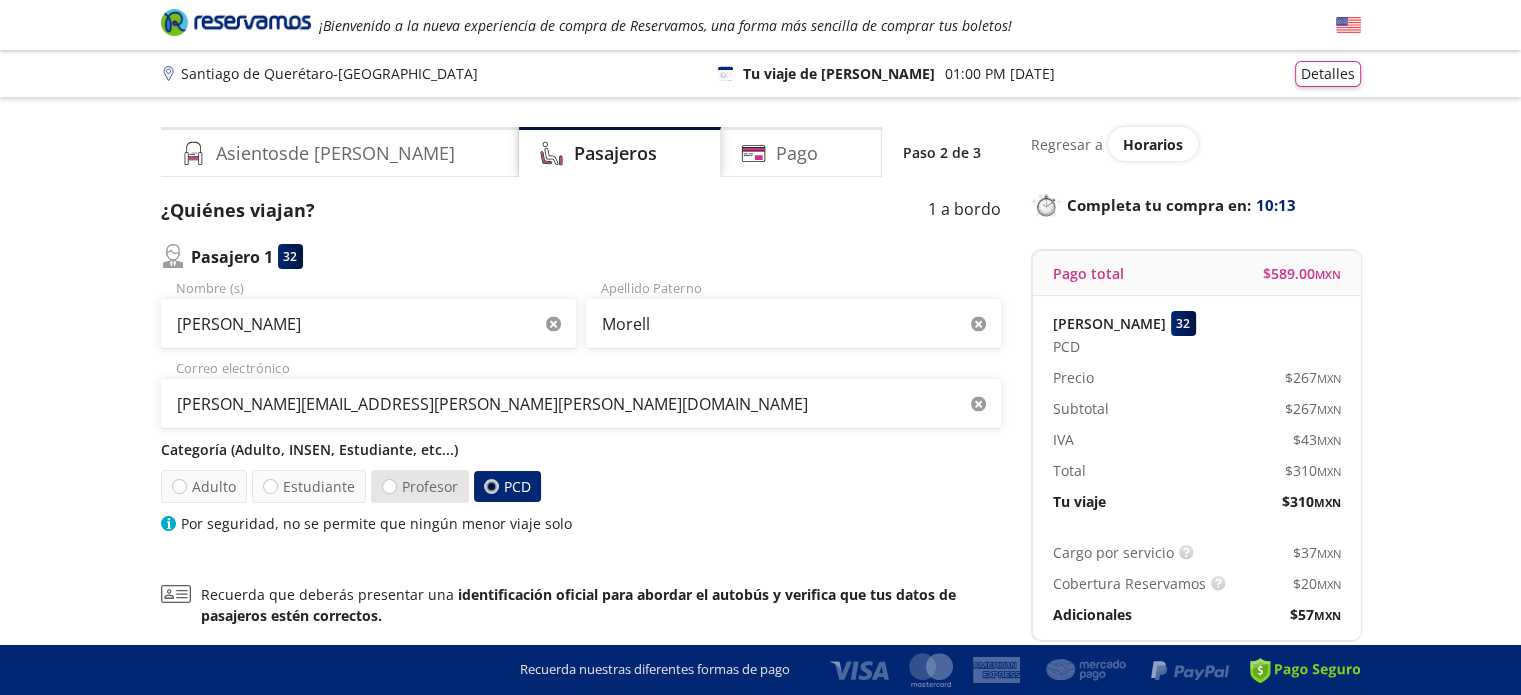 click on "Profesor" at bounding box center [420, 486] 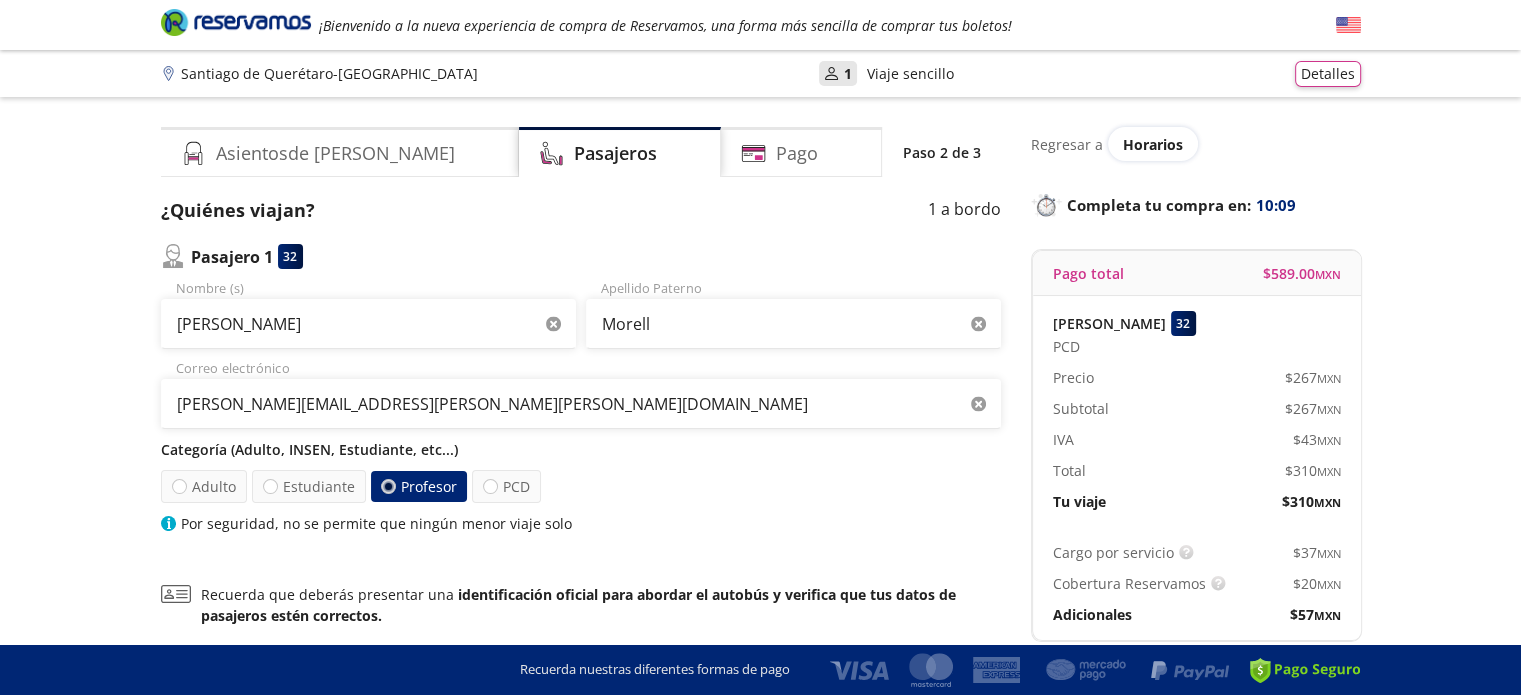 scroll, scrollTop: 165, scrollLeft: 0, axis: vertical 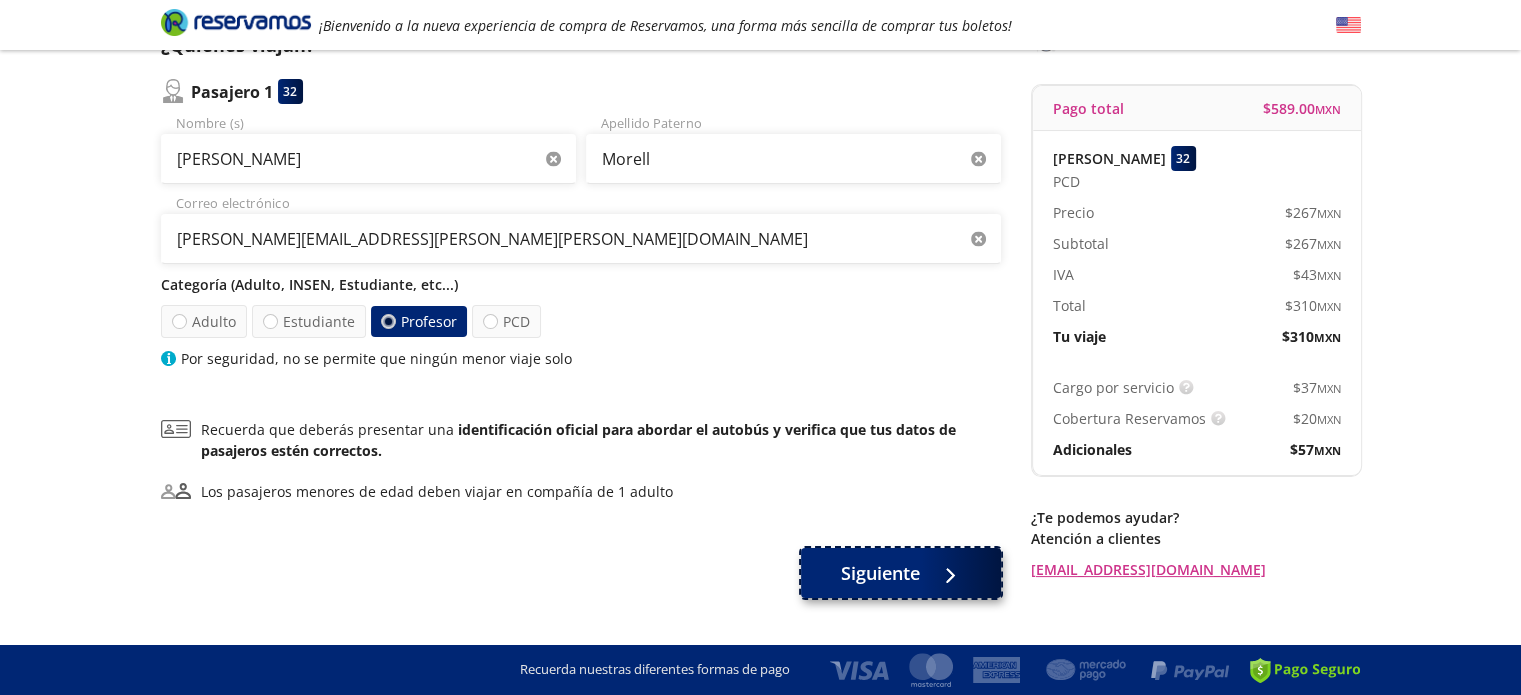 click on "Siguiente" at bounding box center [880, 573] 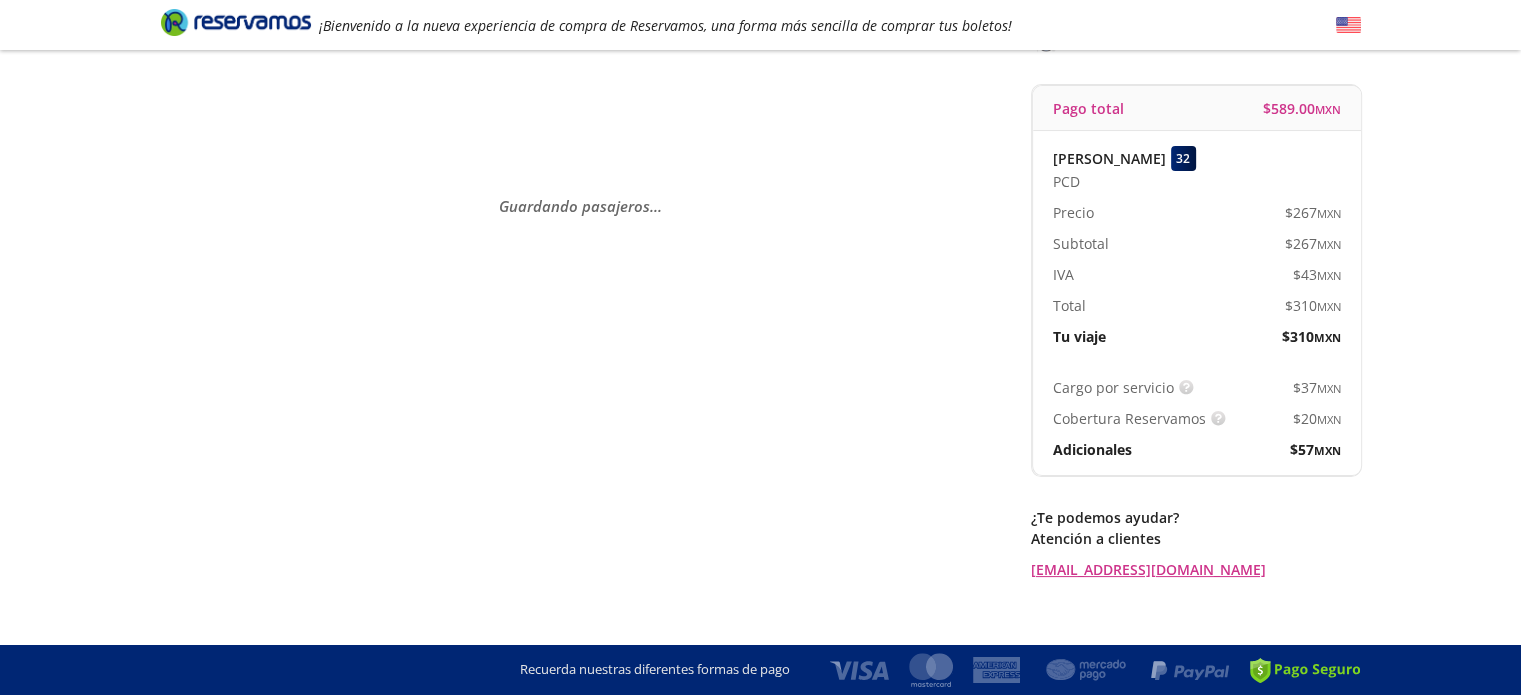 scroll, scrollTop: 0, scrollLeft: 0, axis: both 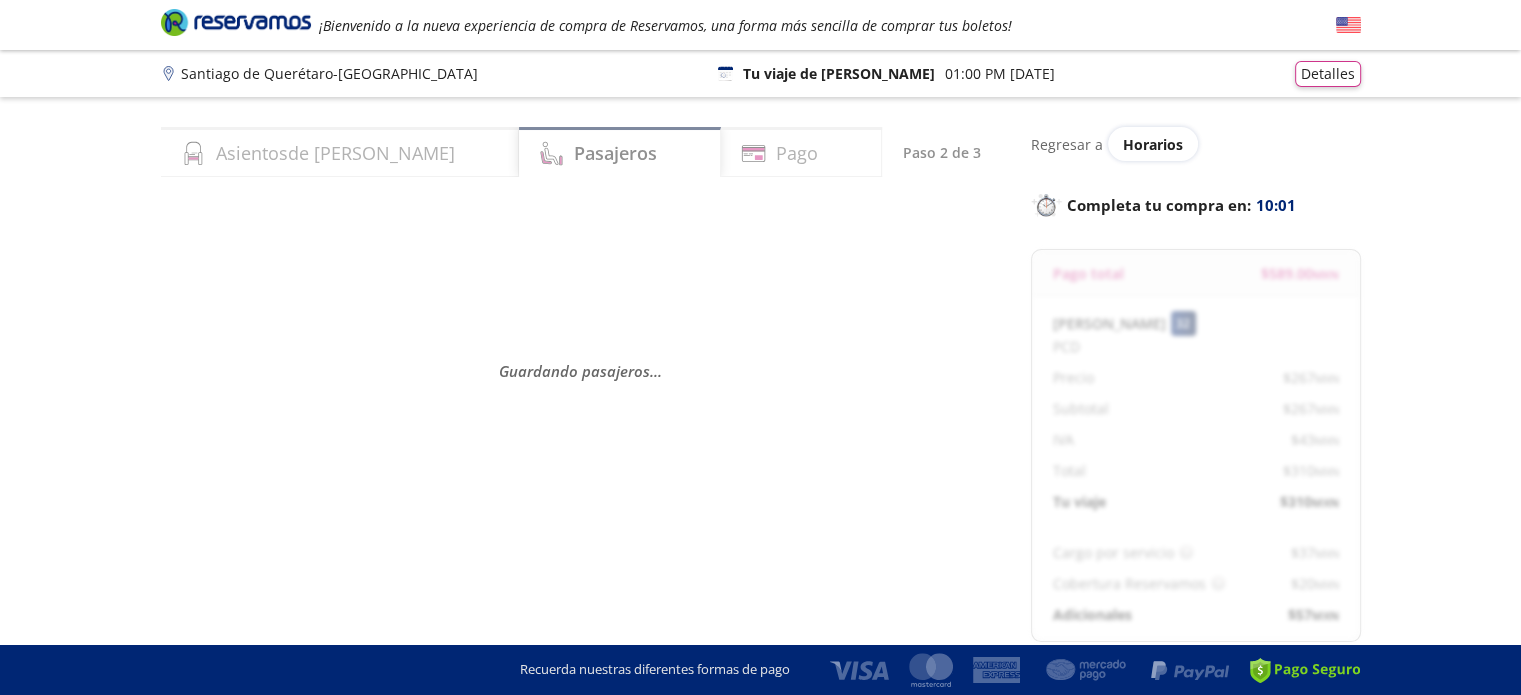 select on "MX" 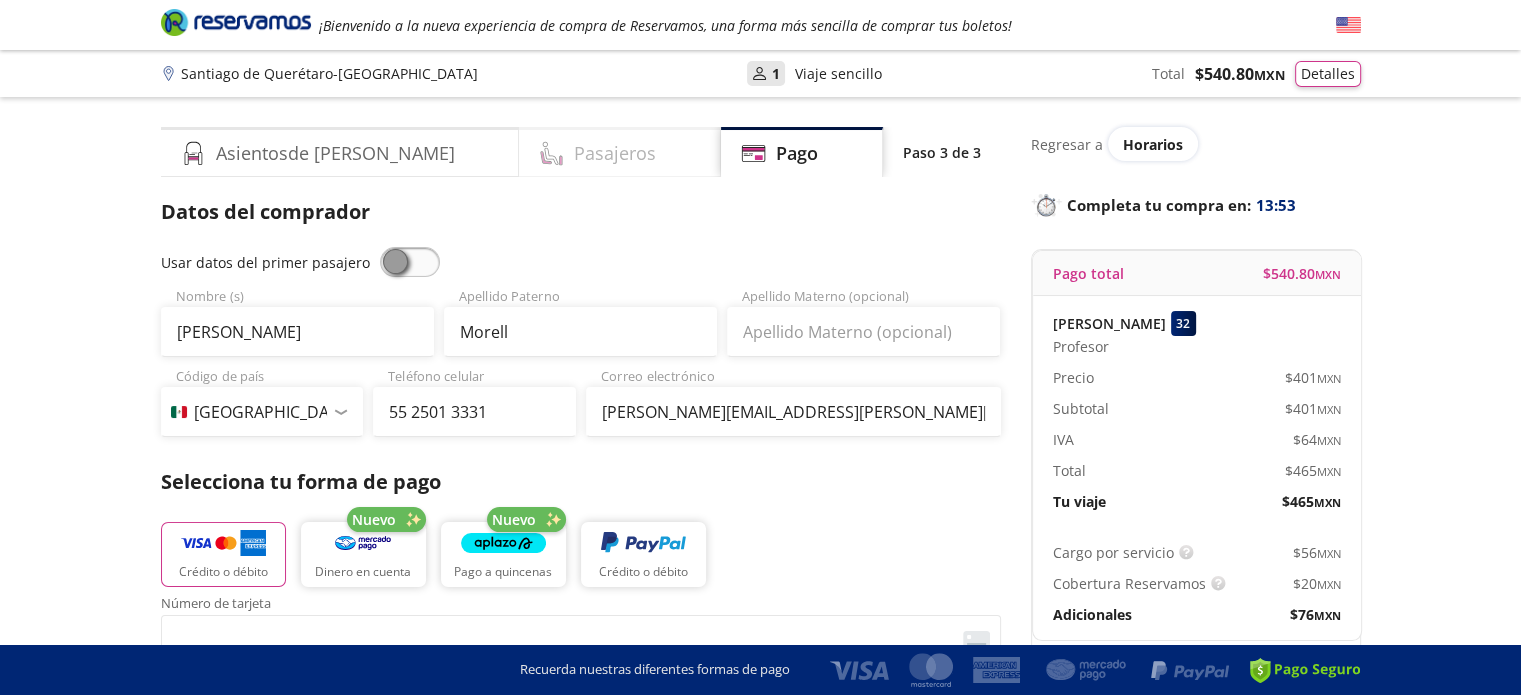 click on "Pasajeros" at bounding box center [620, 152] 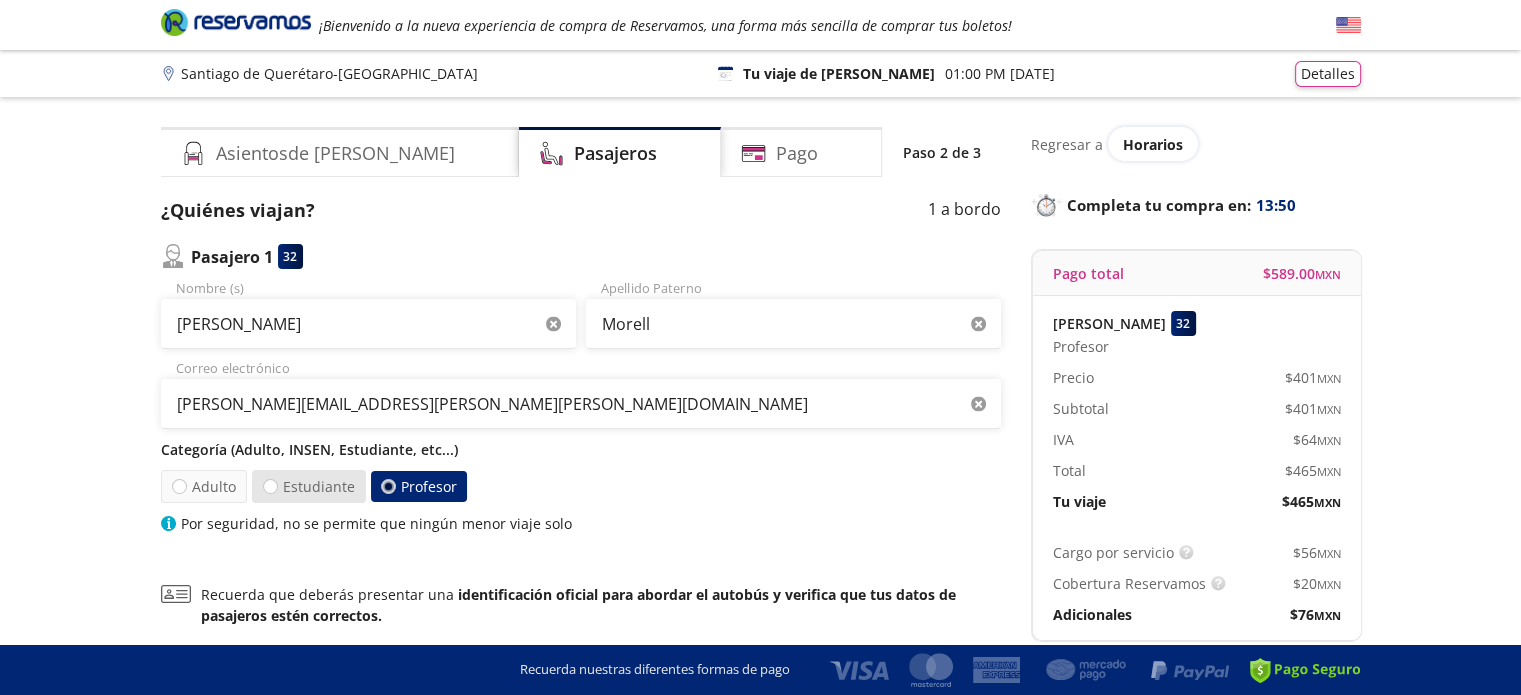 click on "Estudiante" at bounding box center (309, 486) 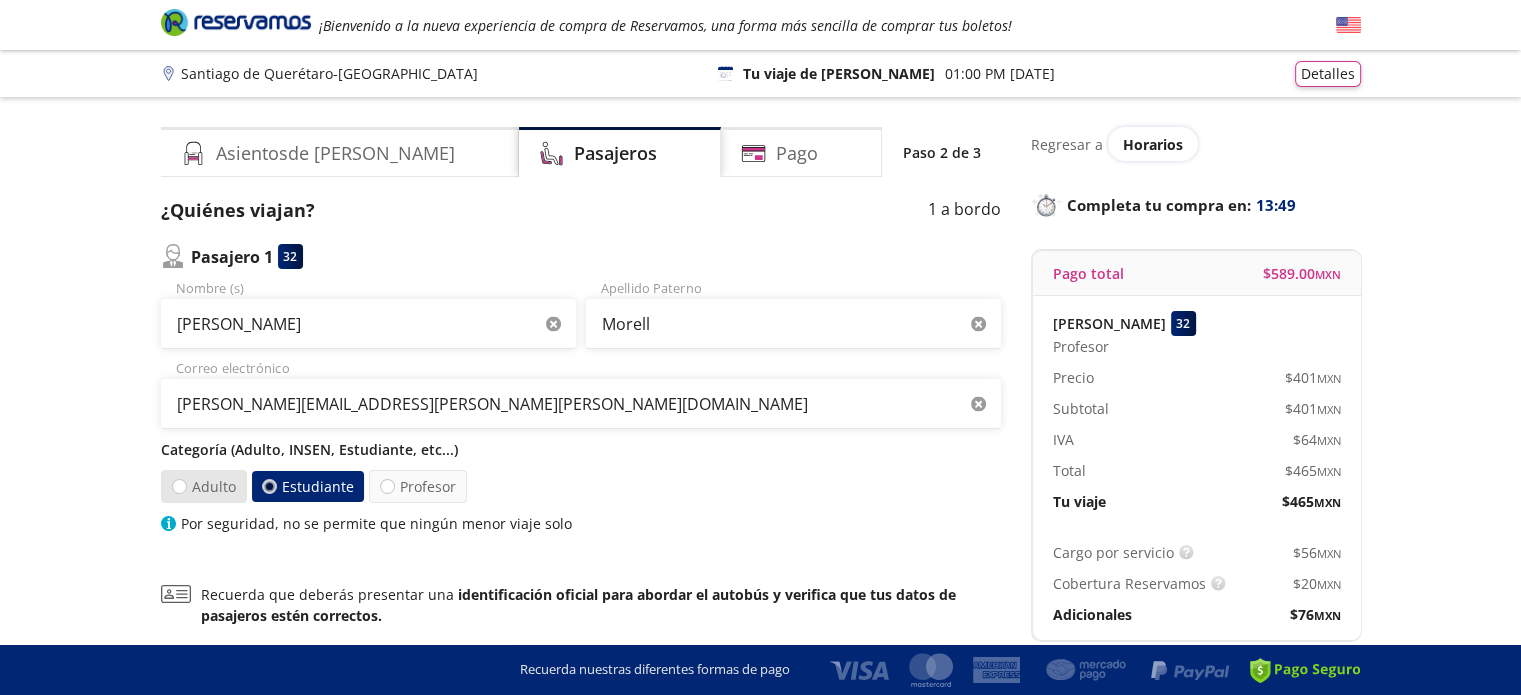 click on "Adulto" at bounding box center [204, 486] 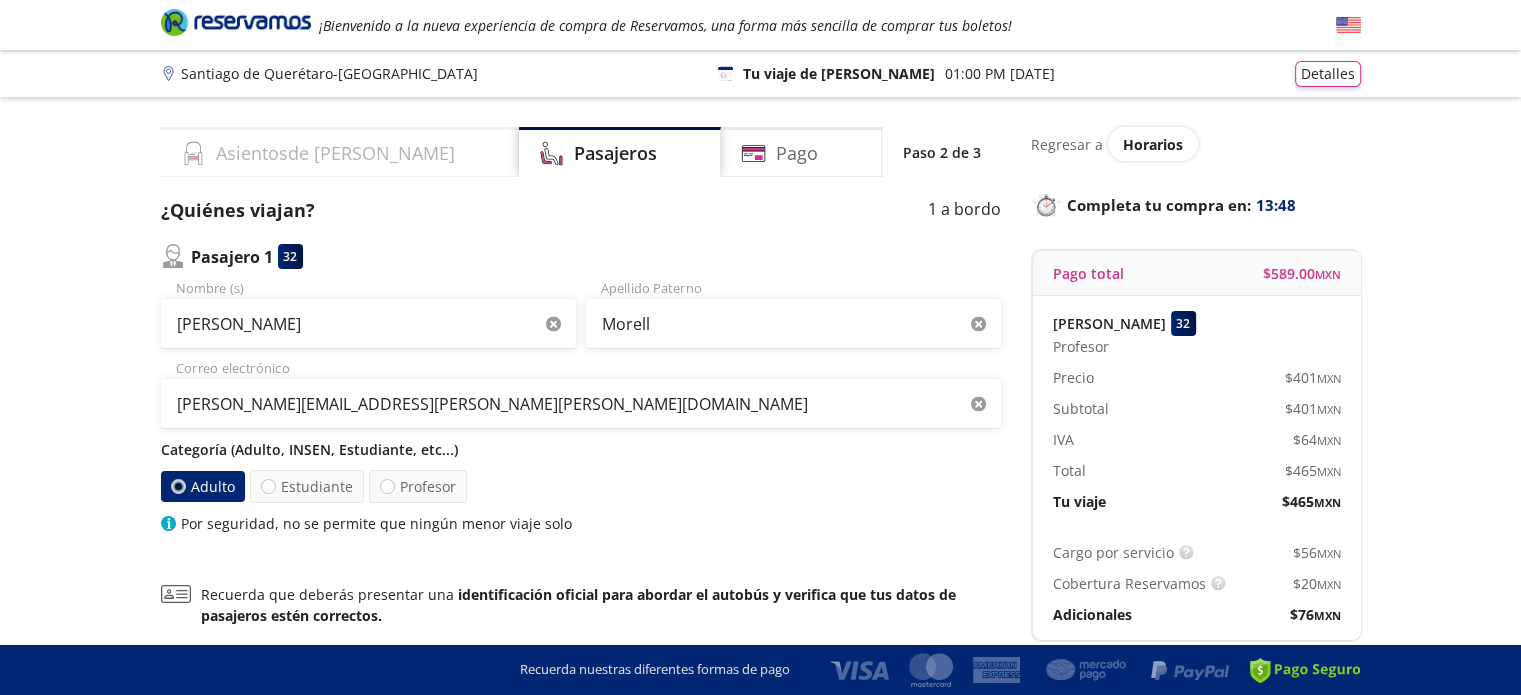 click on "Asientos  de Ida" at bounding box center [335, 153] 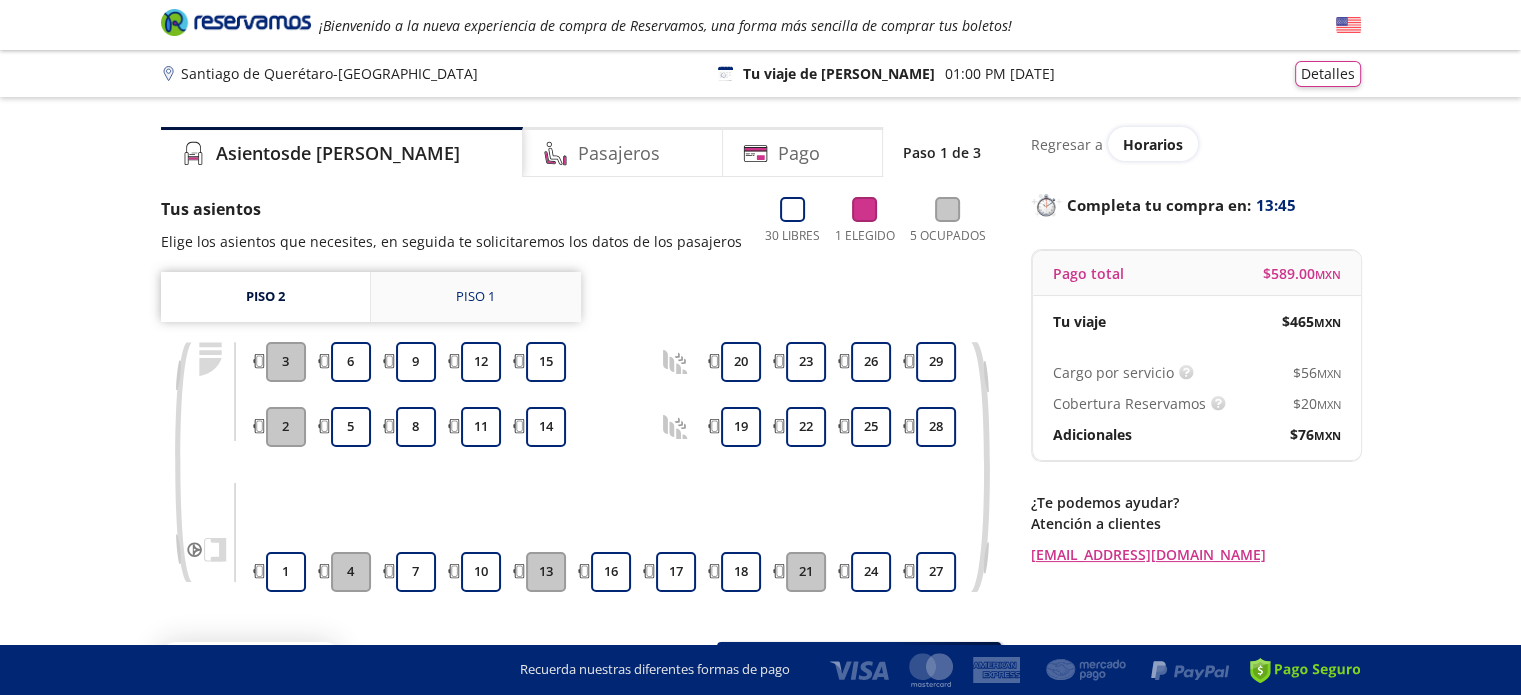 click on "Piso 1" at bounding box center (475, 297) 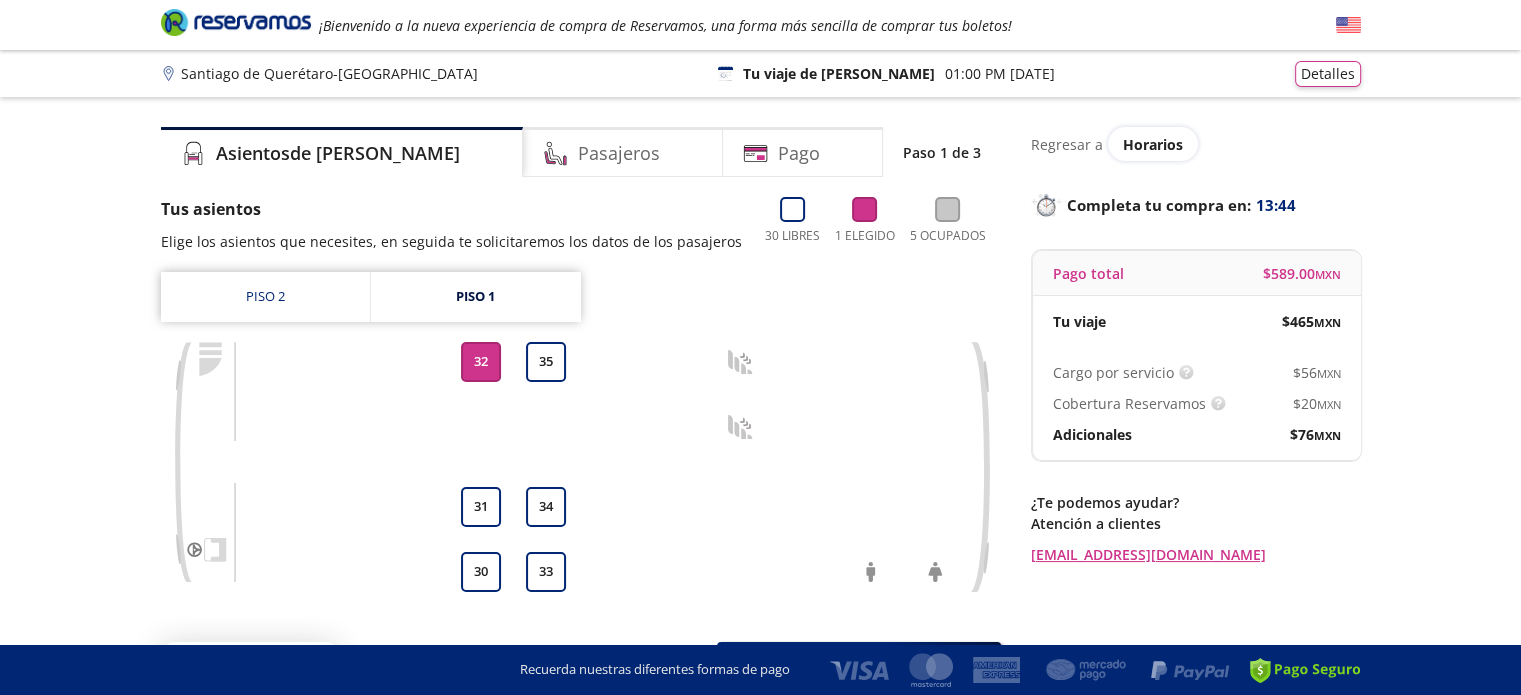 click on "32" at bounding box center (481, 362) 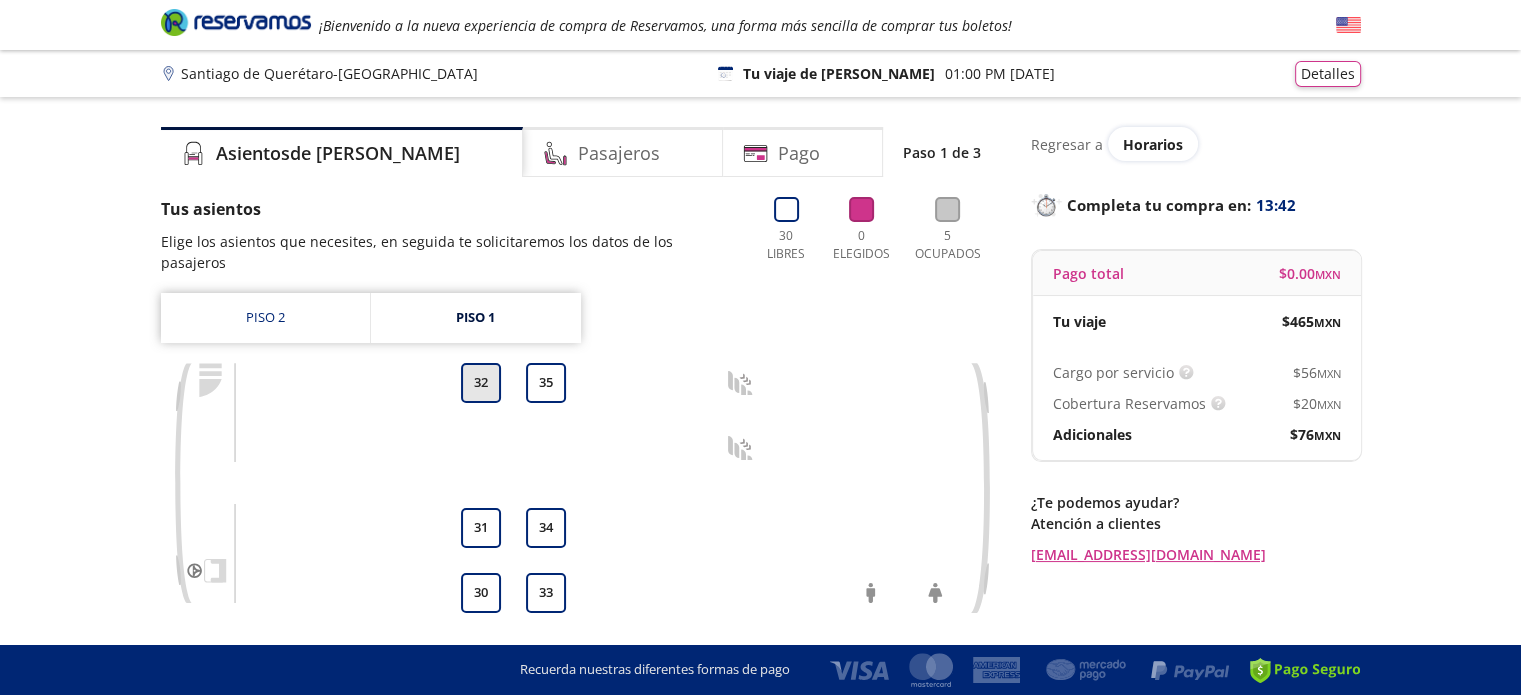 click on "32" at bounding box center [481, 383] 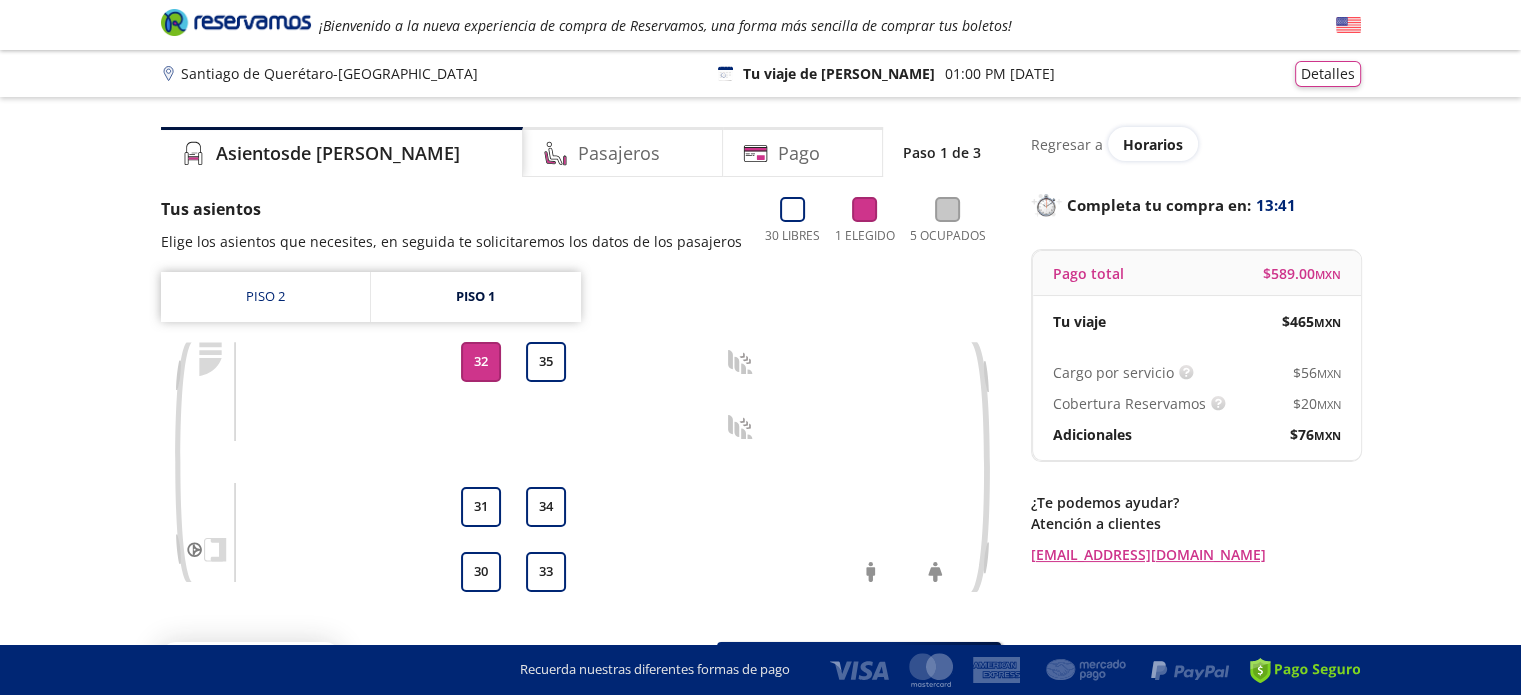 scroll, scrollTop: 141, scrollLeft: 0, axis: vertical 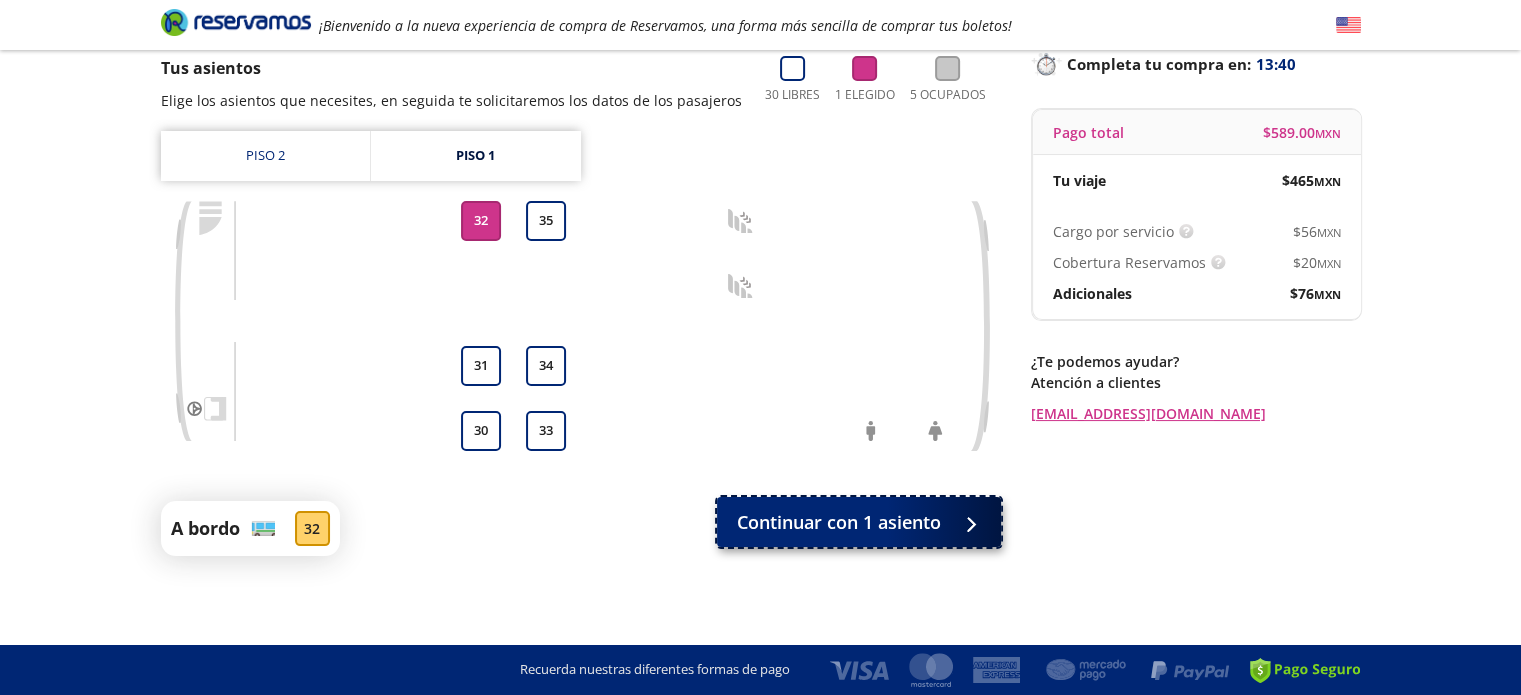 click on "Continuar con 1 asiento" at bounding box center [839, 522] 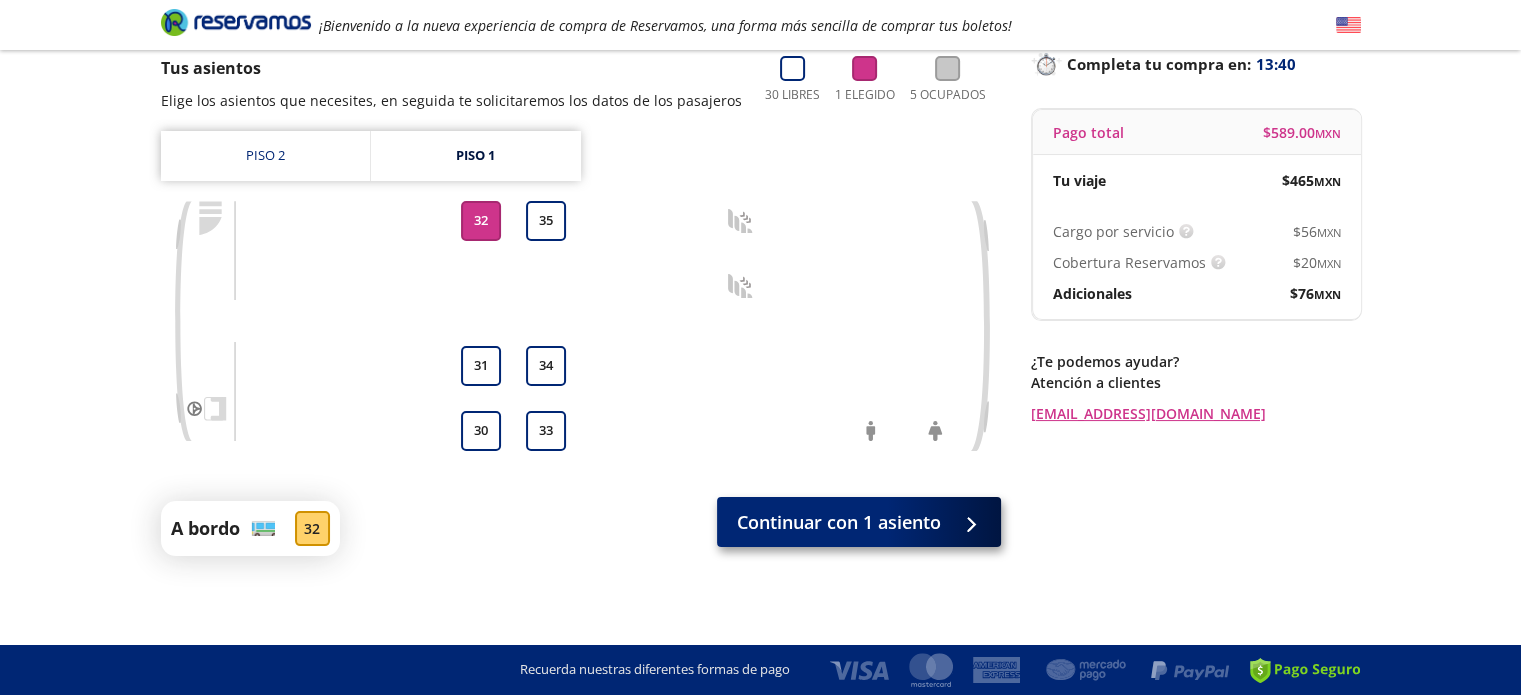 scroll, scrollTop: 0, scrollLeft: 0, axis: both 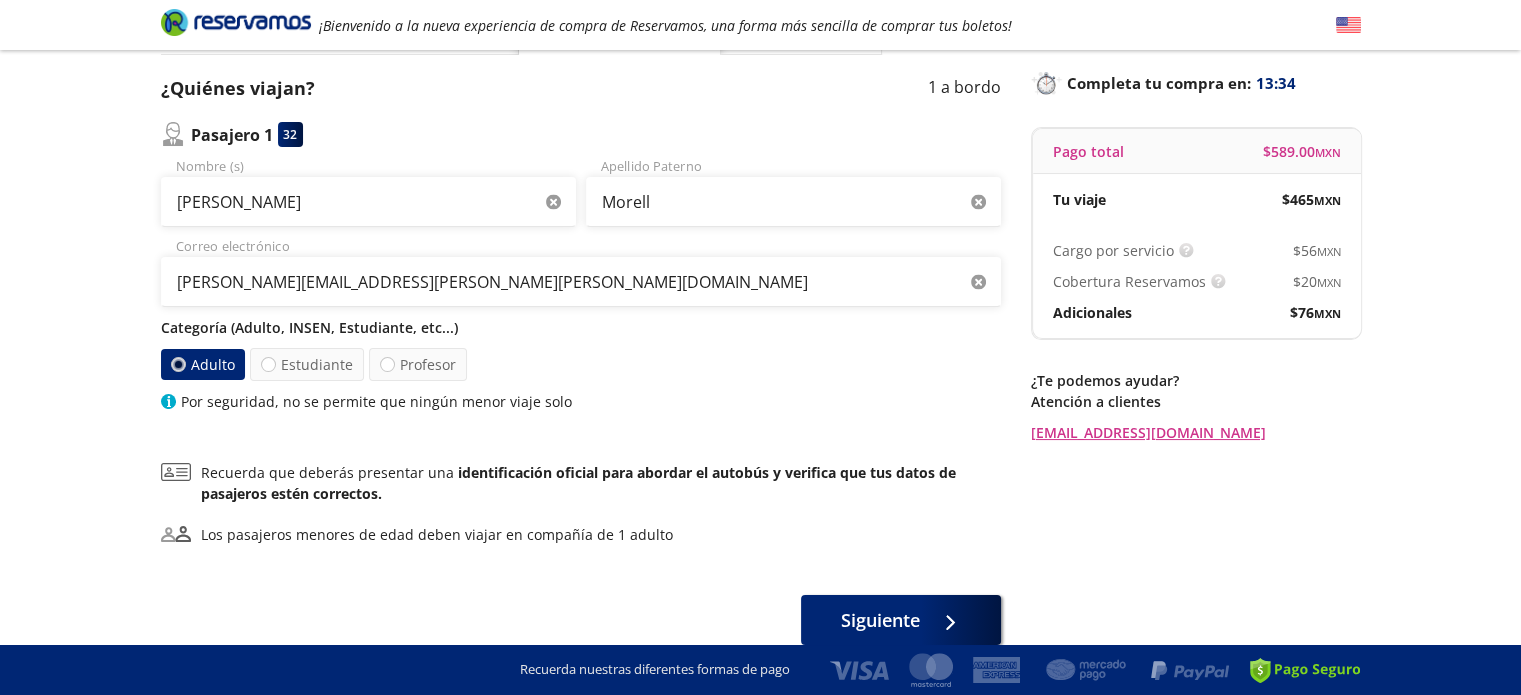 click on "Por seguridad, no se permite que ningún menor viaje solo" at bounding box center (376, 401) 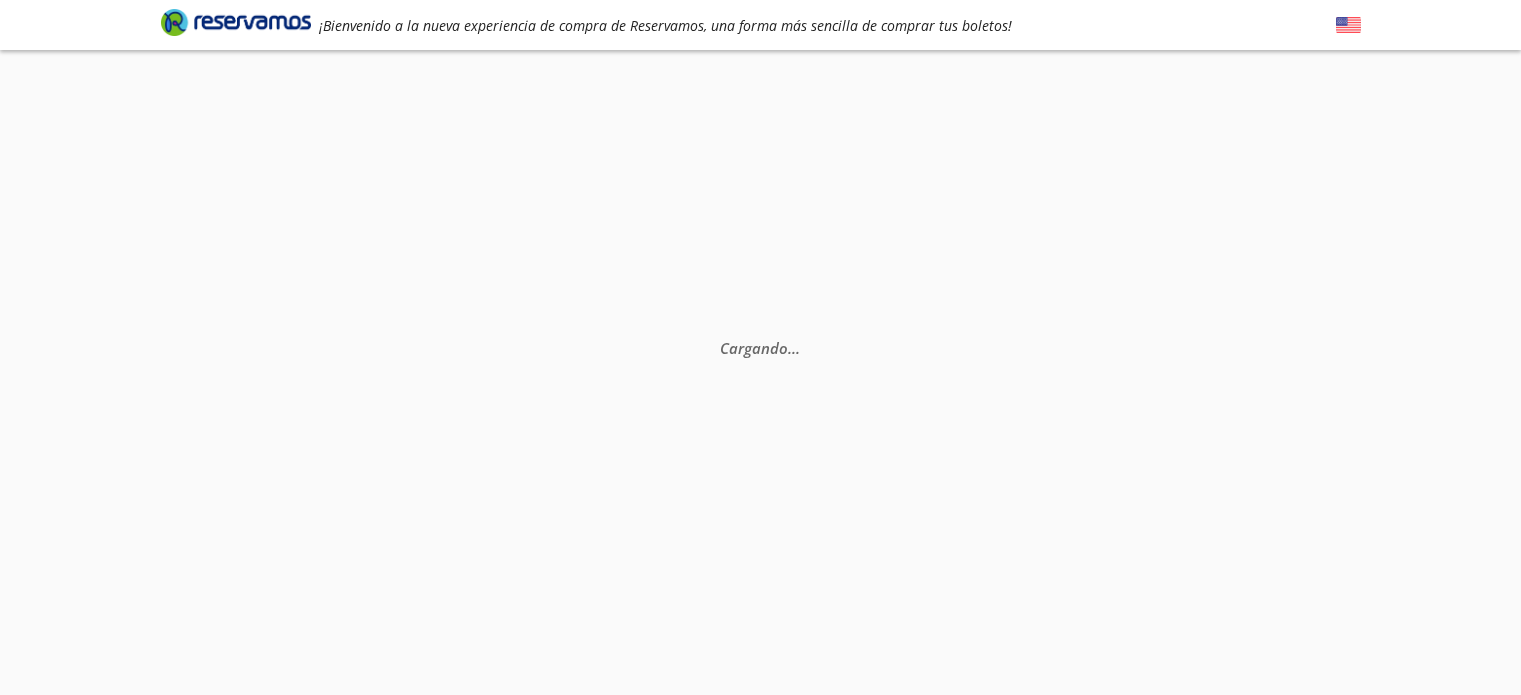 scroll, scrollTop: 0, scrollLeft: 0, axis: both 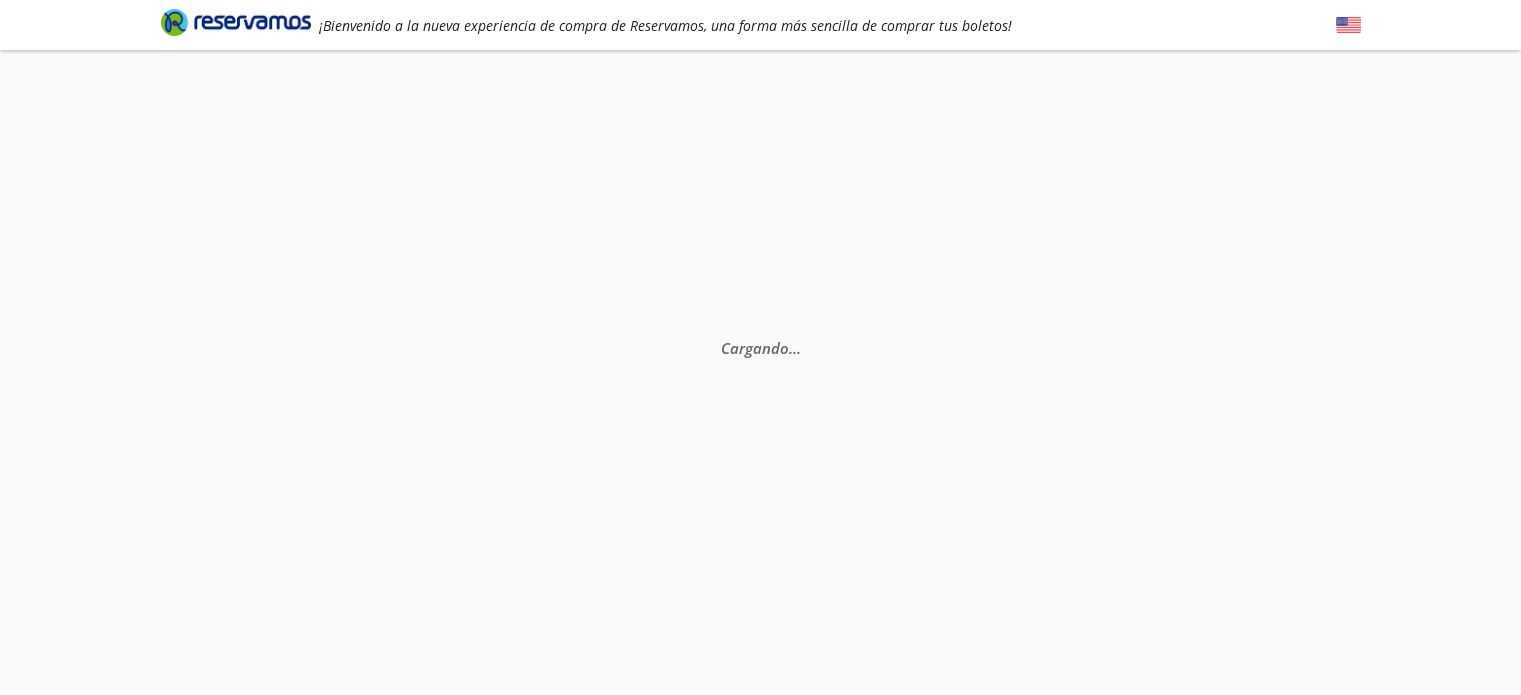 click at bounding box center (236, 22) 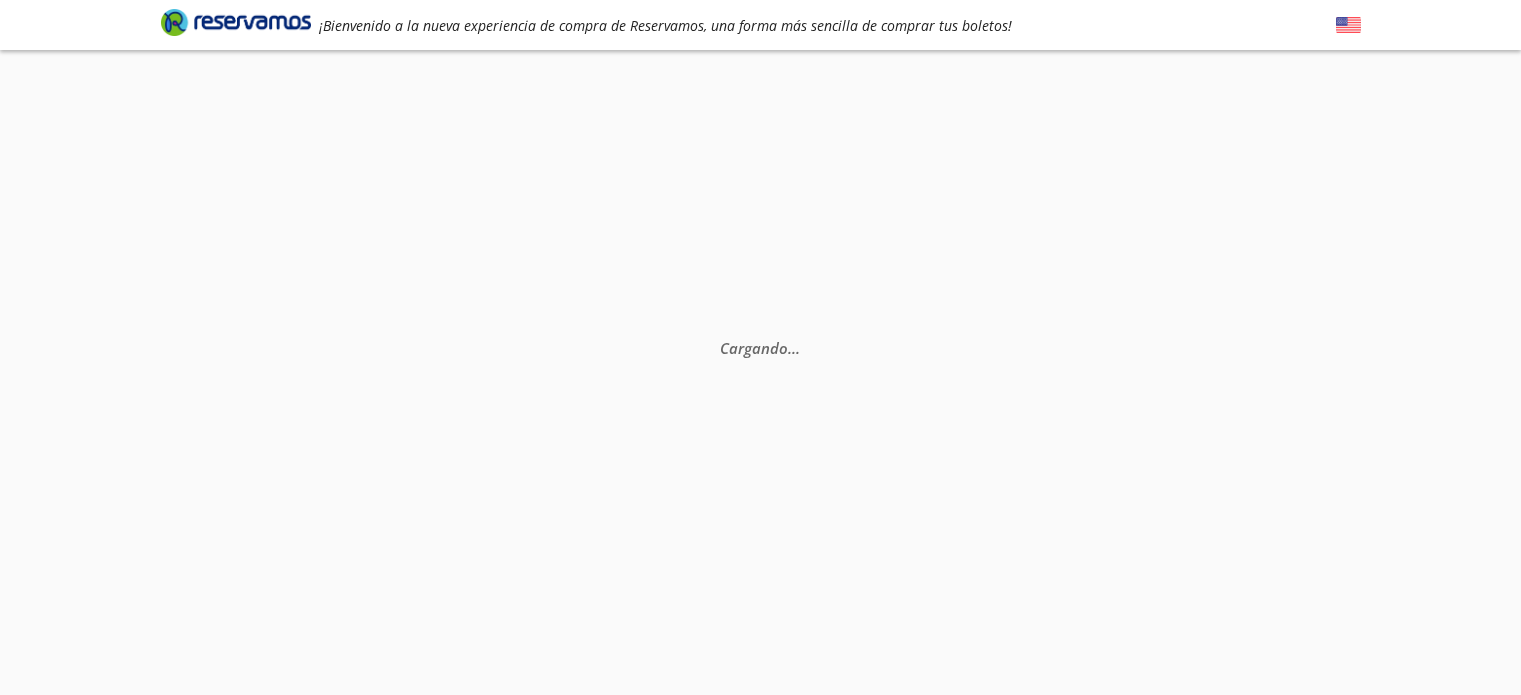 scroll, scrollTop: 0, scrollLeft: 0, axis: both 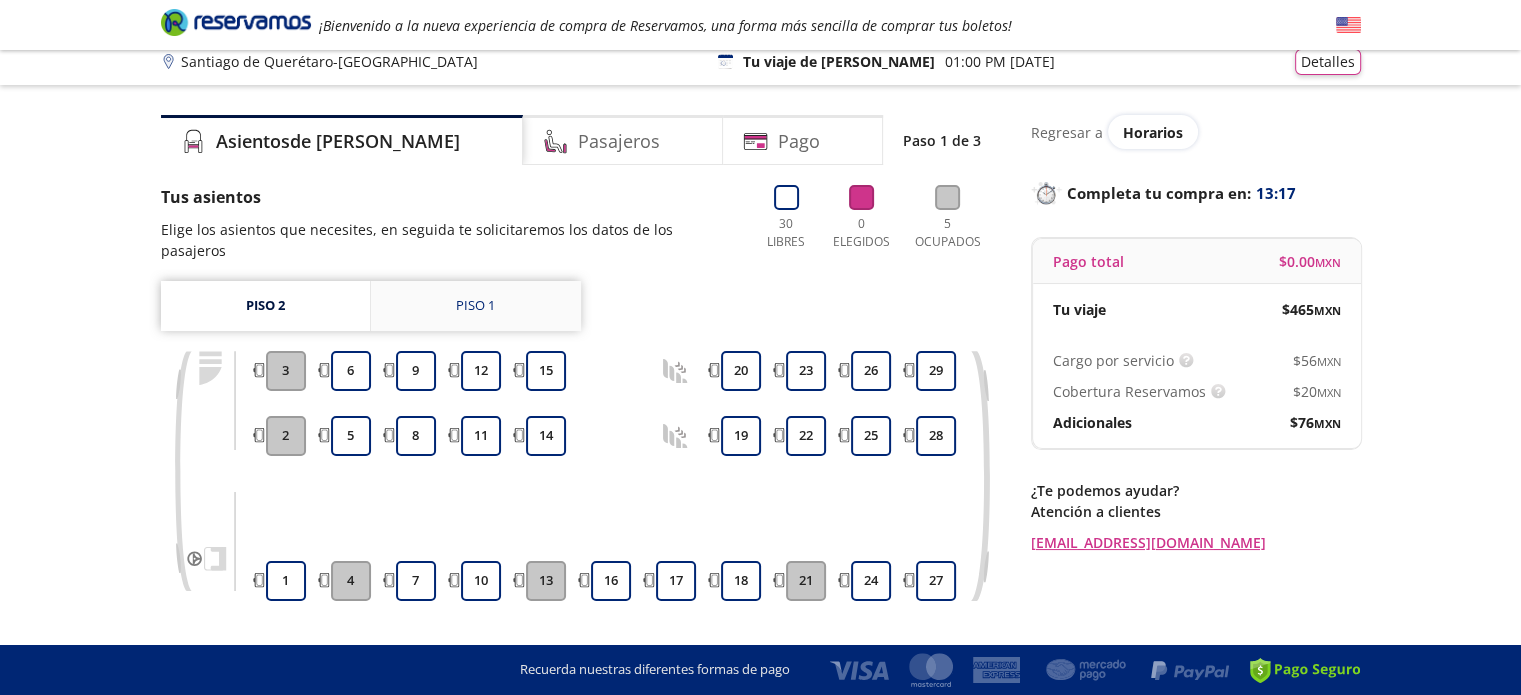 click on "Piso 1" at bounding box center [475, 306] 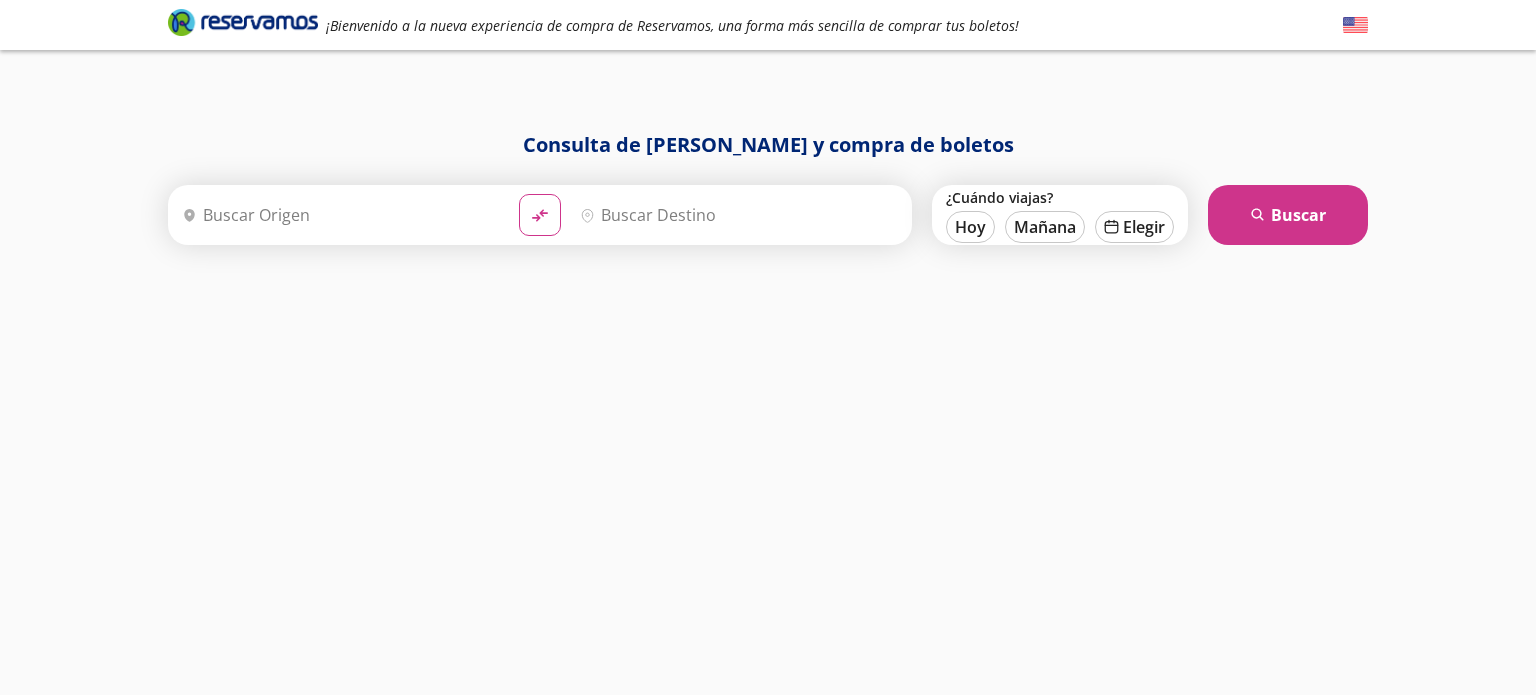 scroll, scrollTop: 0, scrollLeft: 0, axis: both 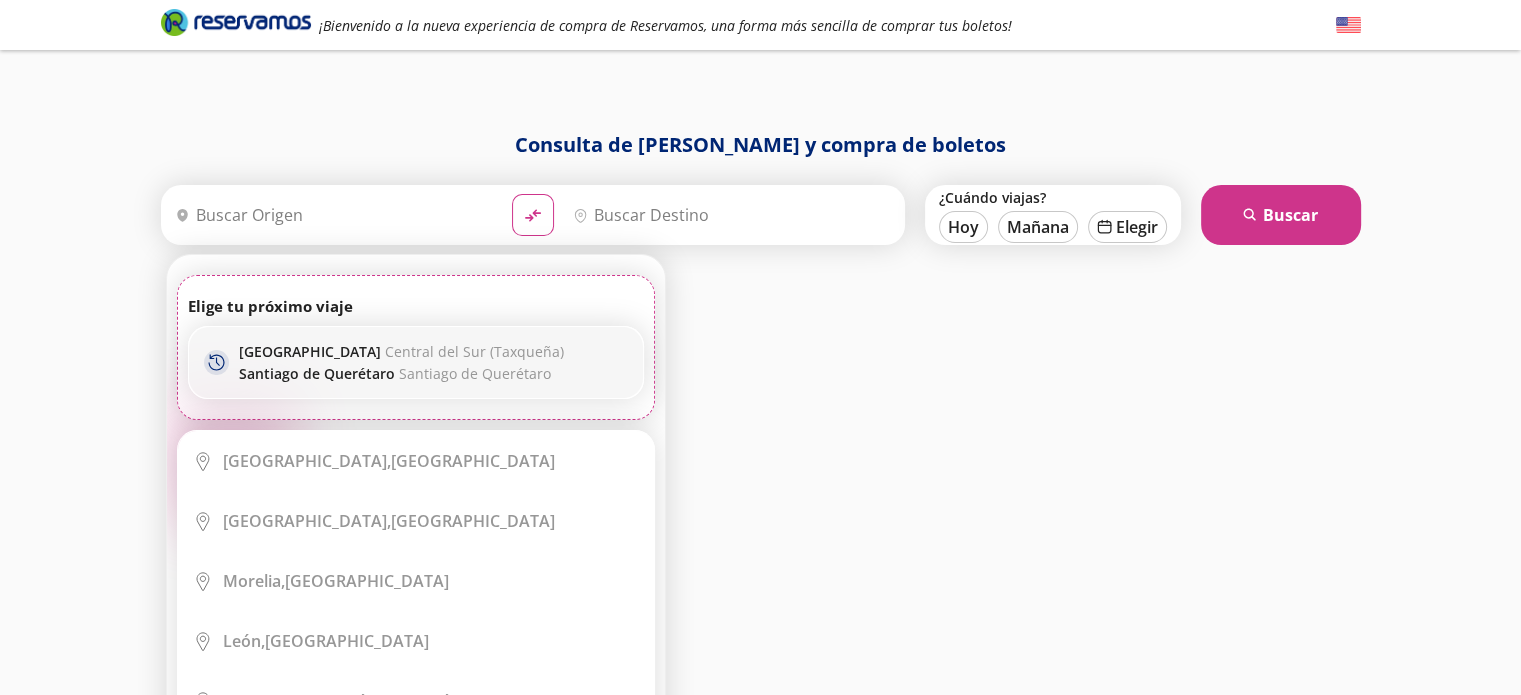 click on "[GEOGRAPHIC_DATA]   [GEOGRAPHIC_DATA] (Taxqueña) [GEOGRAPHIC_DATA]   [GEOGRAPHIC_DATA]" at bounding box center (401, 362) 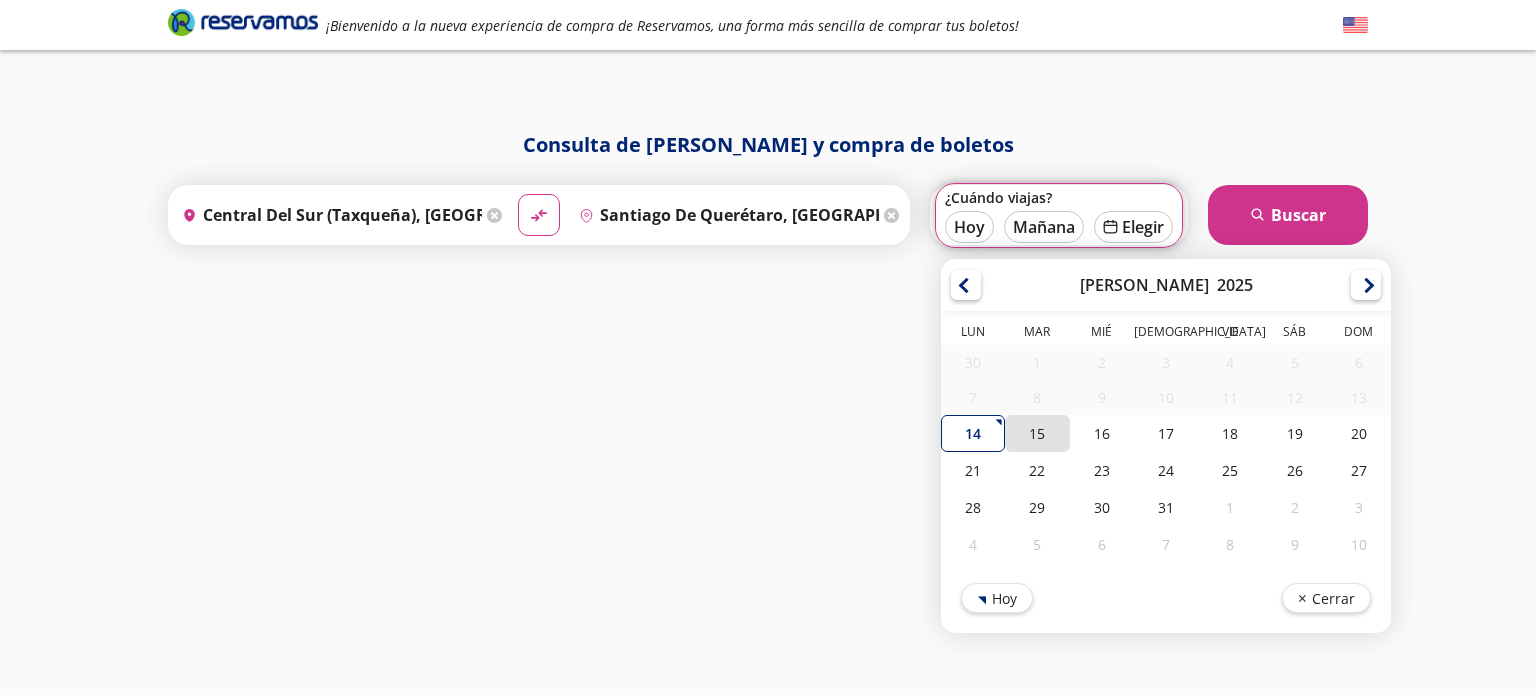 click on "15" at bounding box center [1037, 433] 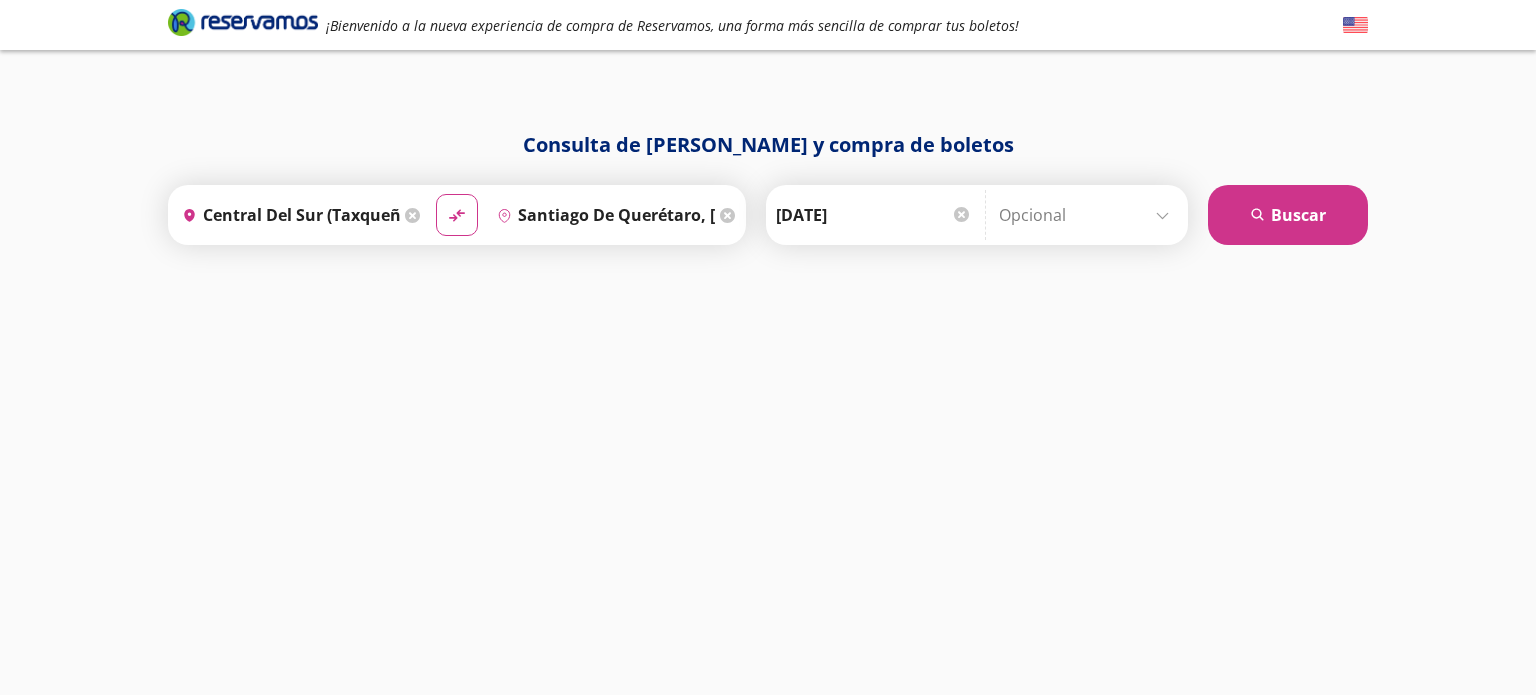 click on "Central del Sur (taxqueña), [GEOGRAPHIC_DATA]" at bounding box center (287, 215) 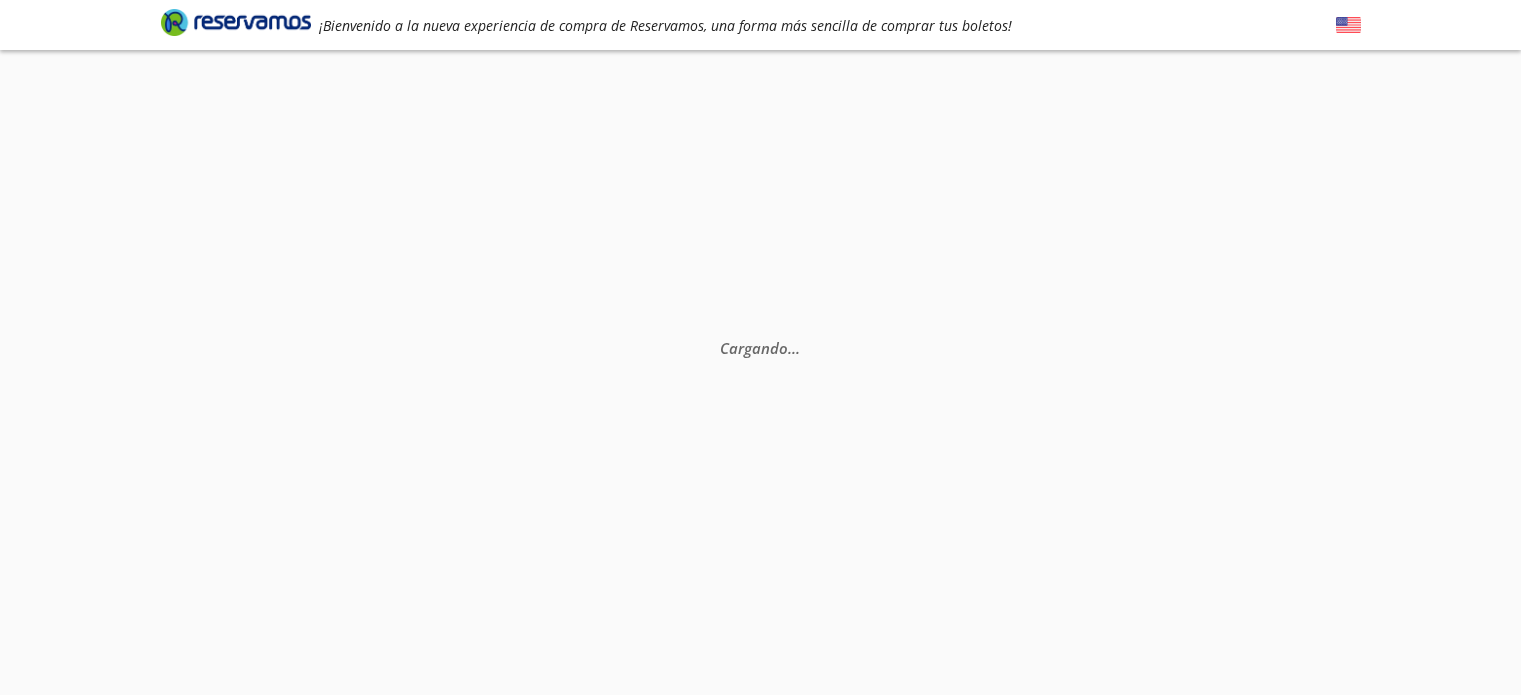 scroll, scrollTop: 0, scrollLeft: 0, axis: both 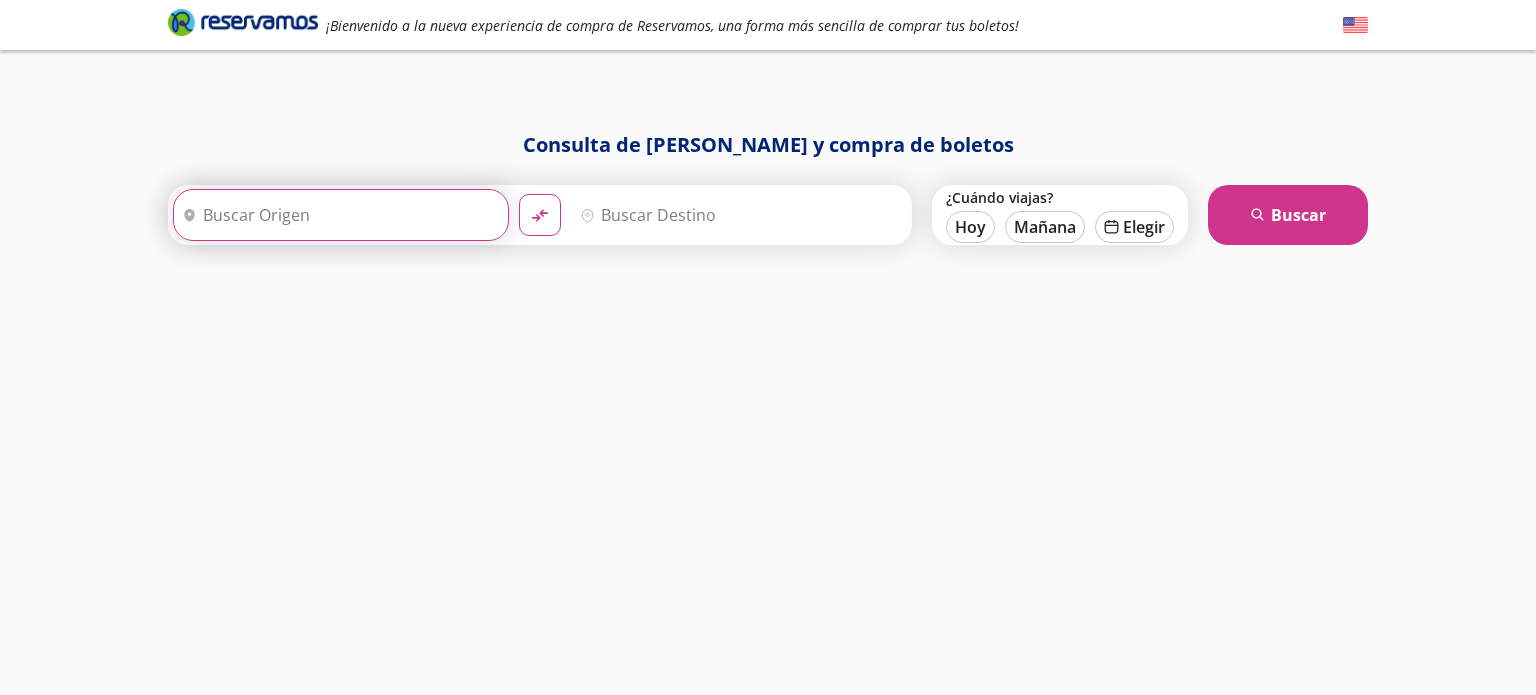click on "Origen" at bounding box center [338, 215] 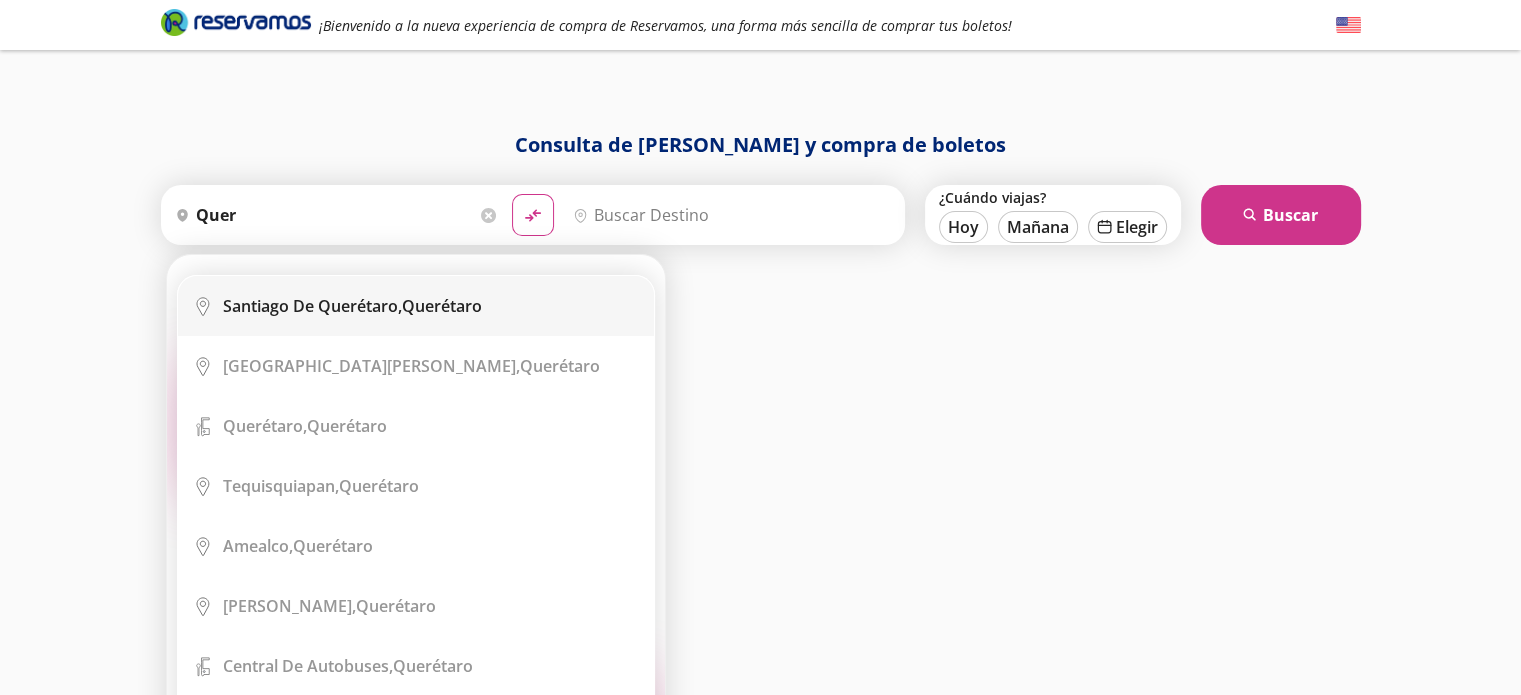 click on "Santiago de Querétaro," at bounding box center (312, 306) 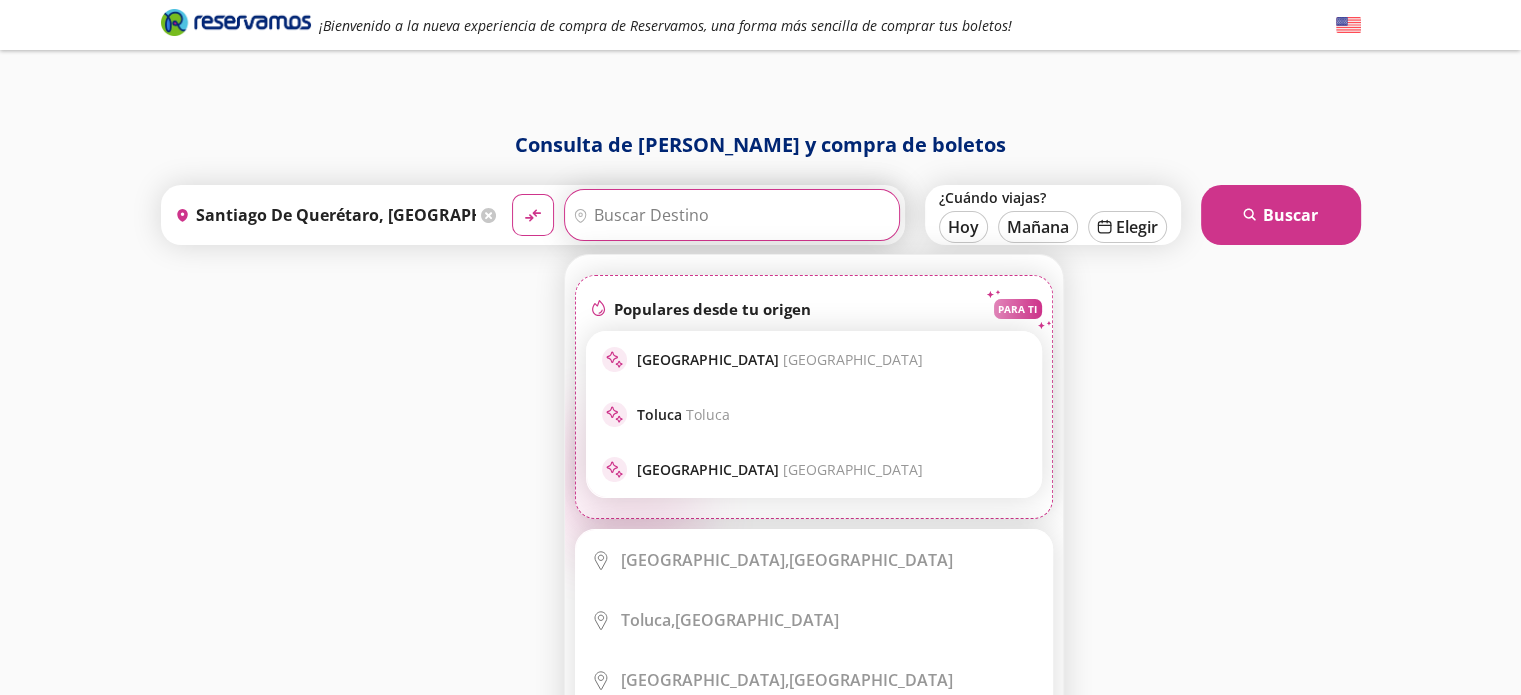click on "Destino" at bounding box center (729, 215) 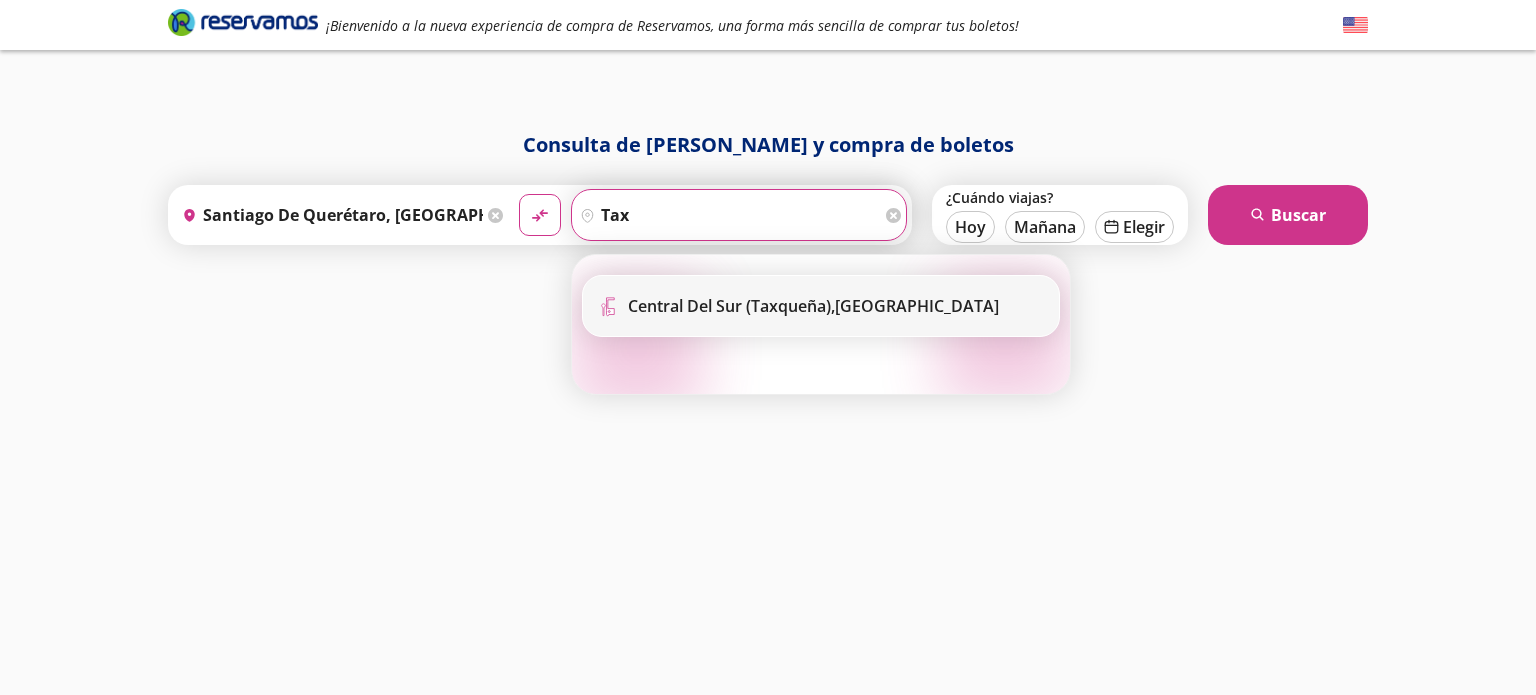 click on "Central del Sur (taxqueña)," at bounding box center (731, 306) 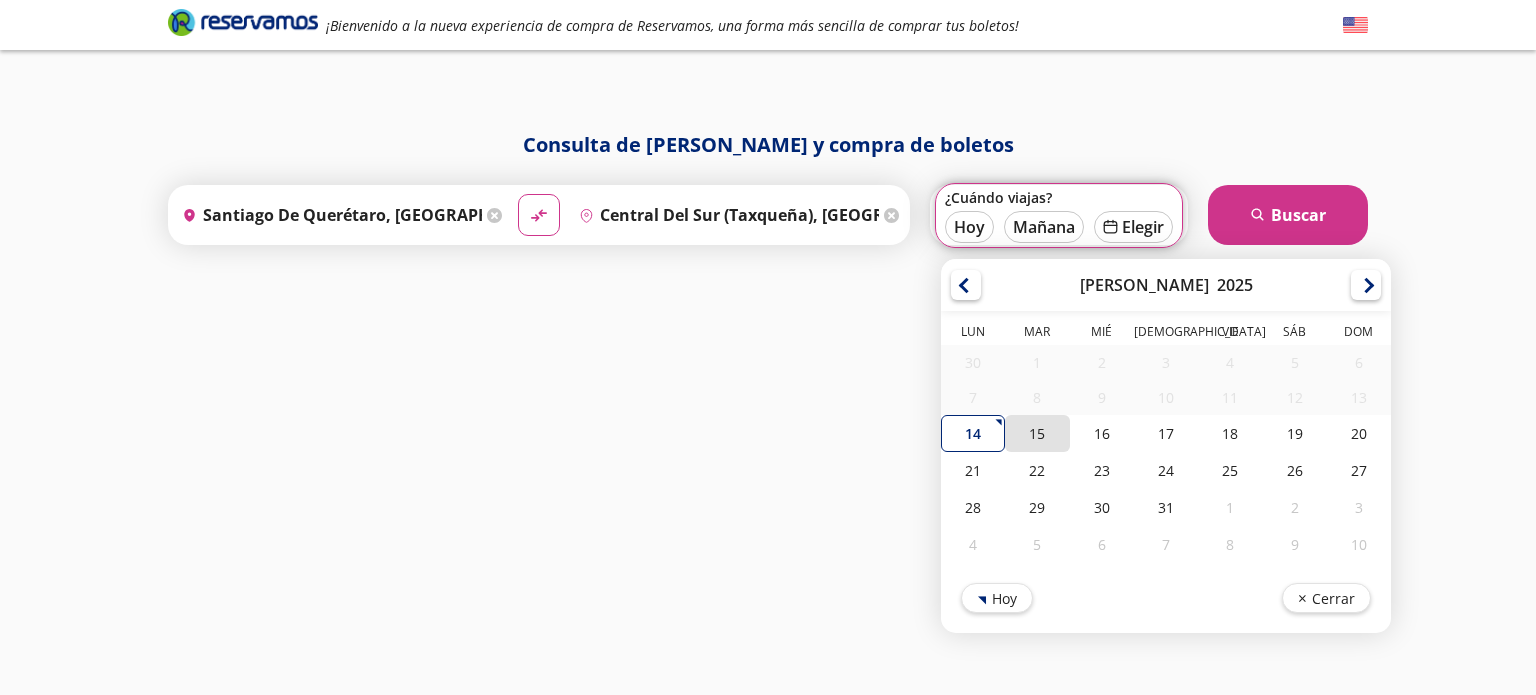 click on "15" at bounding box center (1037, 433) 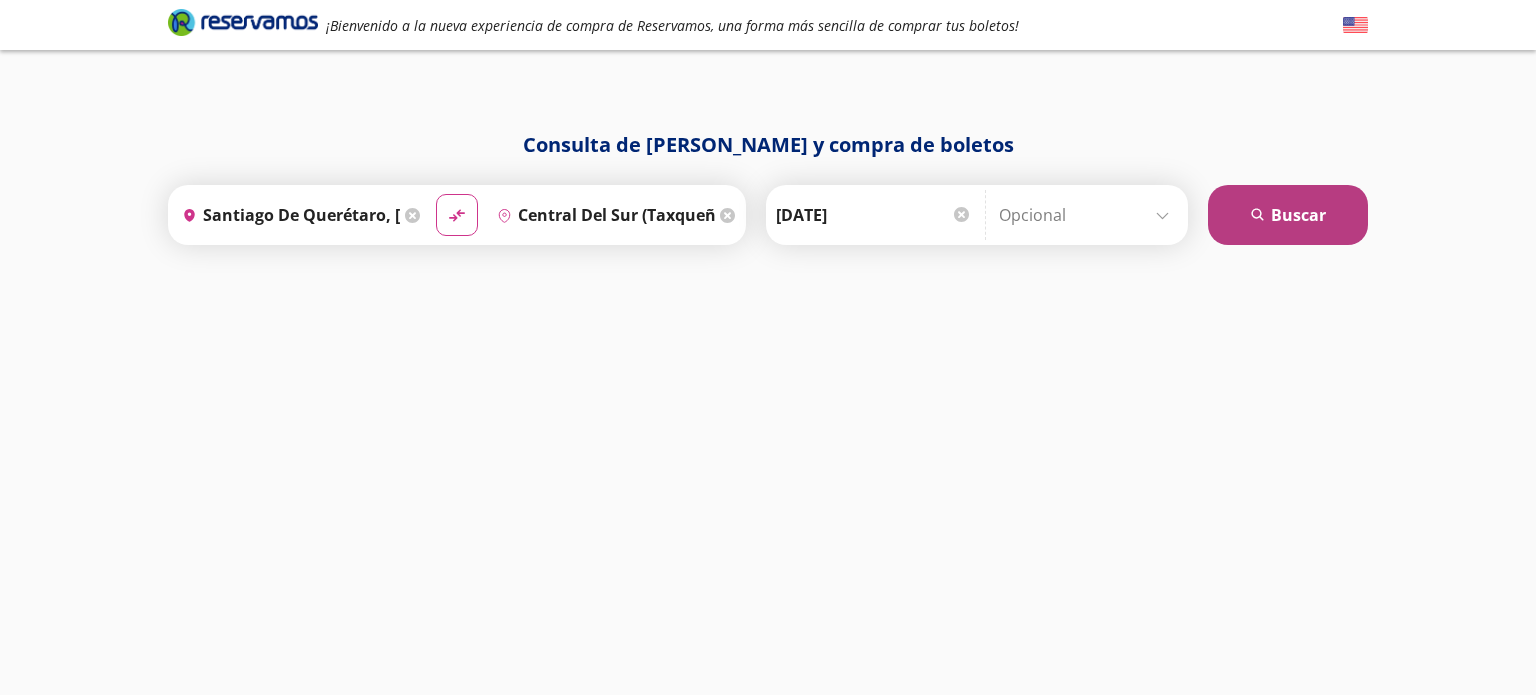 click on "search
Buscar" at bounding box center (1288, 215) 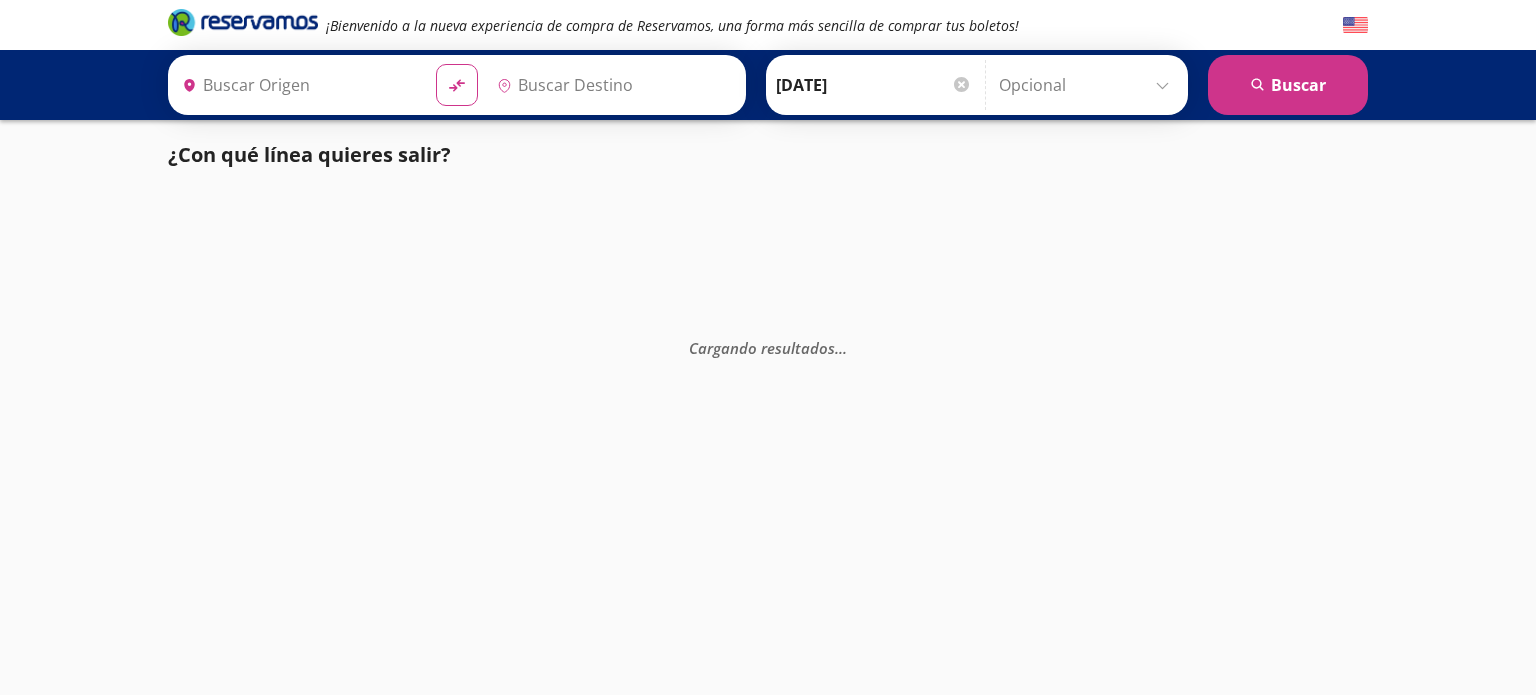 type on "Santiago de Querétaro, [GEOGRAPHIC_DATA]" 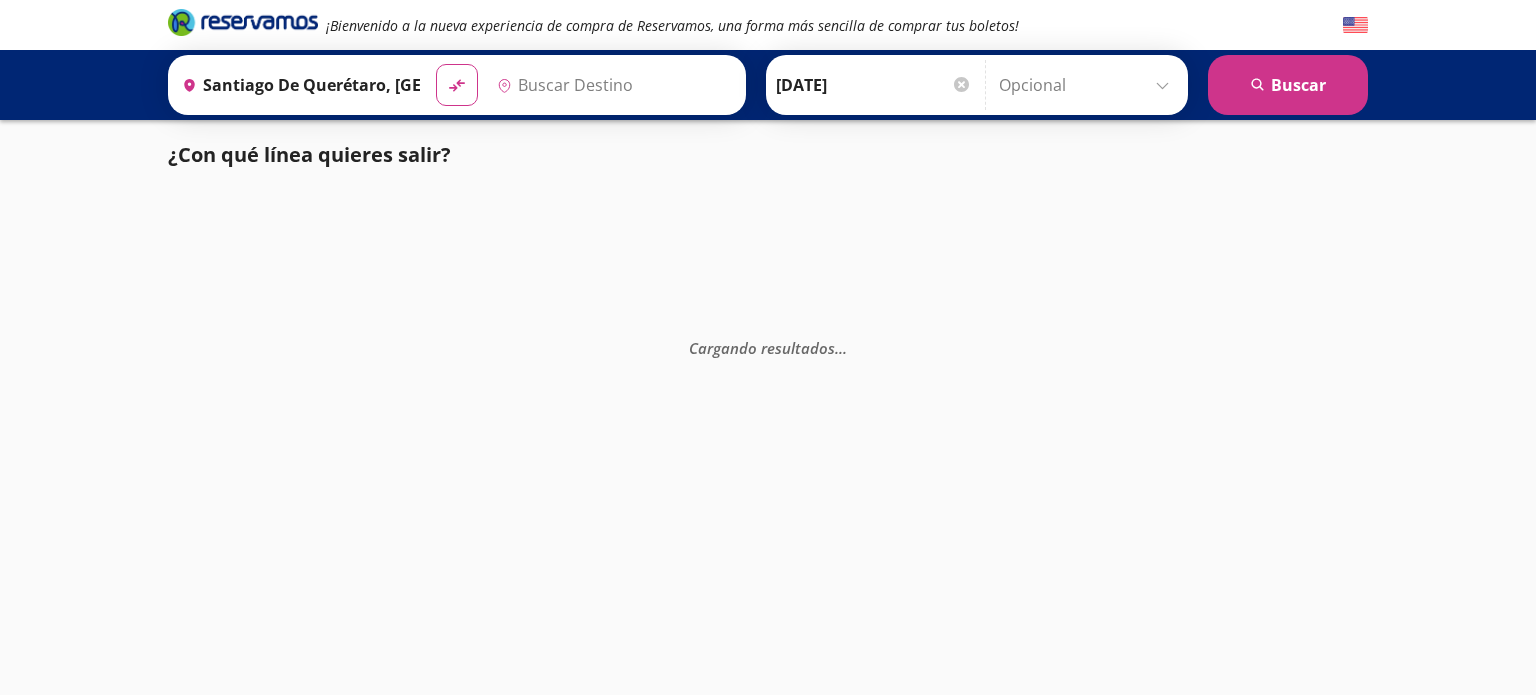 type on "Central del Sur (taxqueña), [GEOGRAPHIC_DATA]" 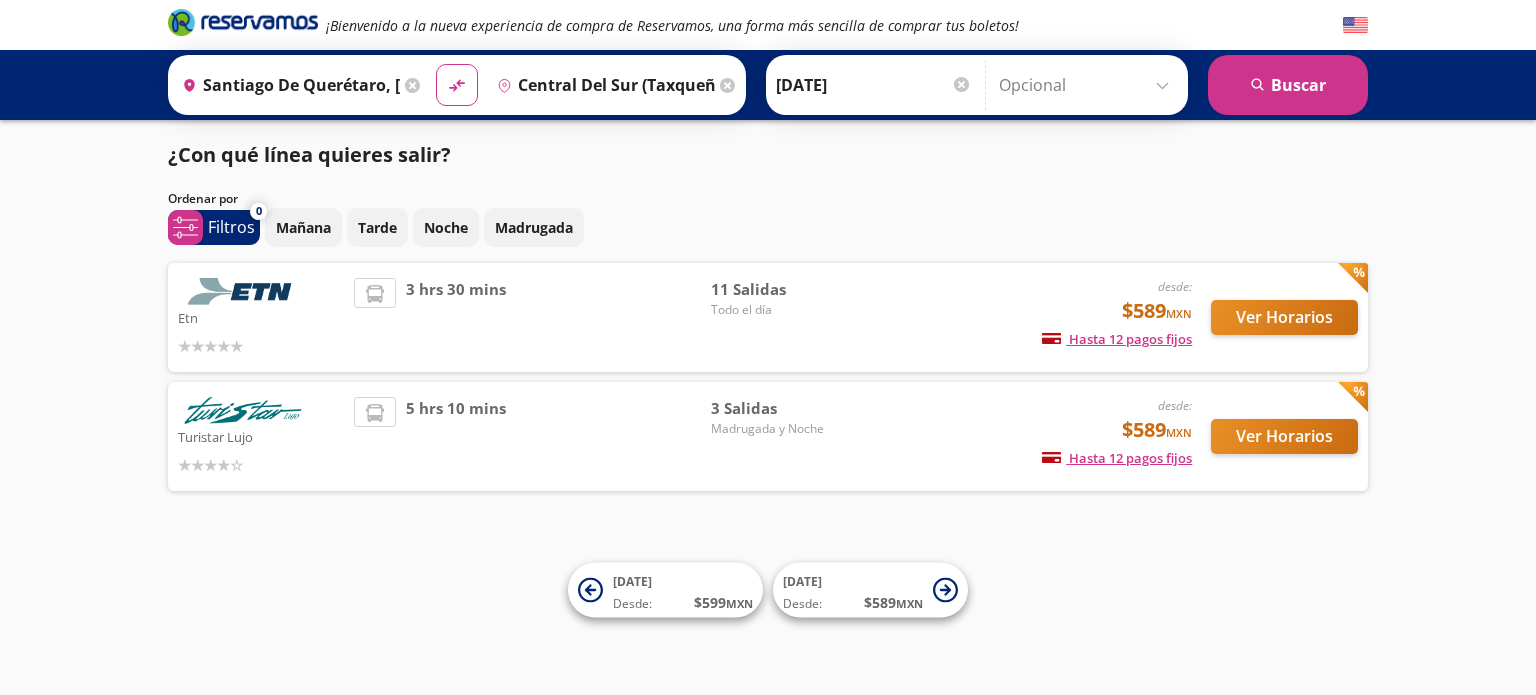 click on "desde: $589  MXN   Hasta 12 pagos fijos Pagos fijos en compras mayores a $30 MXN, con tarjetas de bancos participantes" at bounding box center (1026, 436) 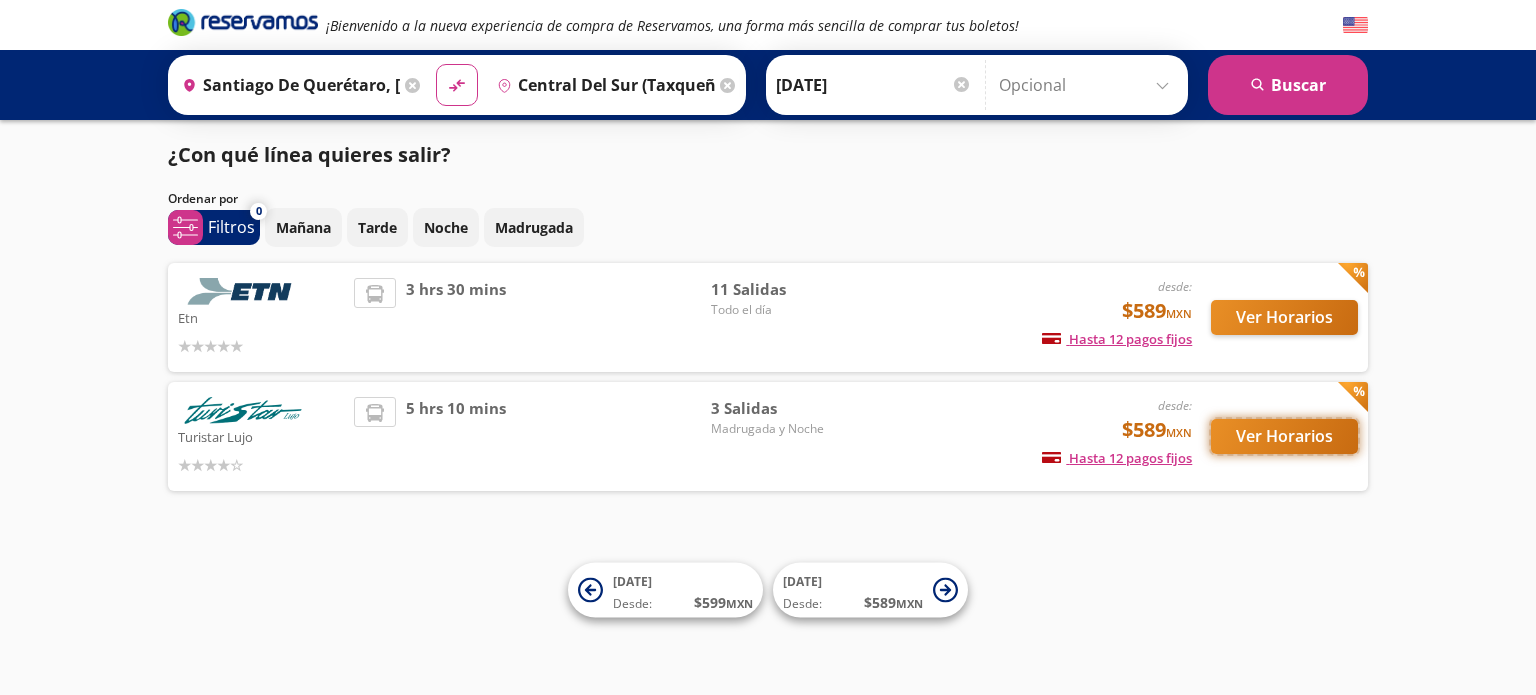 click on "Ver Horarios" at bounding box center [1284, 436] 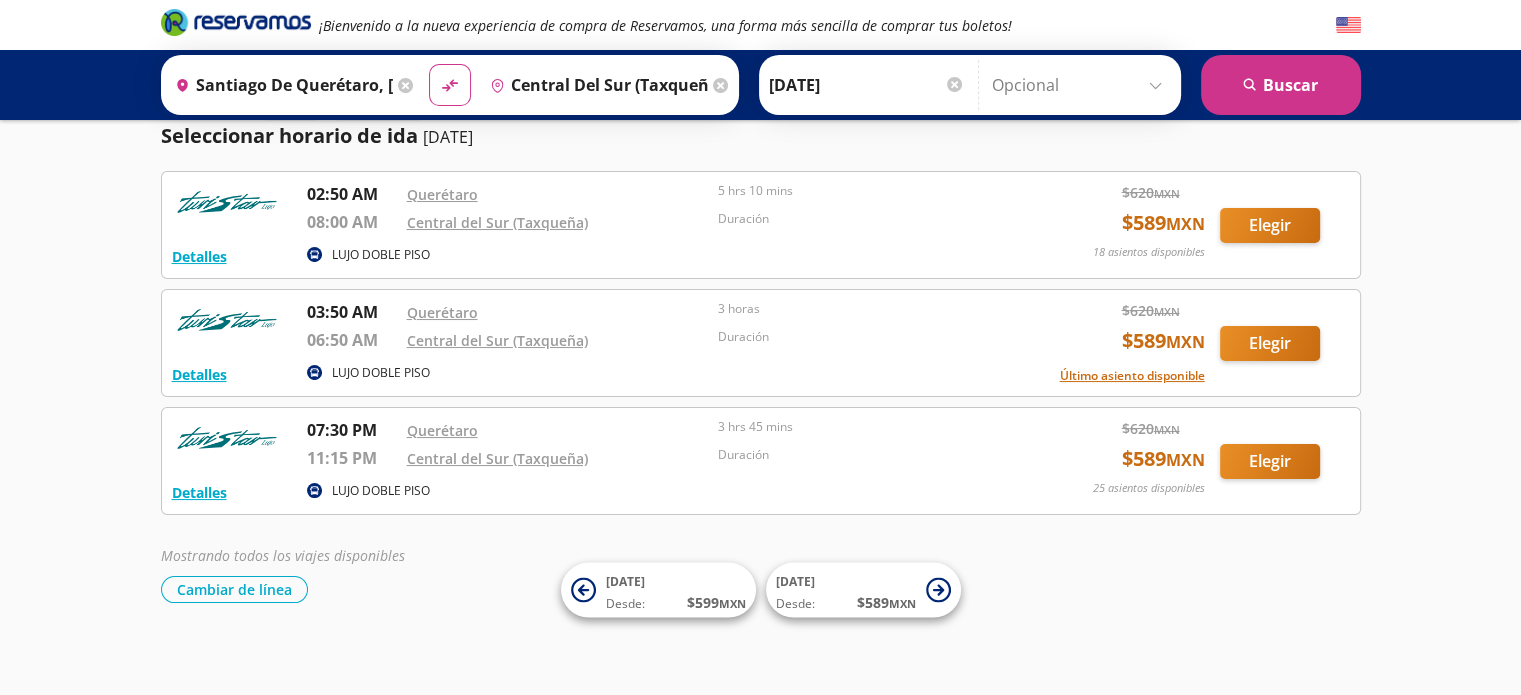 scroll, scrollTop: 33, scrollLeft: 0, axis: vertical 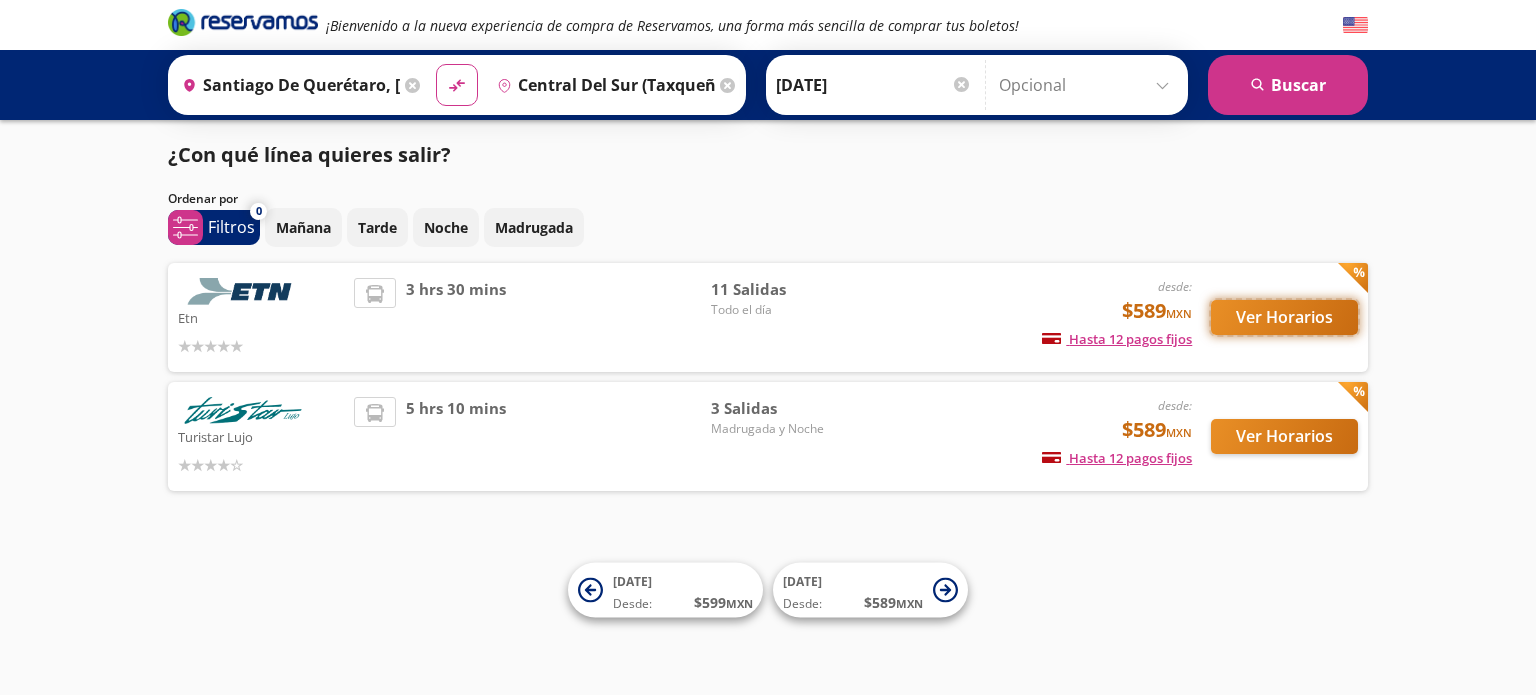 click on "Ver Horarios" at bounding box center (1284, 317) 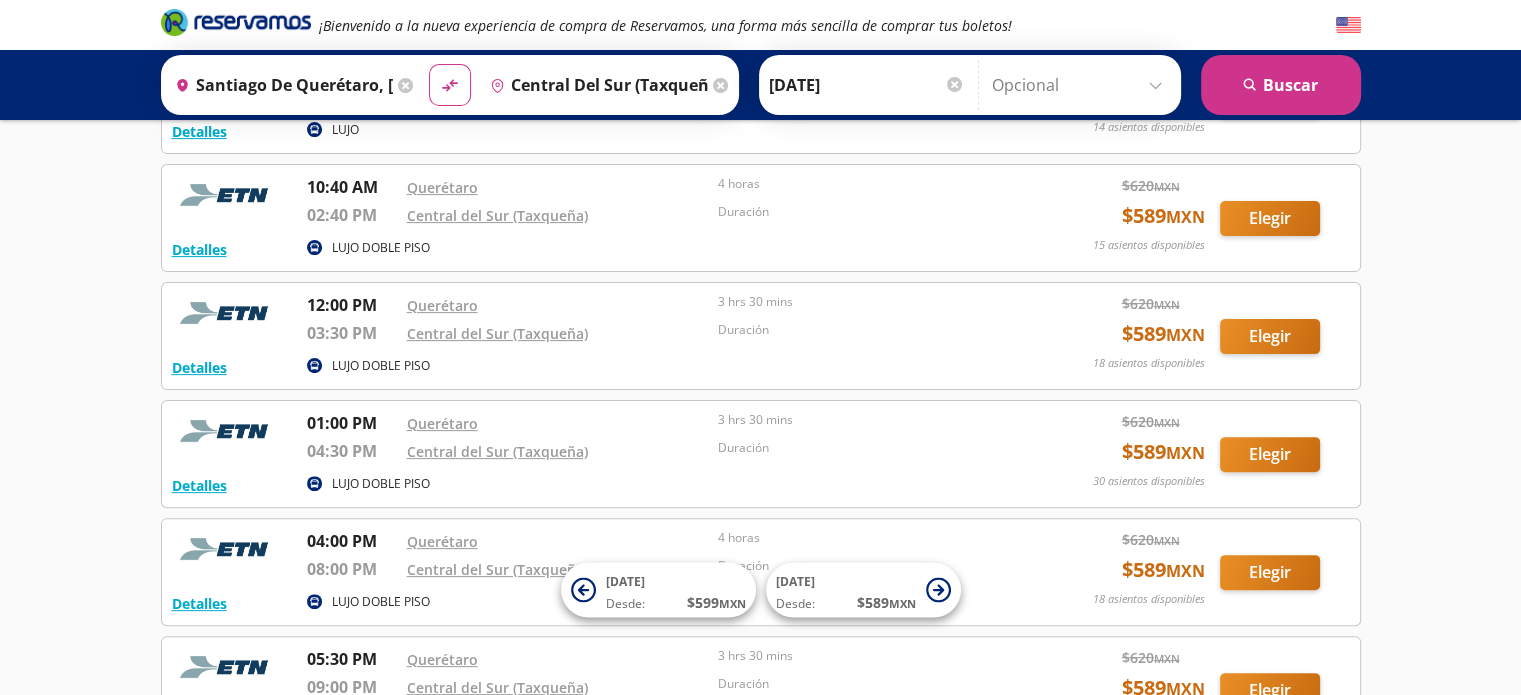 scroll, scrollTop: 535, scrollLeft: 0, axis: vertical 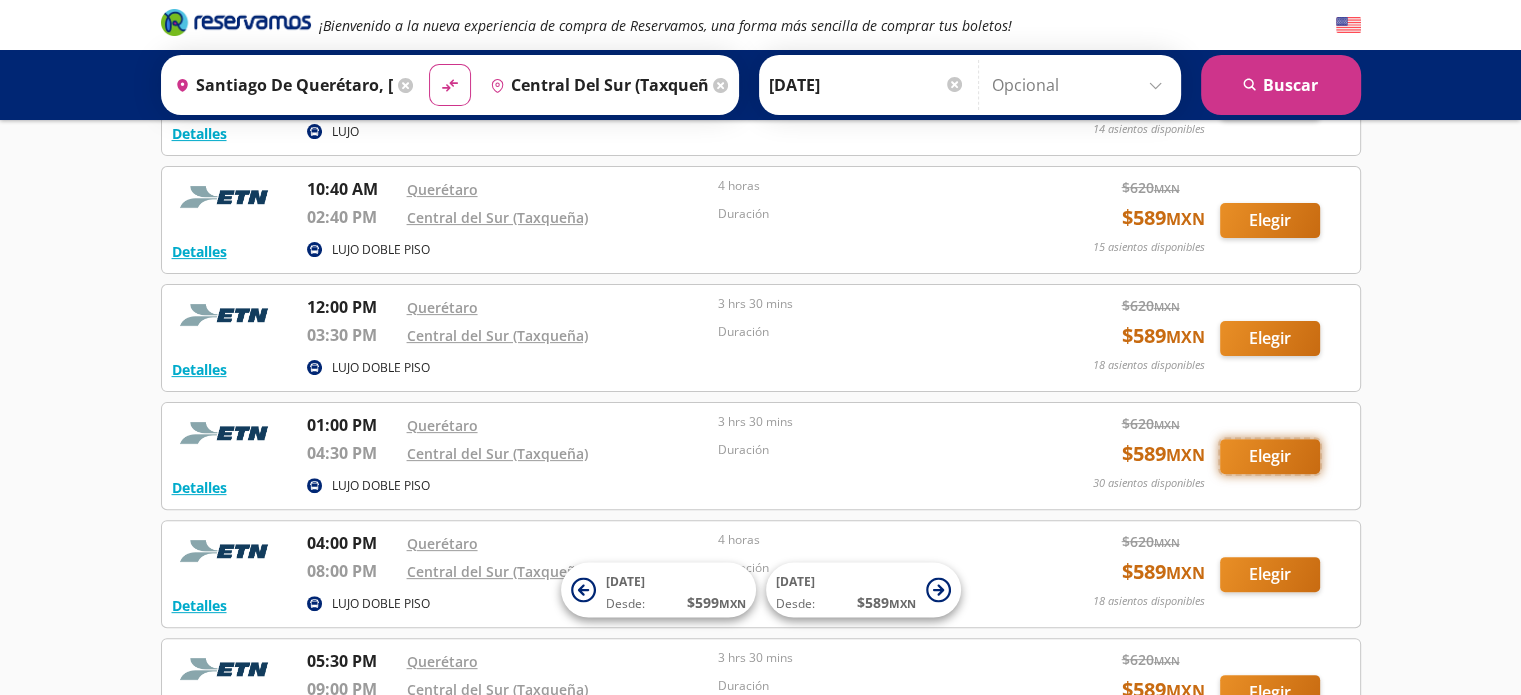 click on "Elegir" at bounding box center (1270, 456) 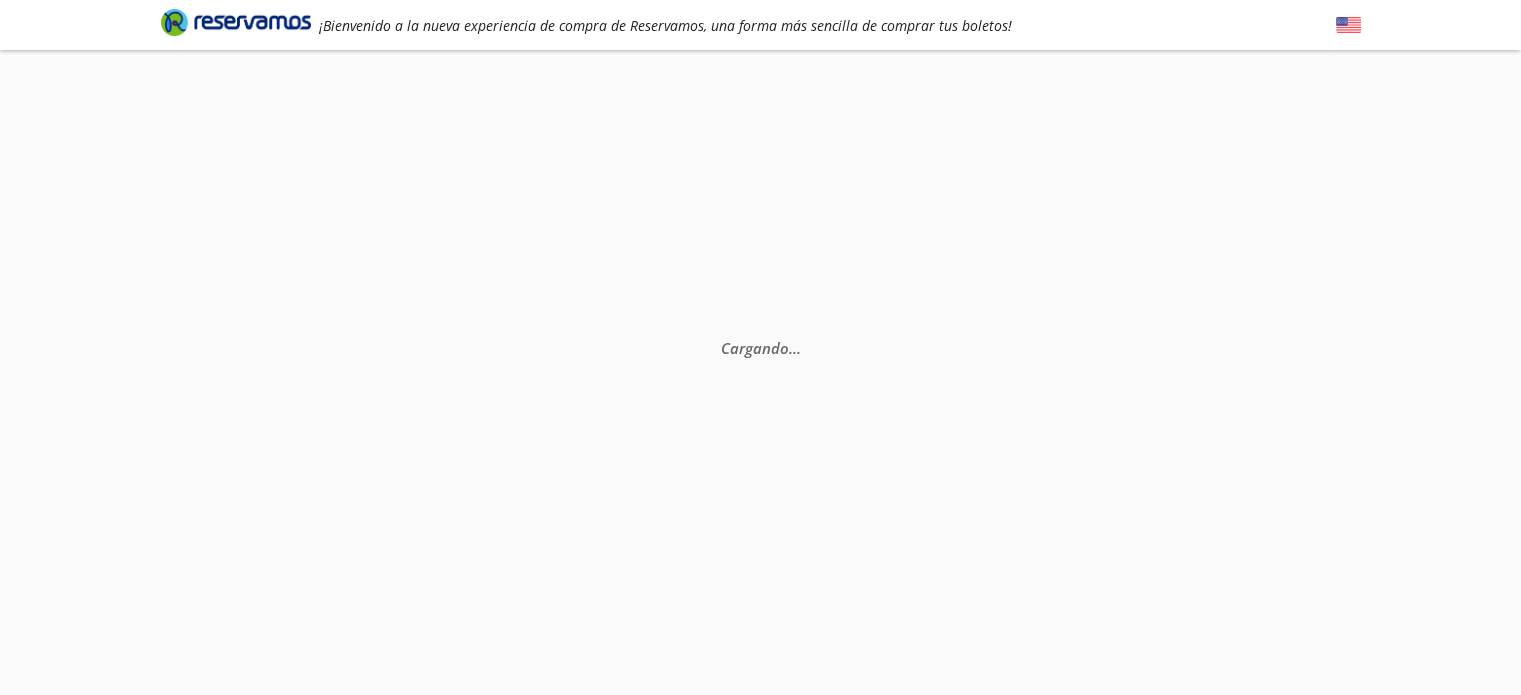 scroll, scrollTop: 0, scrollLeft: 0, axis: both 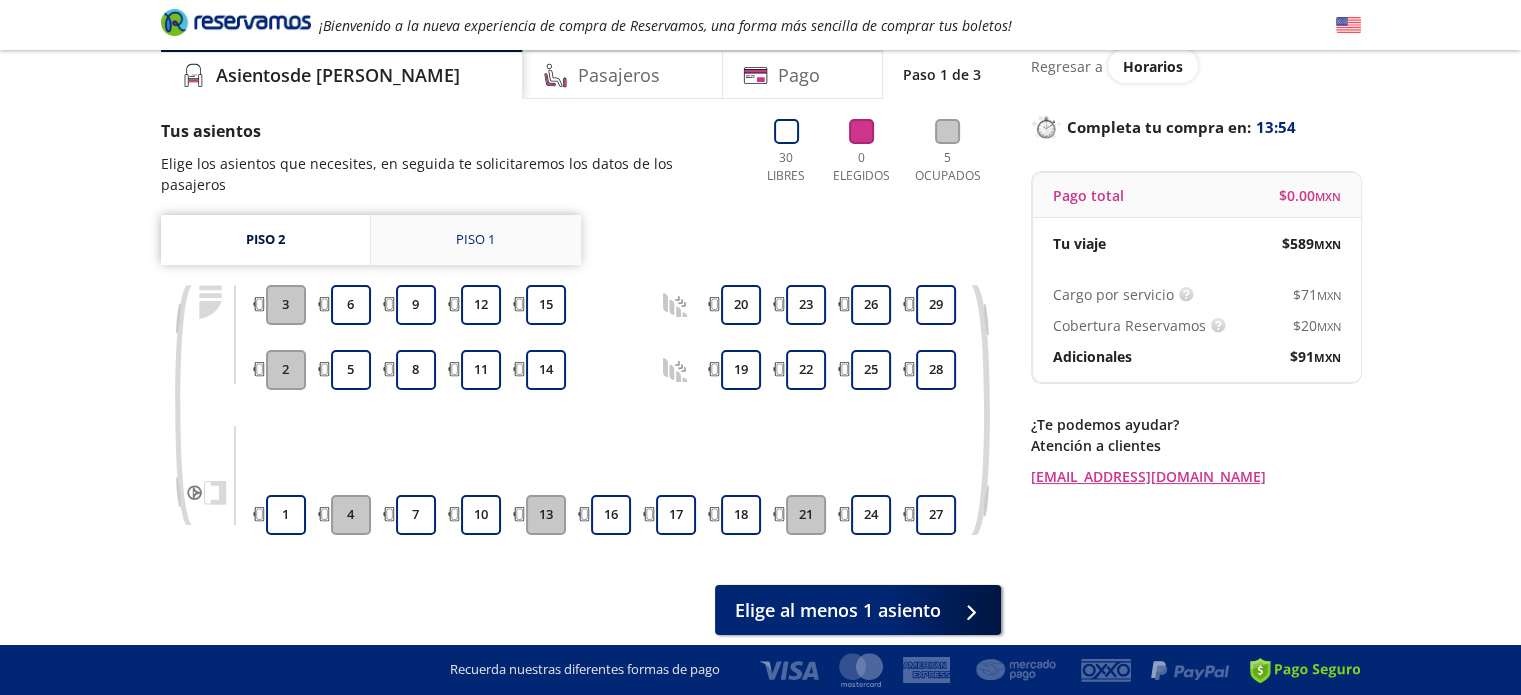 click on "Piso 1" at bounding box center [476, 240] 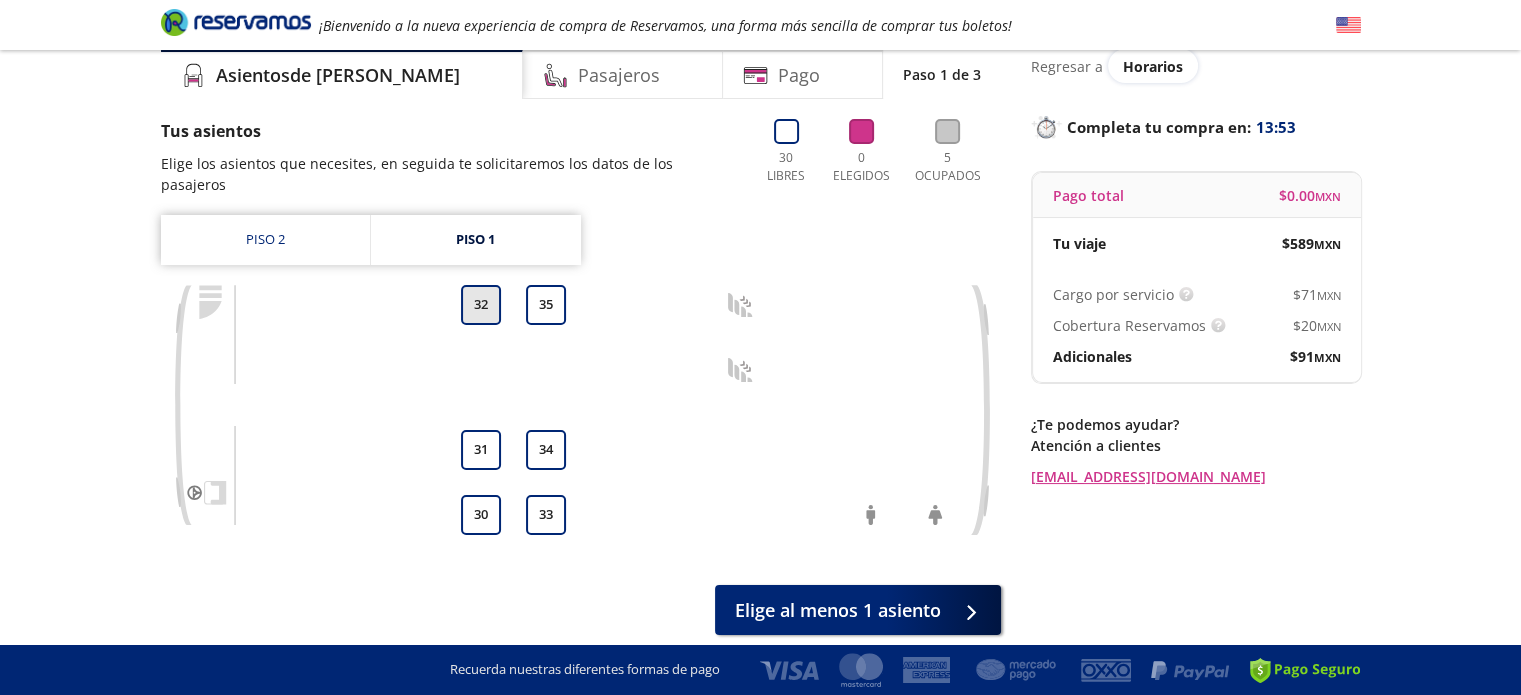 click on "32" at bounding box center (481, 305) 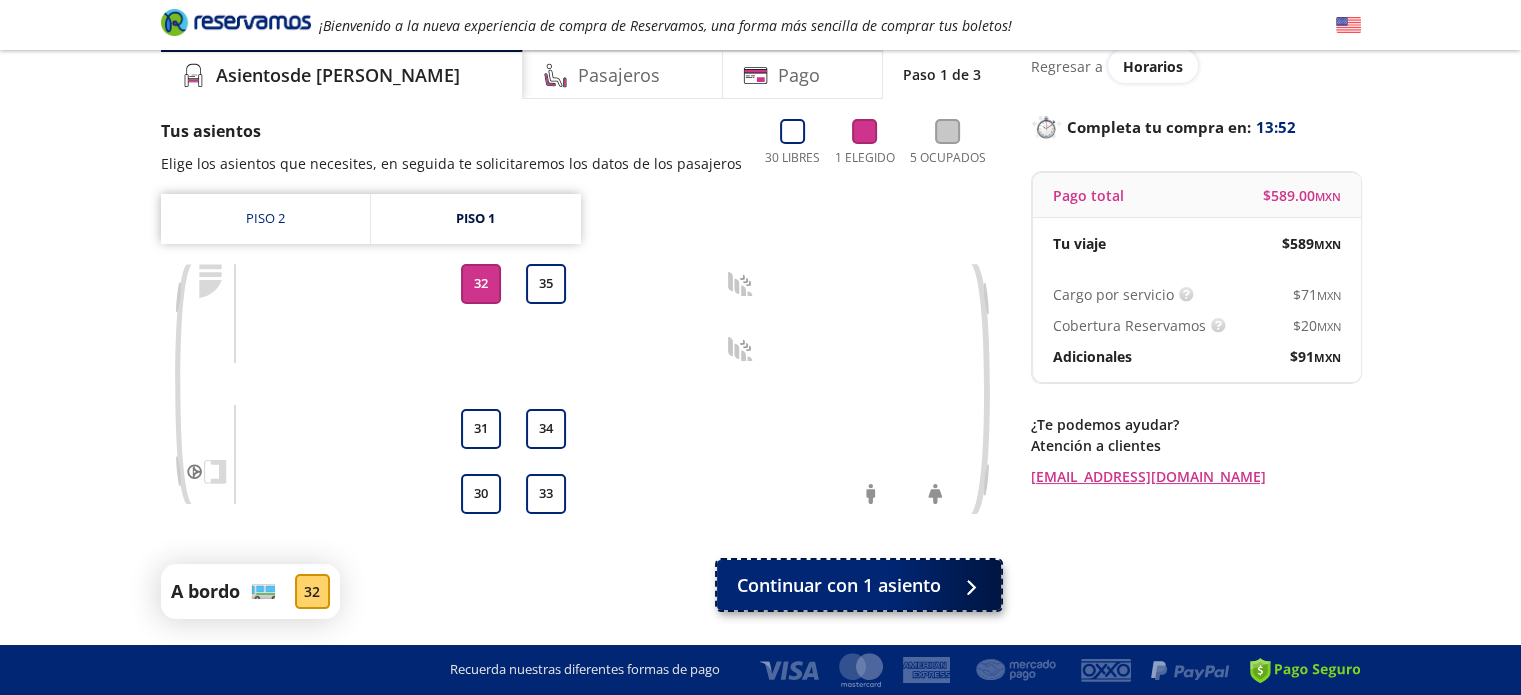 click on "Continuar con 1 asiento" at bounding box center (859, 585) 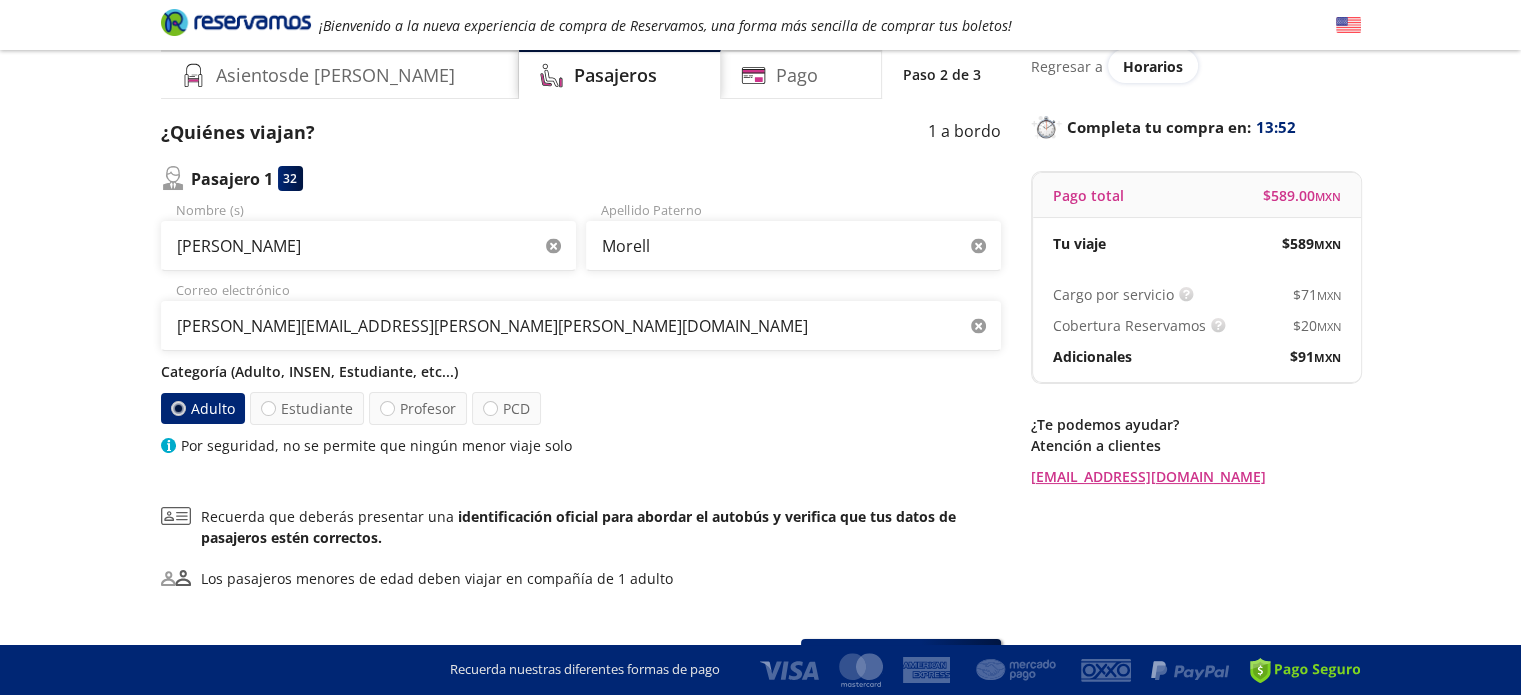 scroll, scrollTop: 0, scrollLeft: 0, axis: both 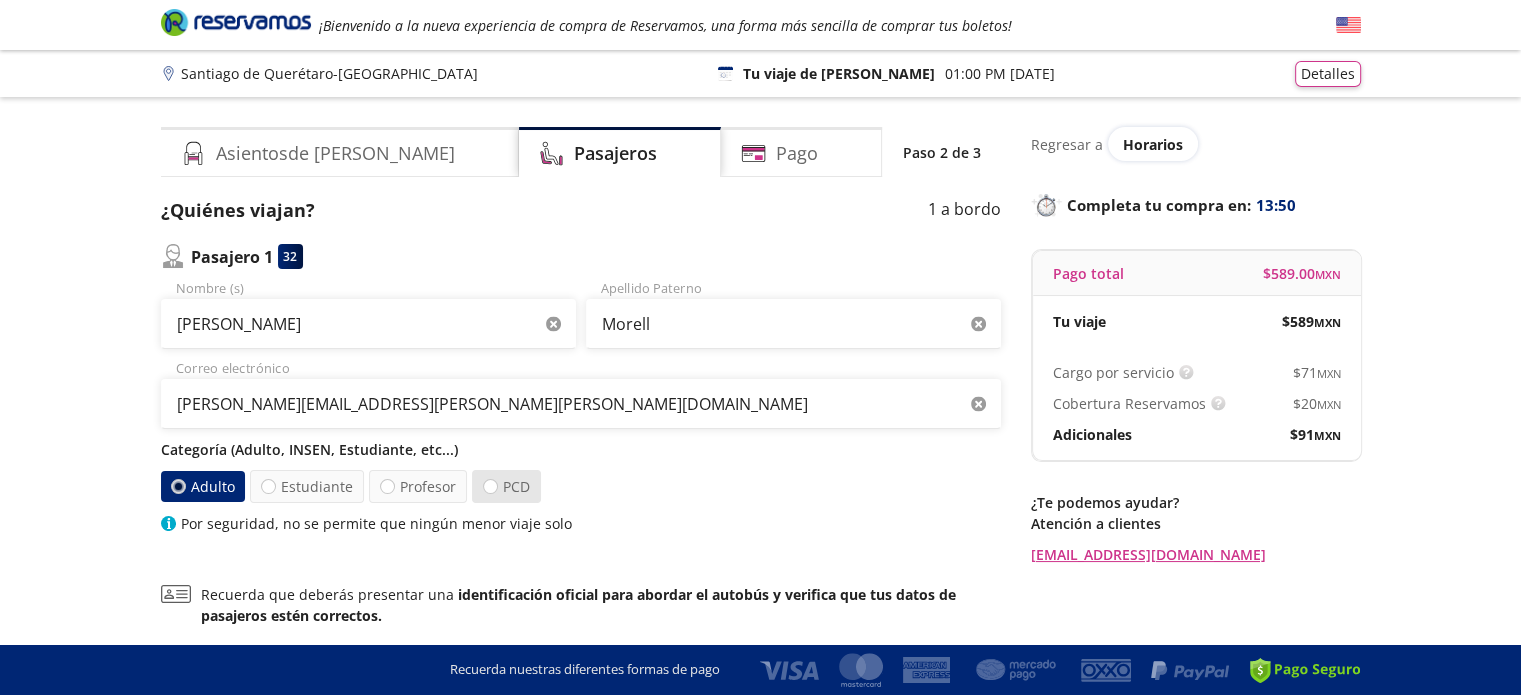 click on "PCD" at bounding box center (506, 486) 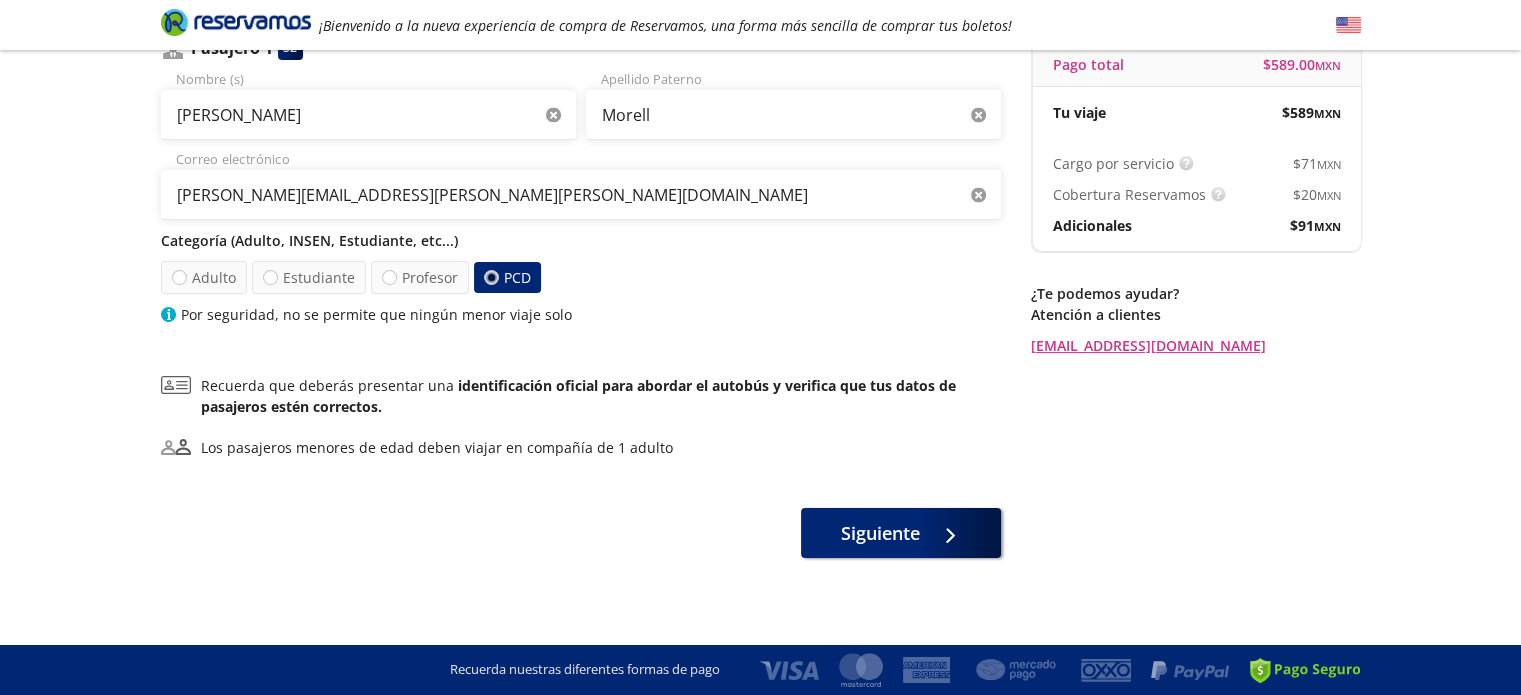 scroll, scrollTop: 211, scrollLeft: 0, axis: vertical 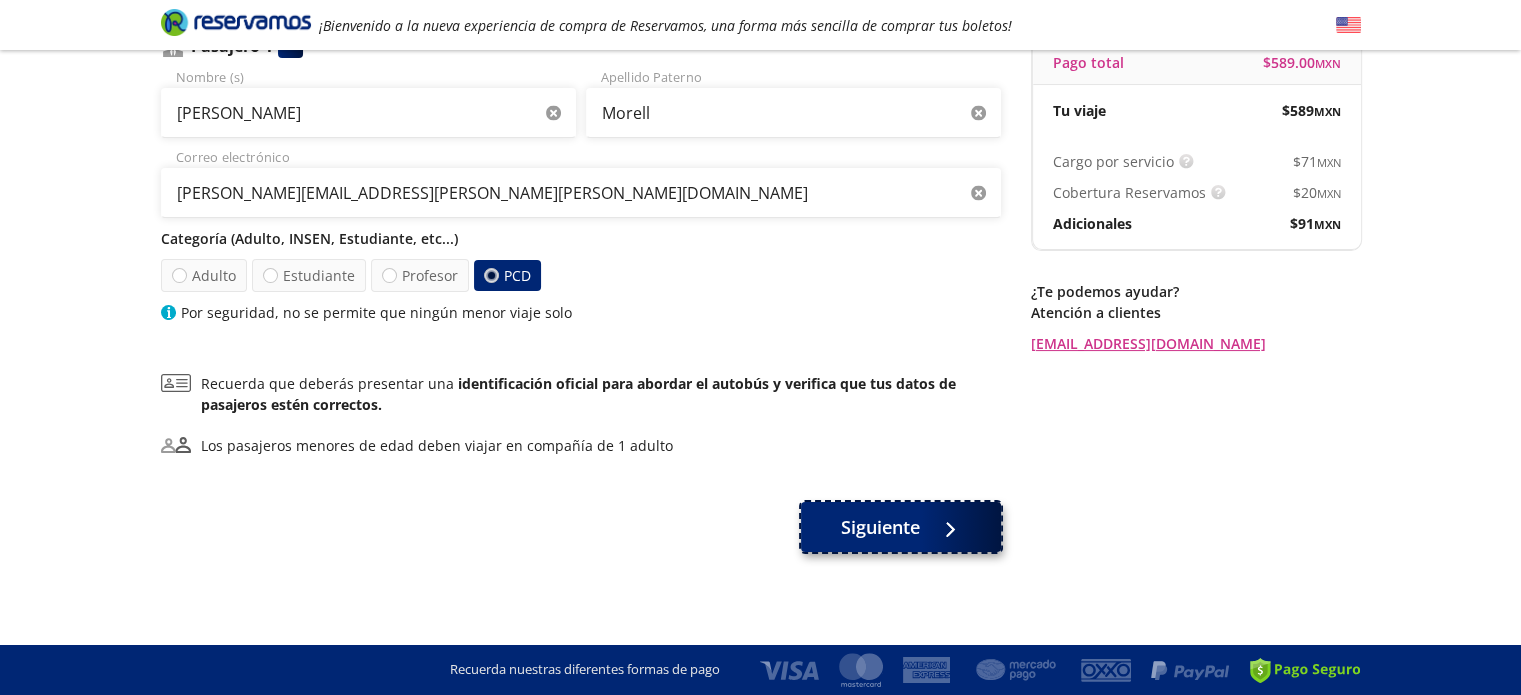 click at bounding box center [945, 527] 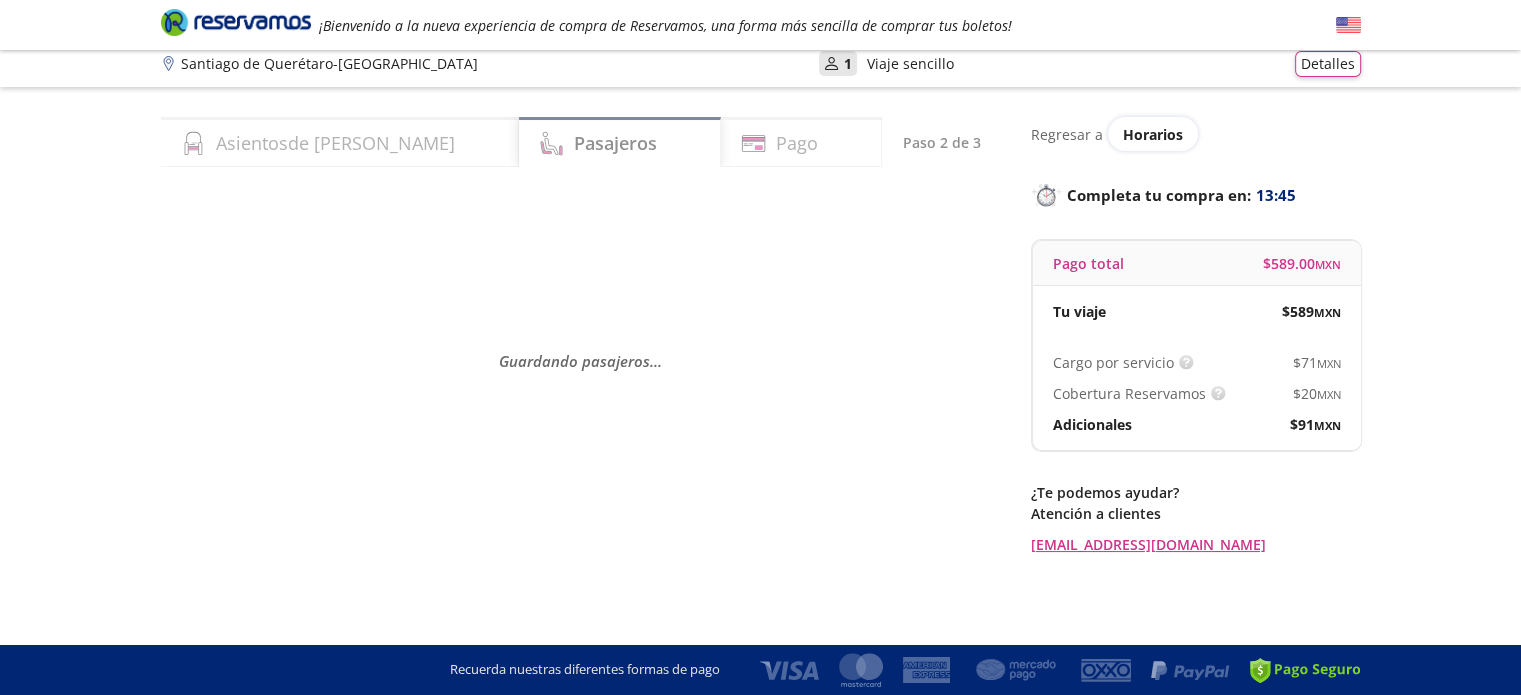 scroll, scrollTop: 0, scrollLeft: 0, axis: both 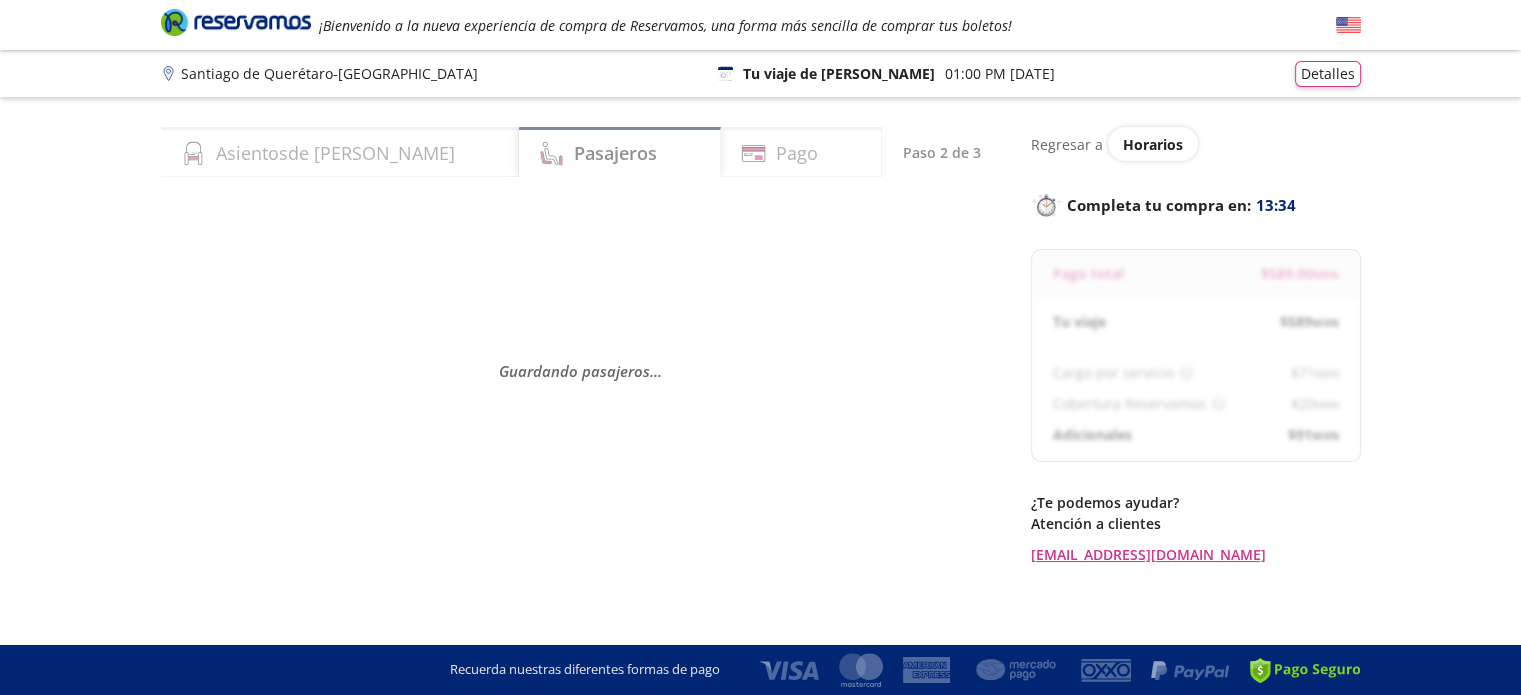 select on "MX" 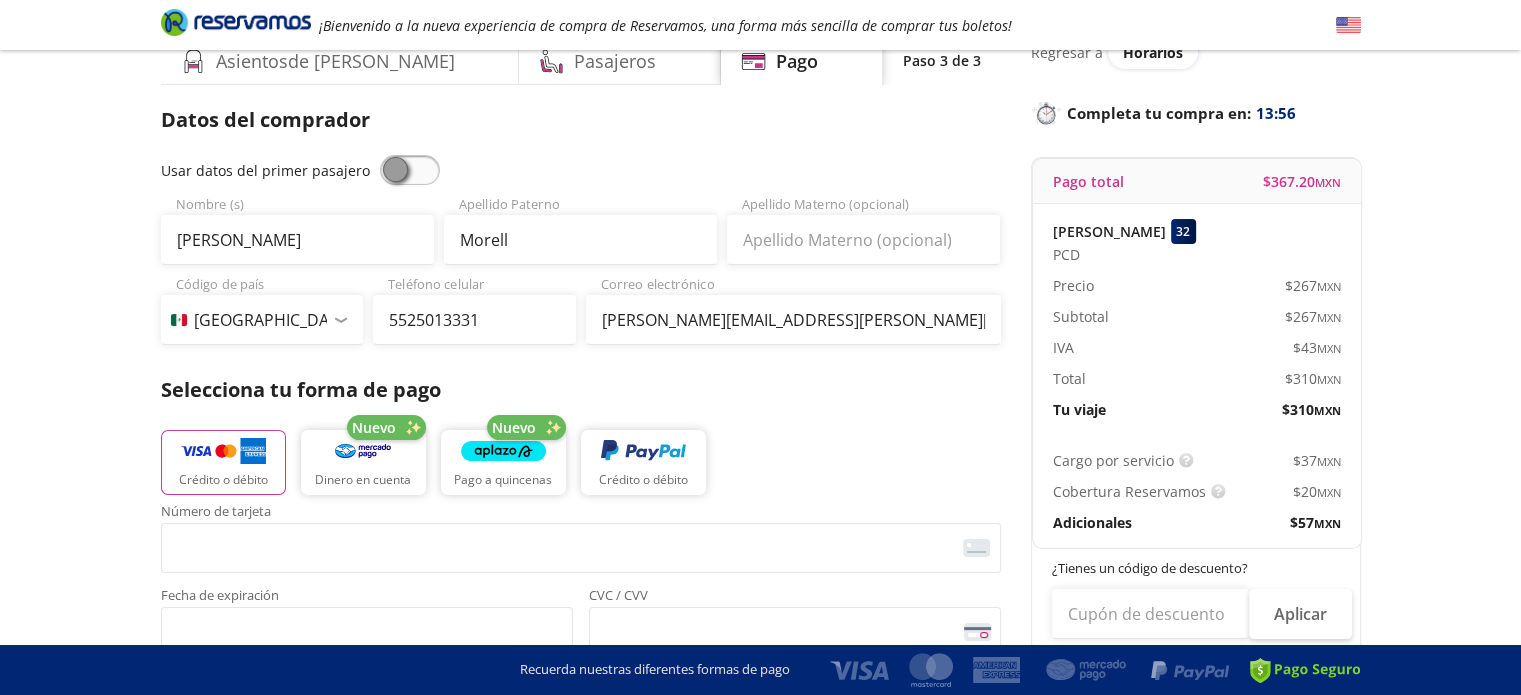 scroll, scrollTop: 85, scrollLeft: 0, axis: vertical 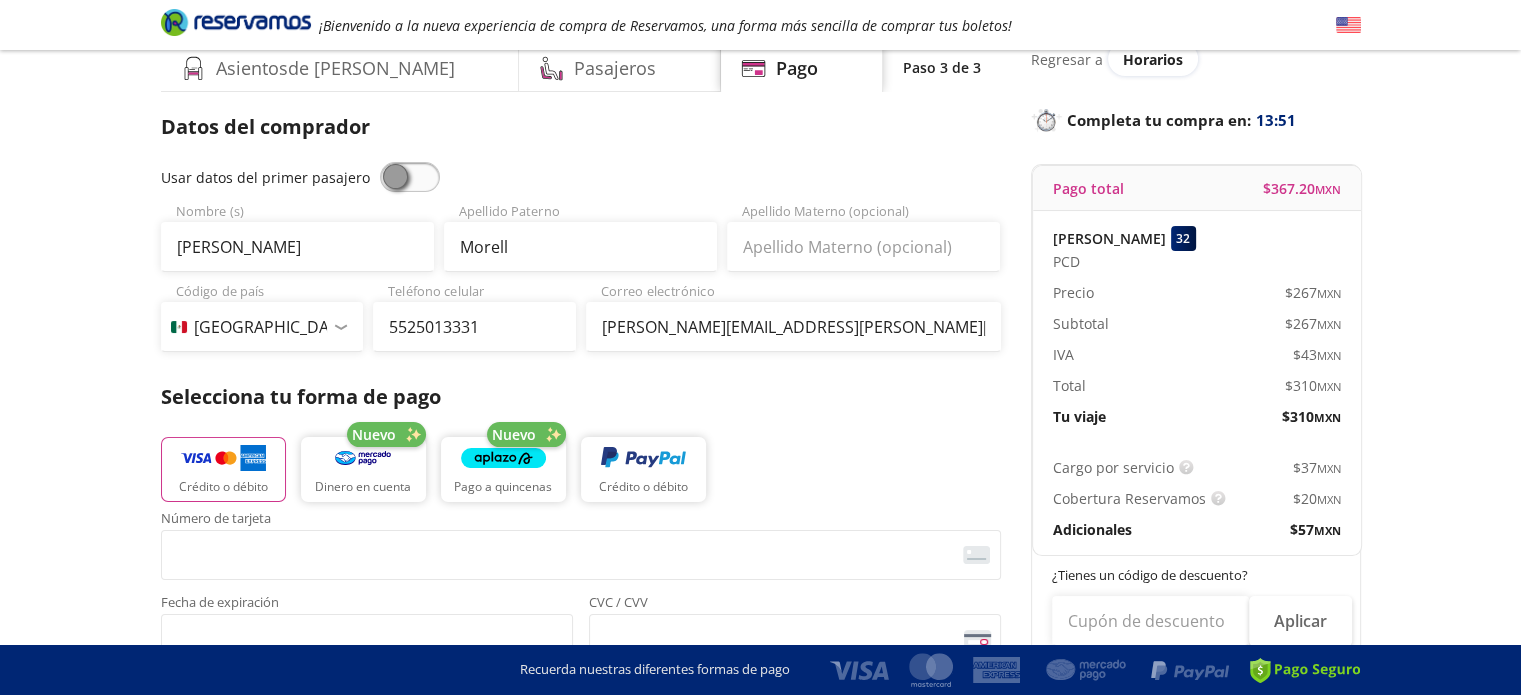 click at bounding box center (410, 177) 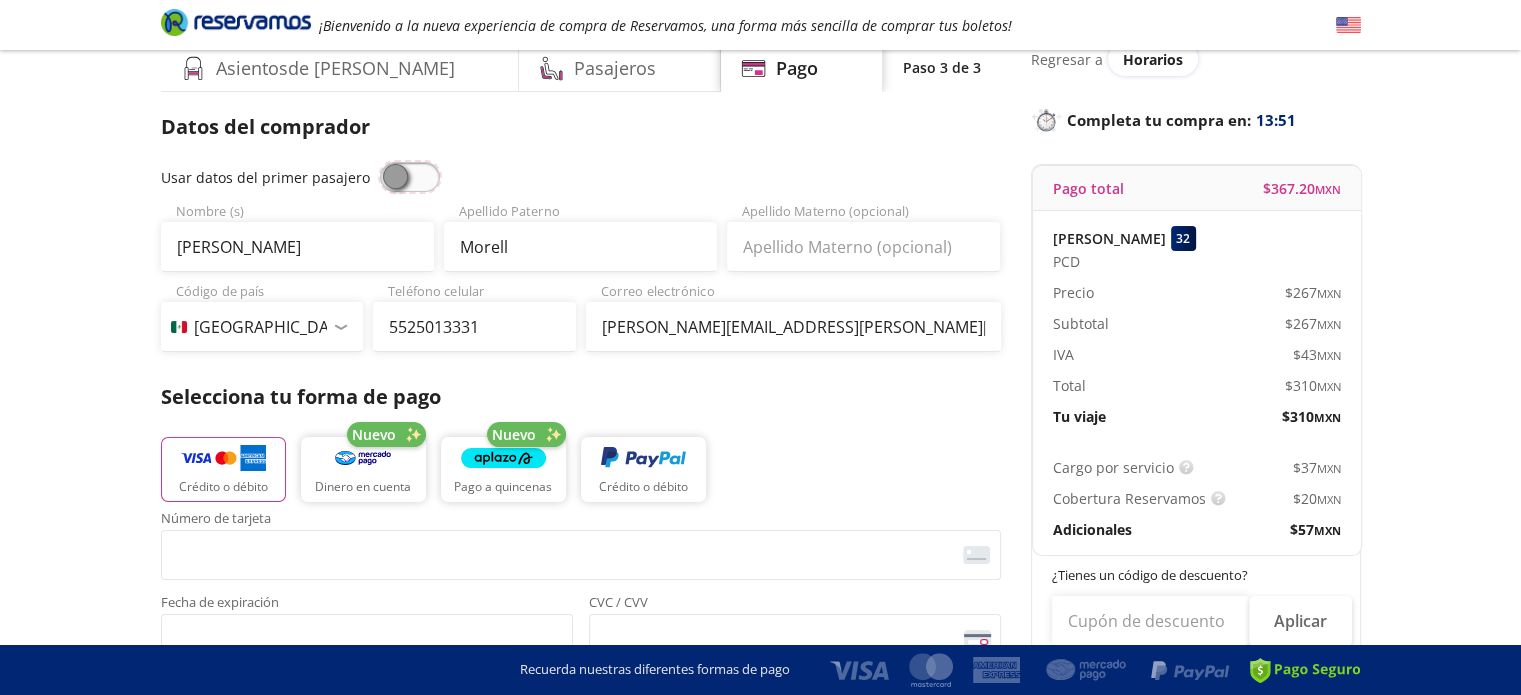click at bounding box center [380, 162] 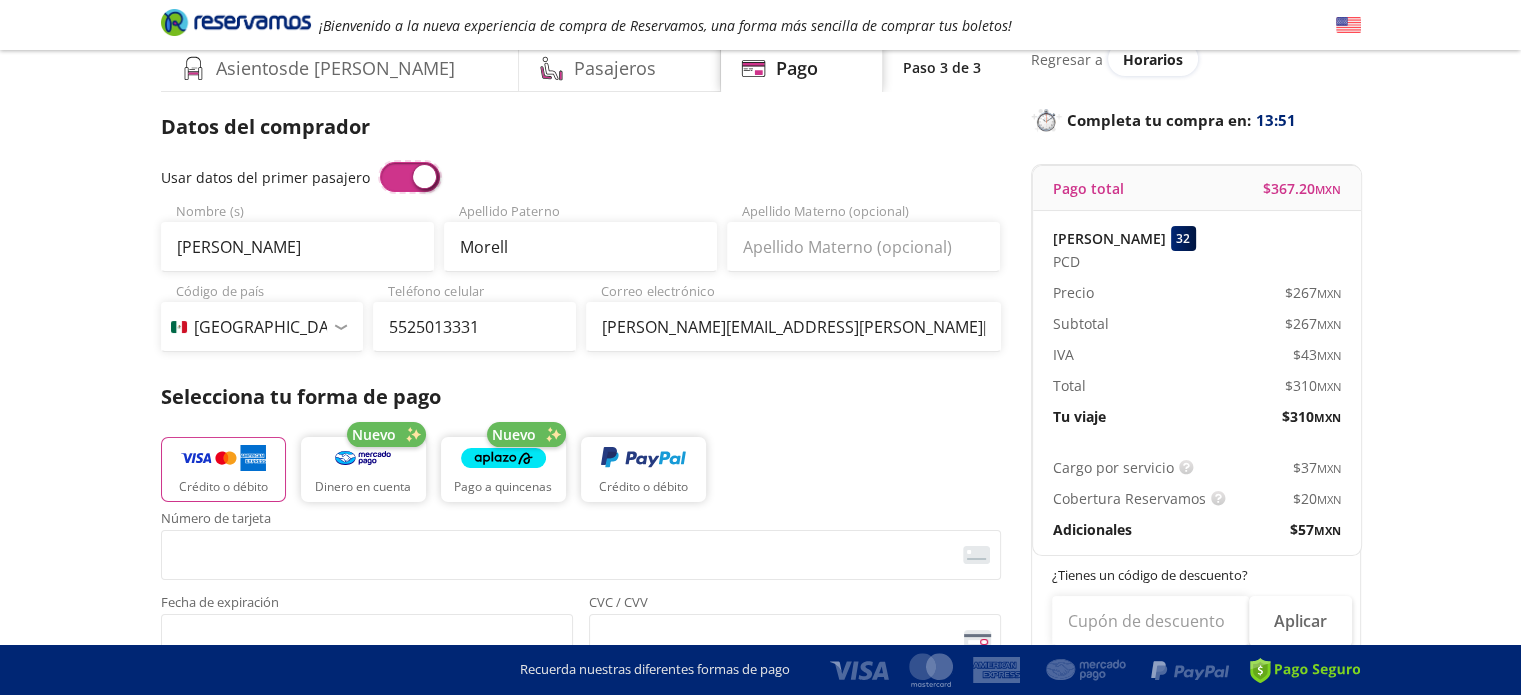 type on "Alfredo" 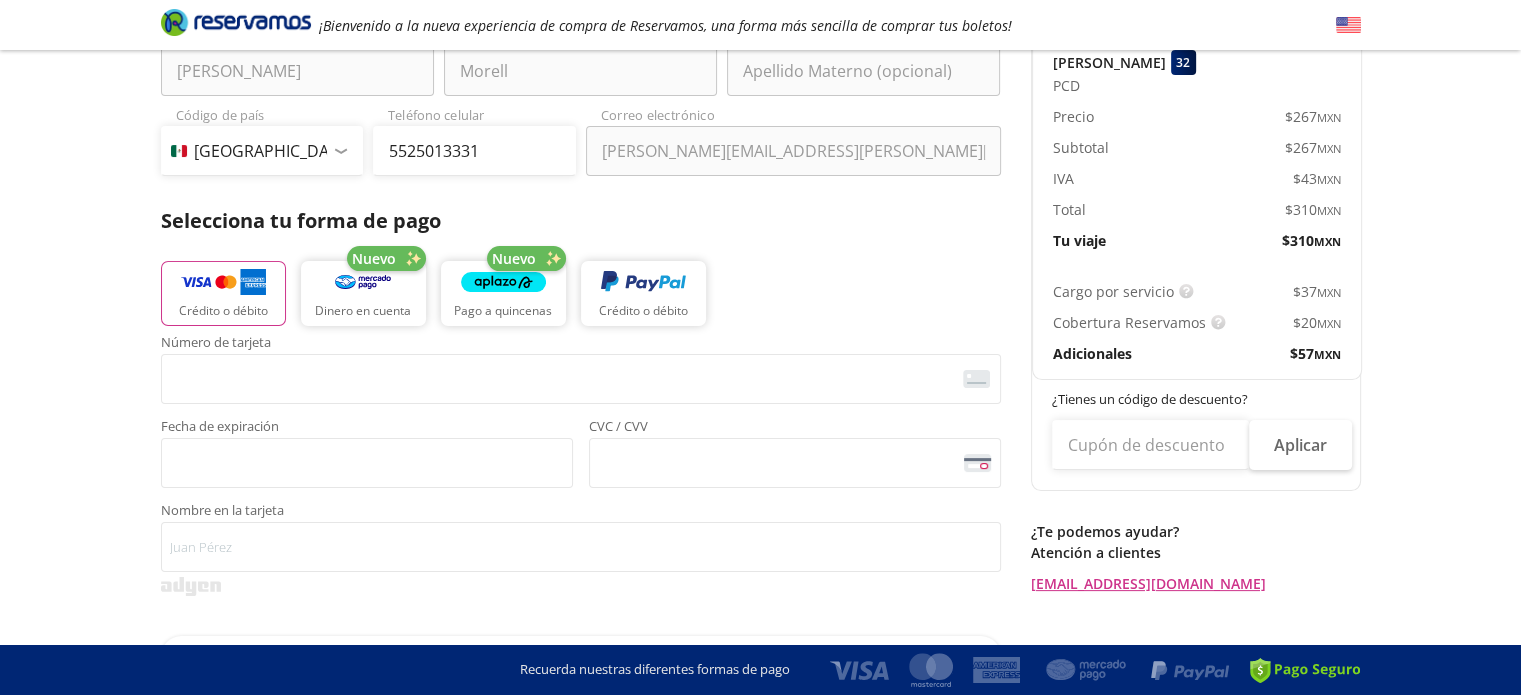 scroll, scrollTop: 275, scrollLeft: 0, axis: vertical 